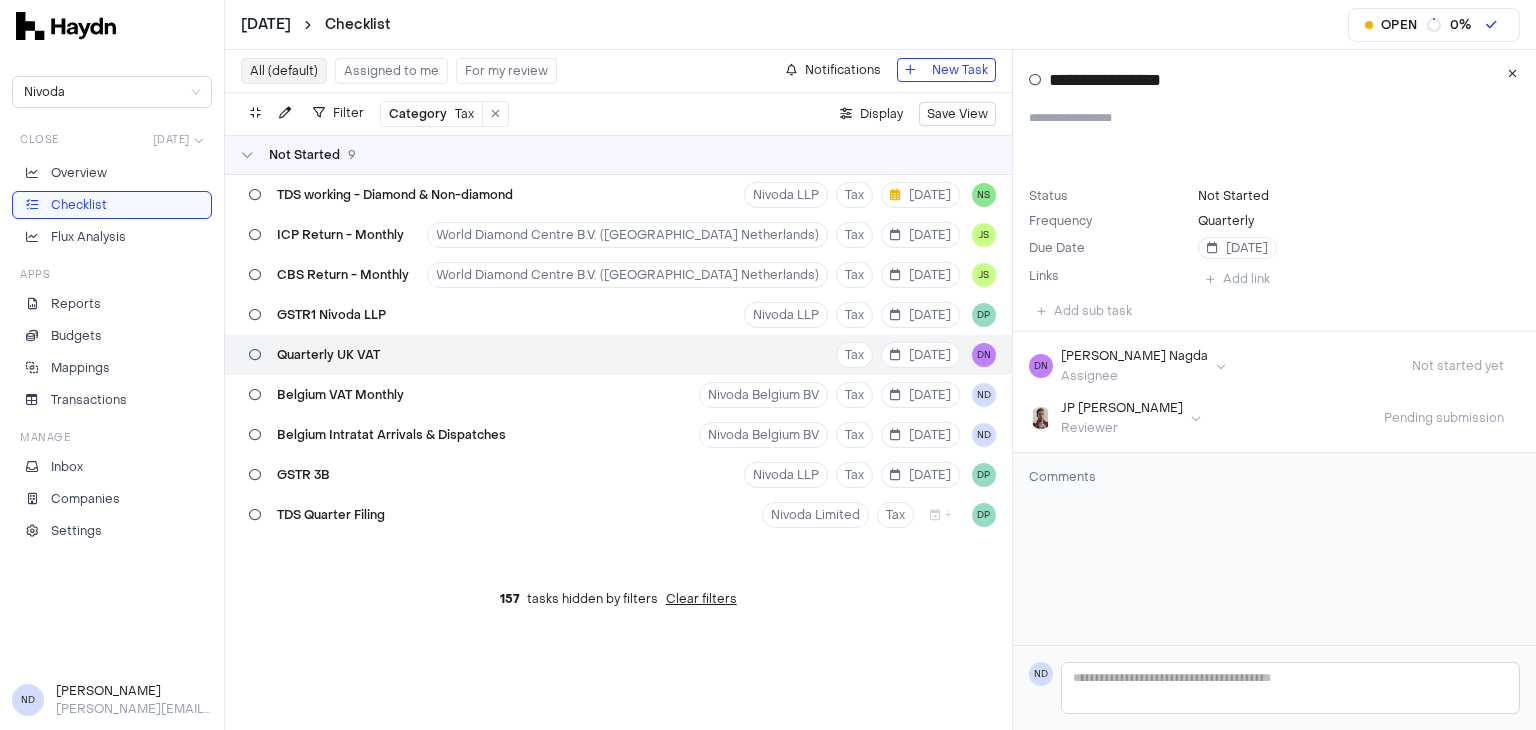 scroll, scrollTop: 0, scrollLeft: 0, axis: both 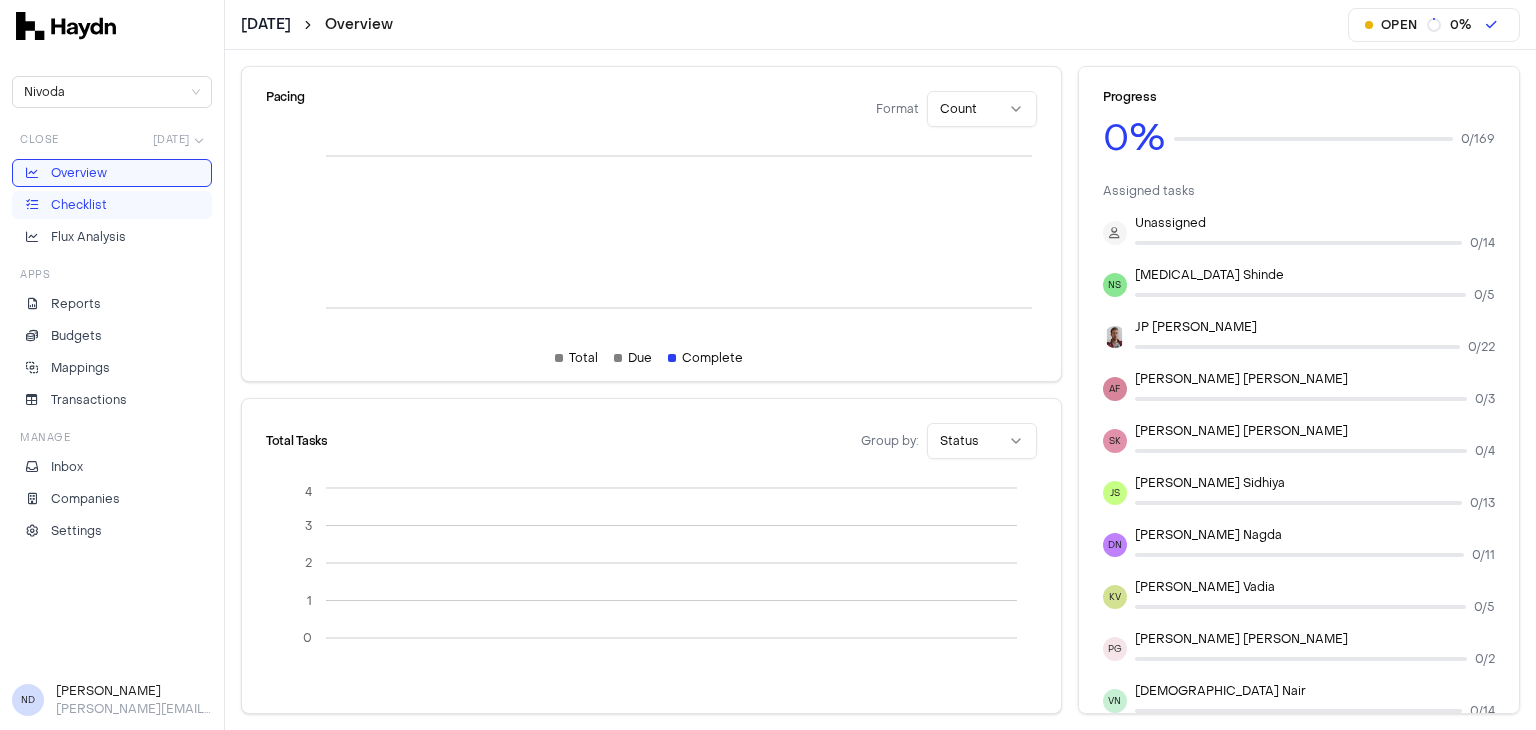 click on "Checklist" at bounding box center [79, 205] 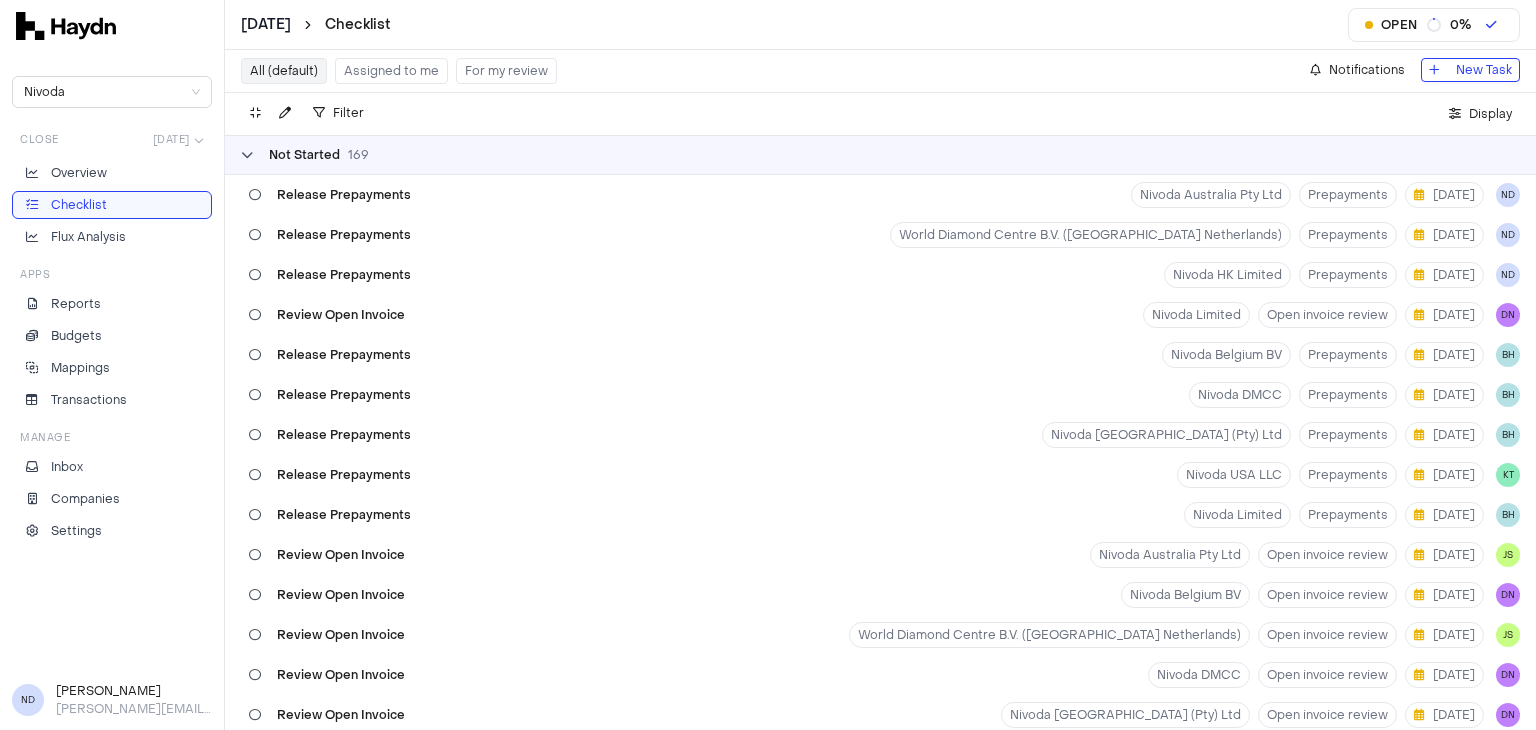 click on "Not Started" at bounding box center [304, 155] 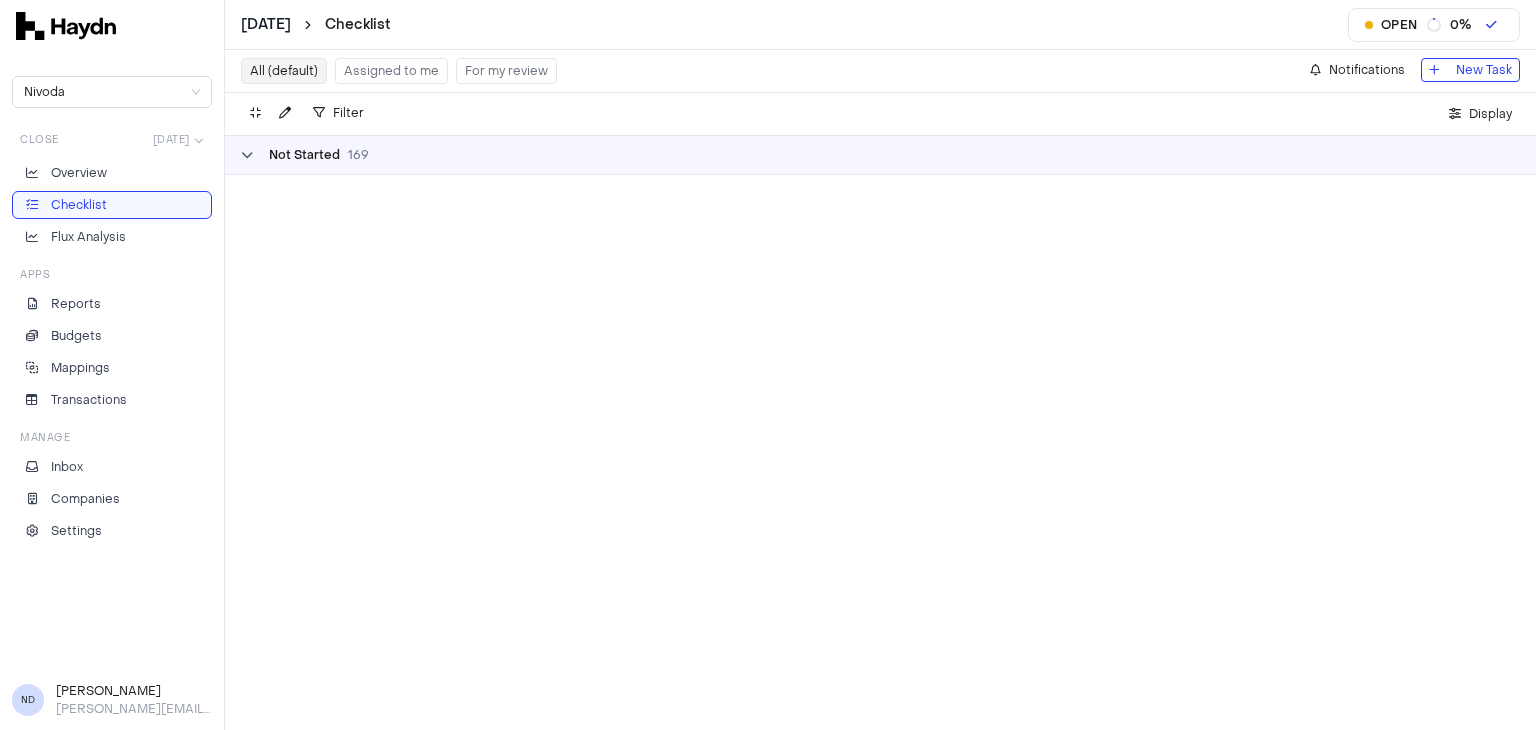 click on "Not Started" at bounding box center (304, 155) 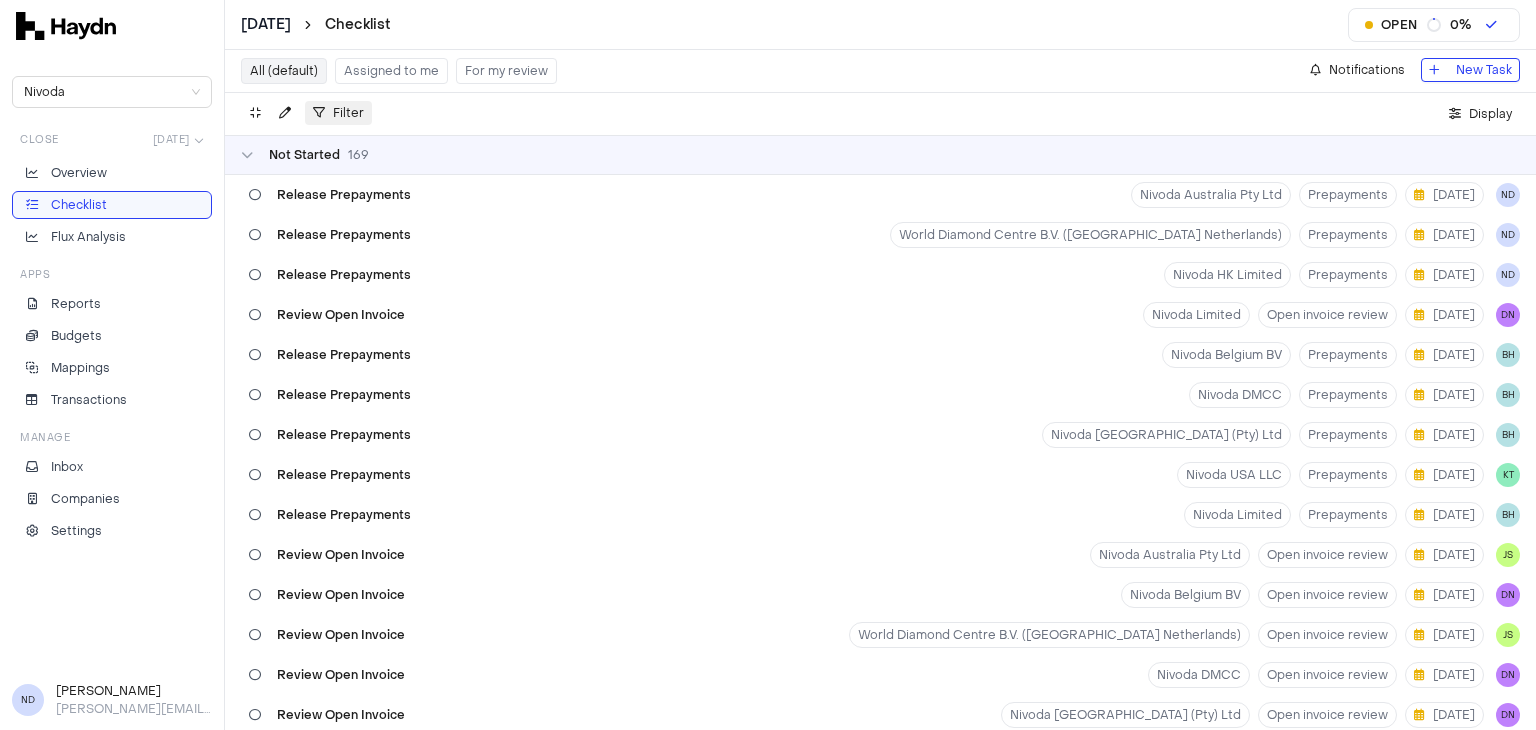click on "Filter" at bounding box center (348, 113) 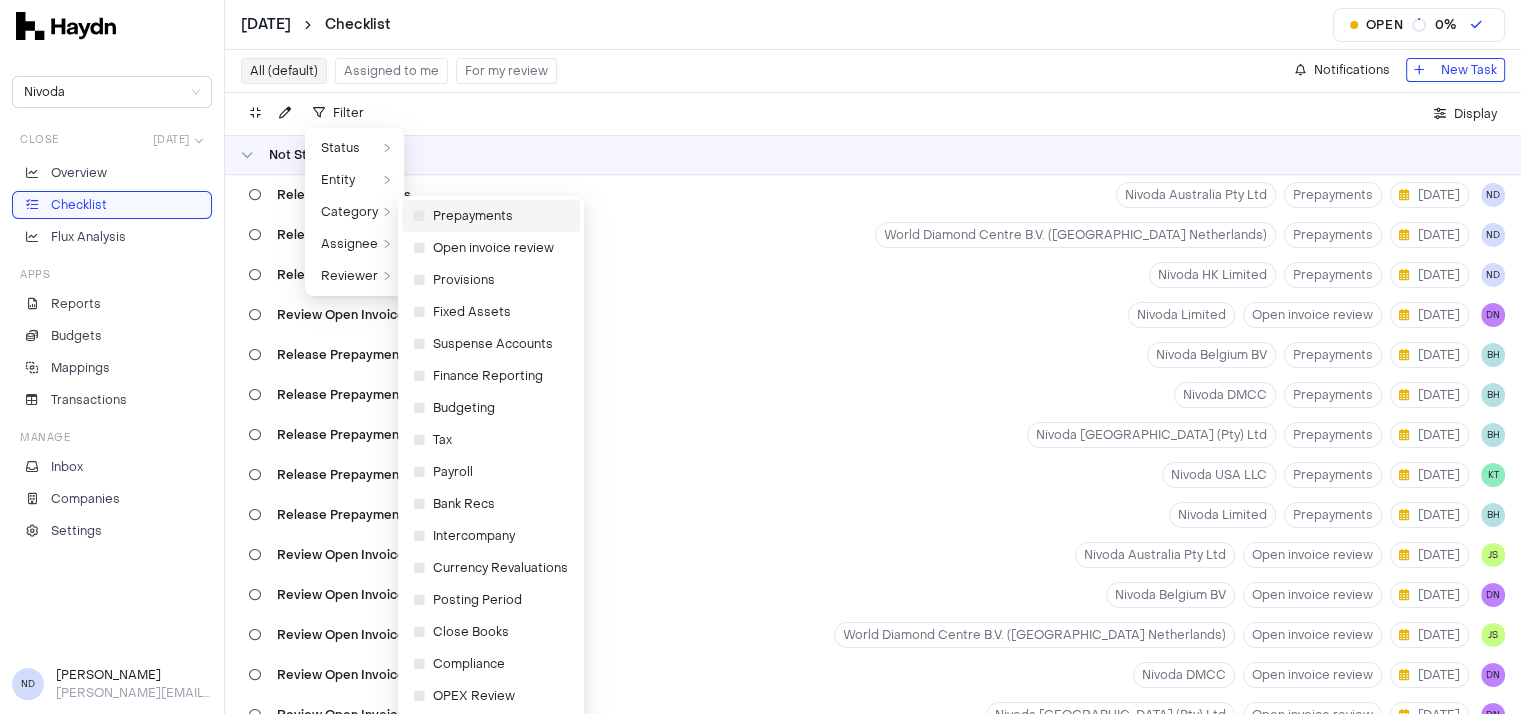 click on "Prepayments" at bounding box center [463, 216] 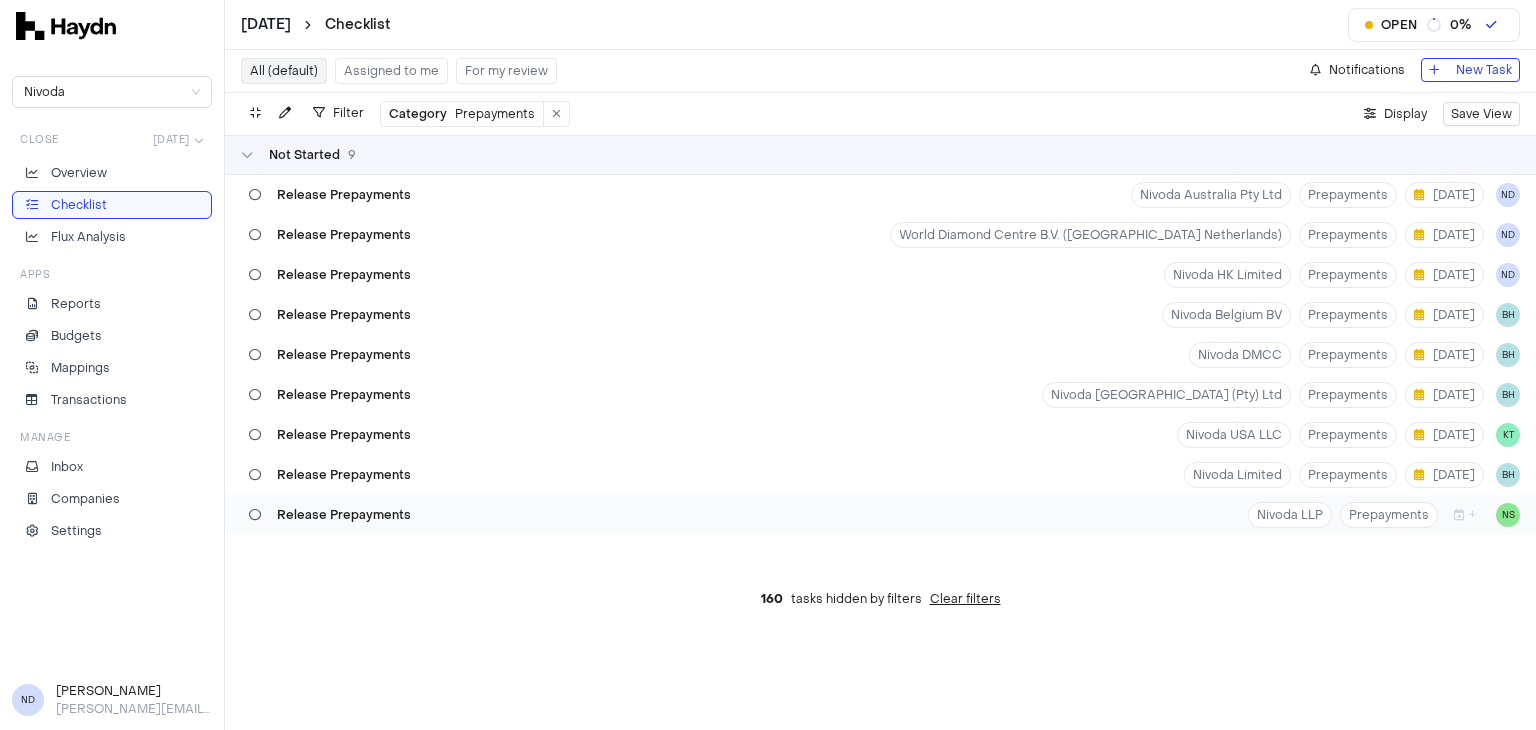 click on "Release Prepayments Nivoda LLP Prepayments + NS" at bounding box center (880, 515) 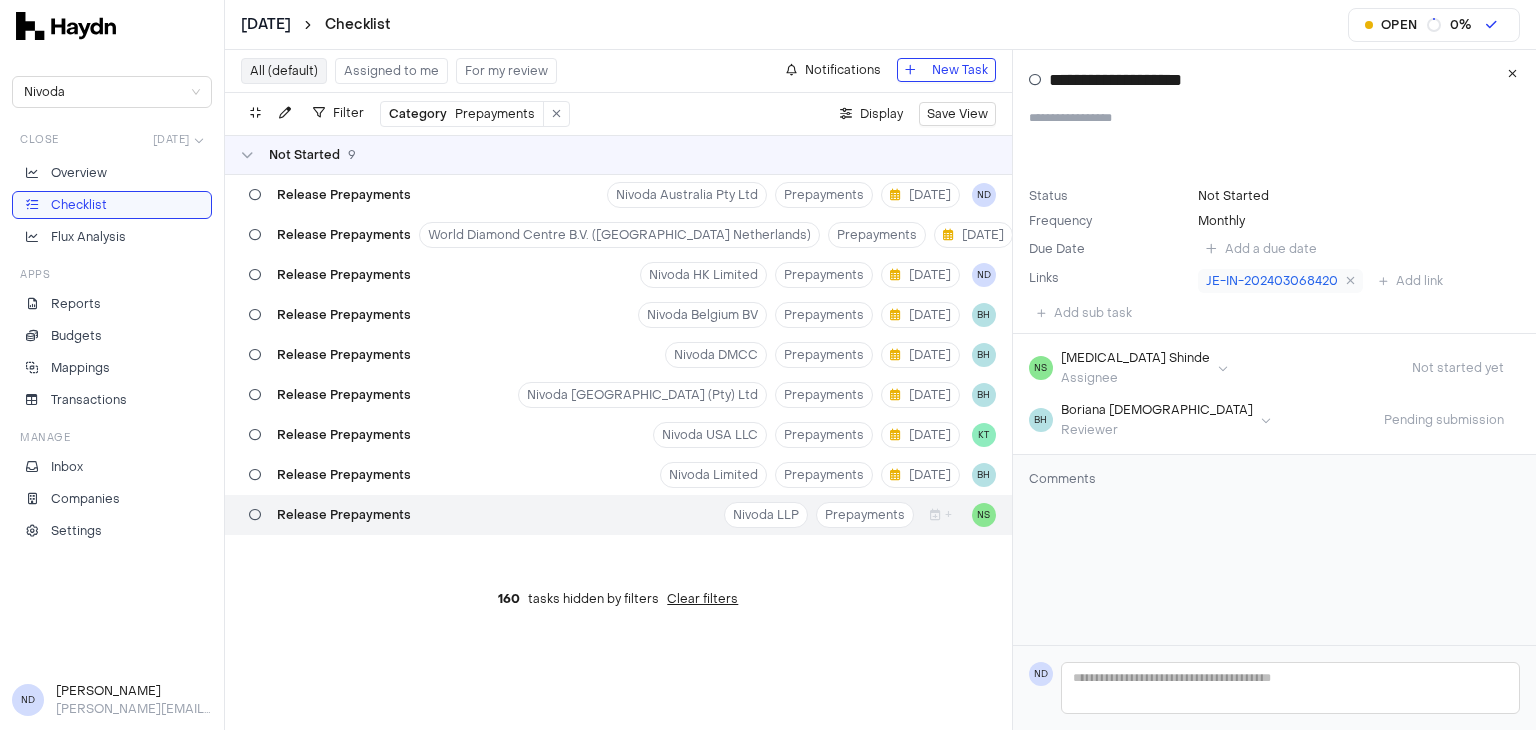 click on "**********" at bounding box center [768, 365] 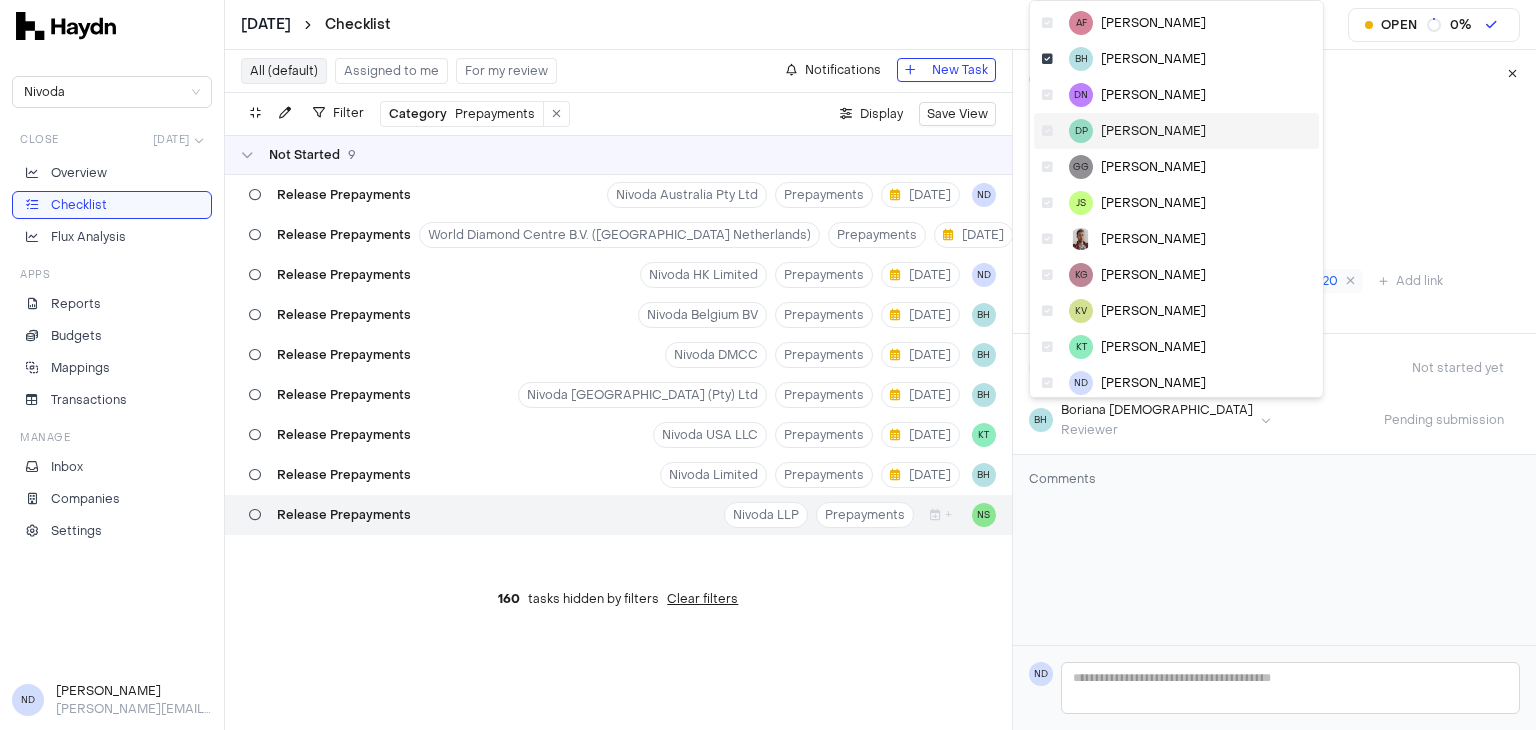click at bounding box center [1047, 131] 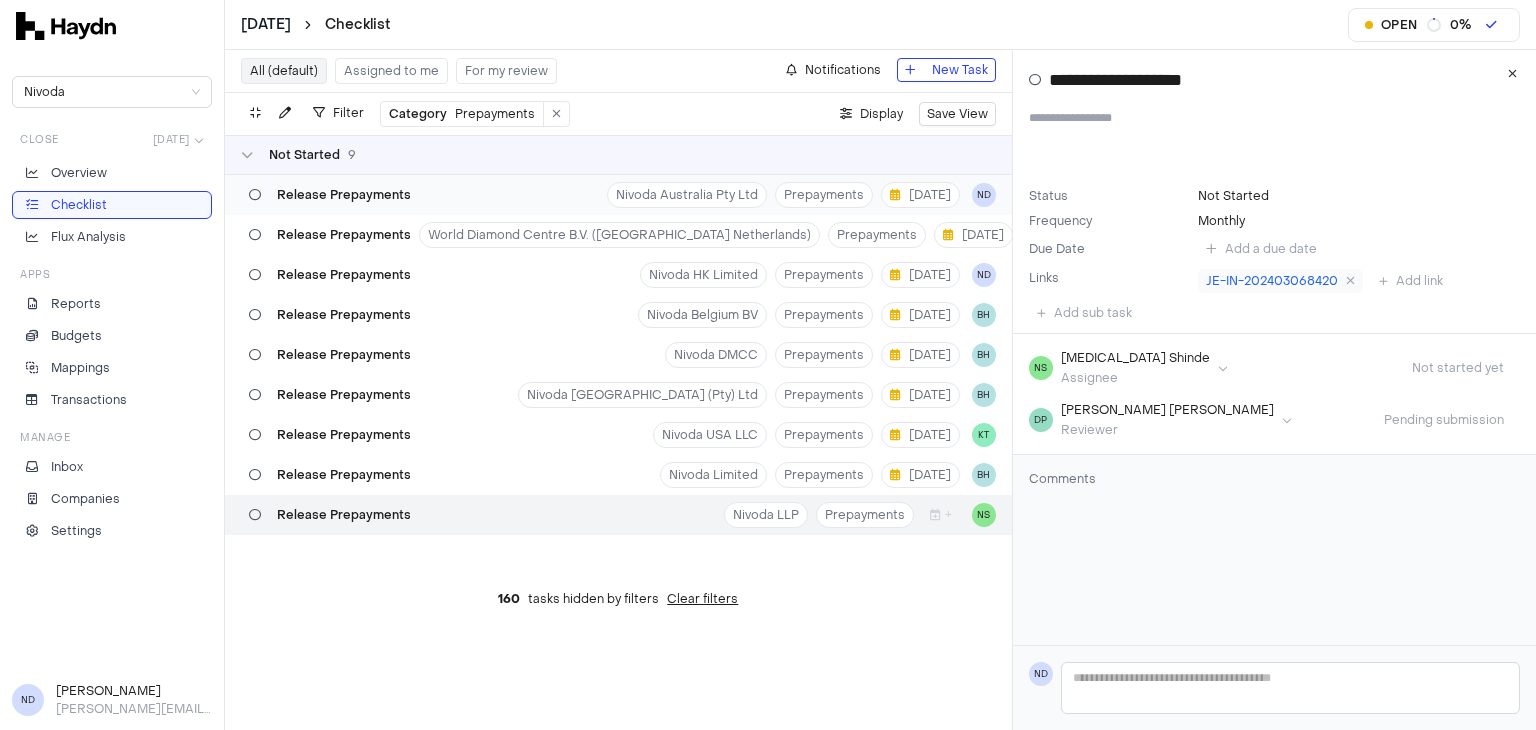 click on "Release Prepayments Nivoda Australia Pty Ltd Prepayments [DATE] ND" at bounding box center (618, 195) 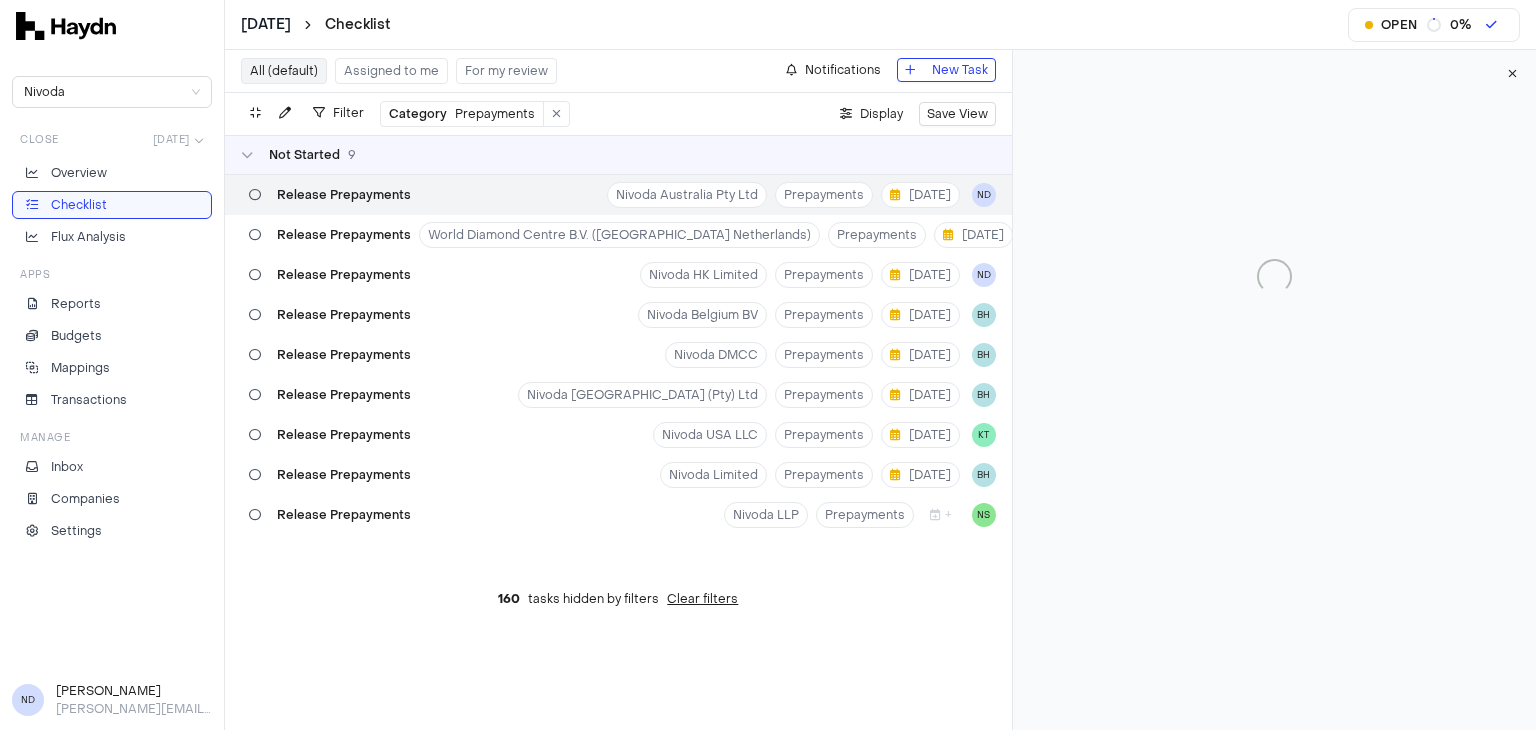 type 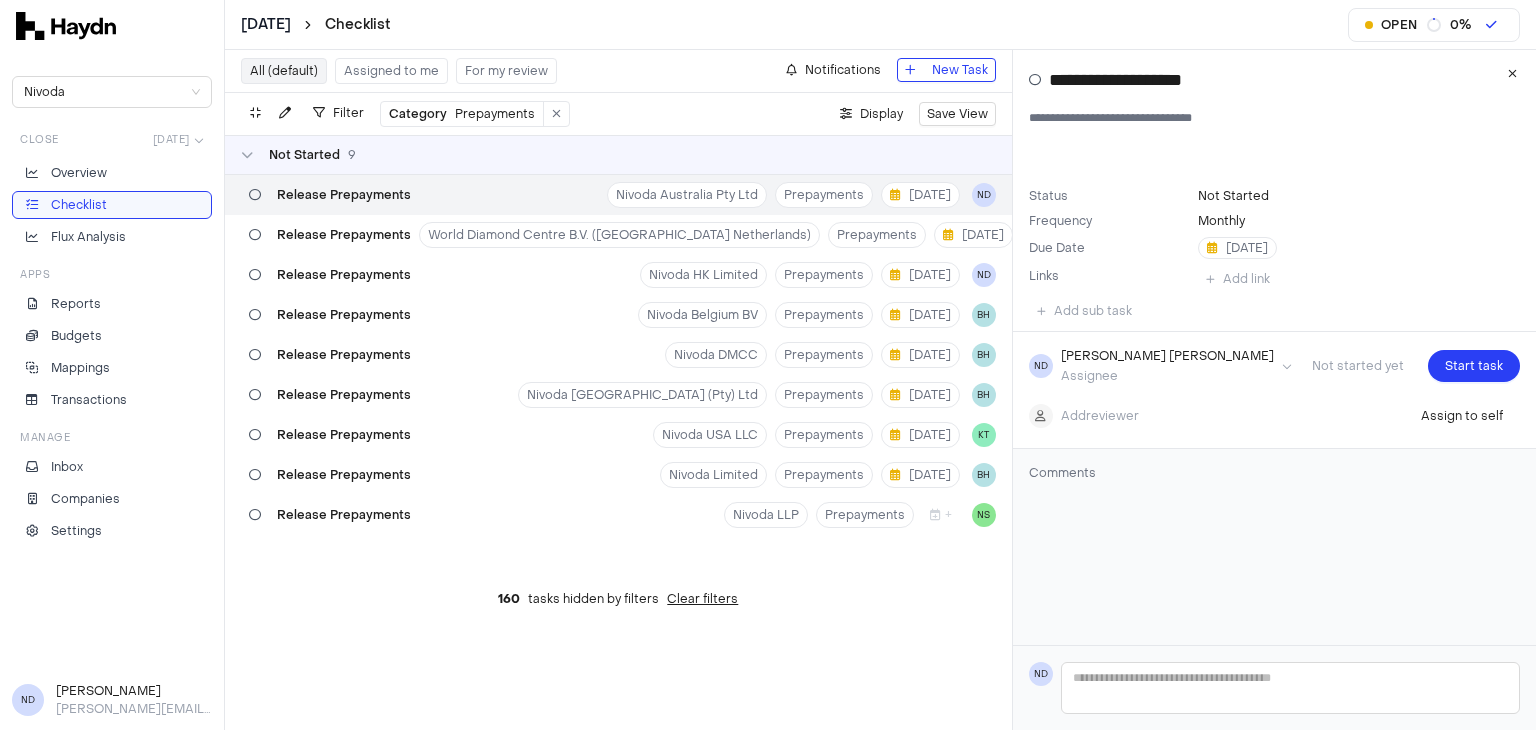 click on "**********" at bounding box center (768, 365) 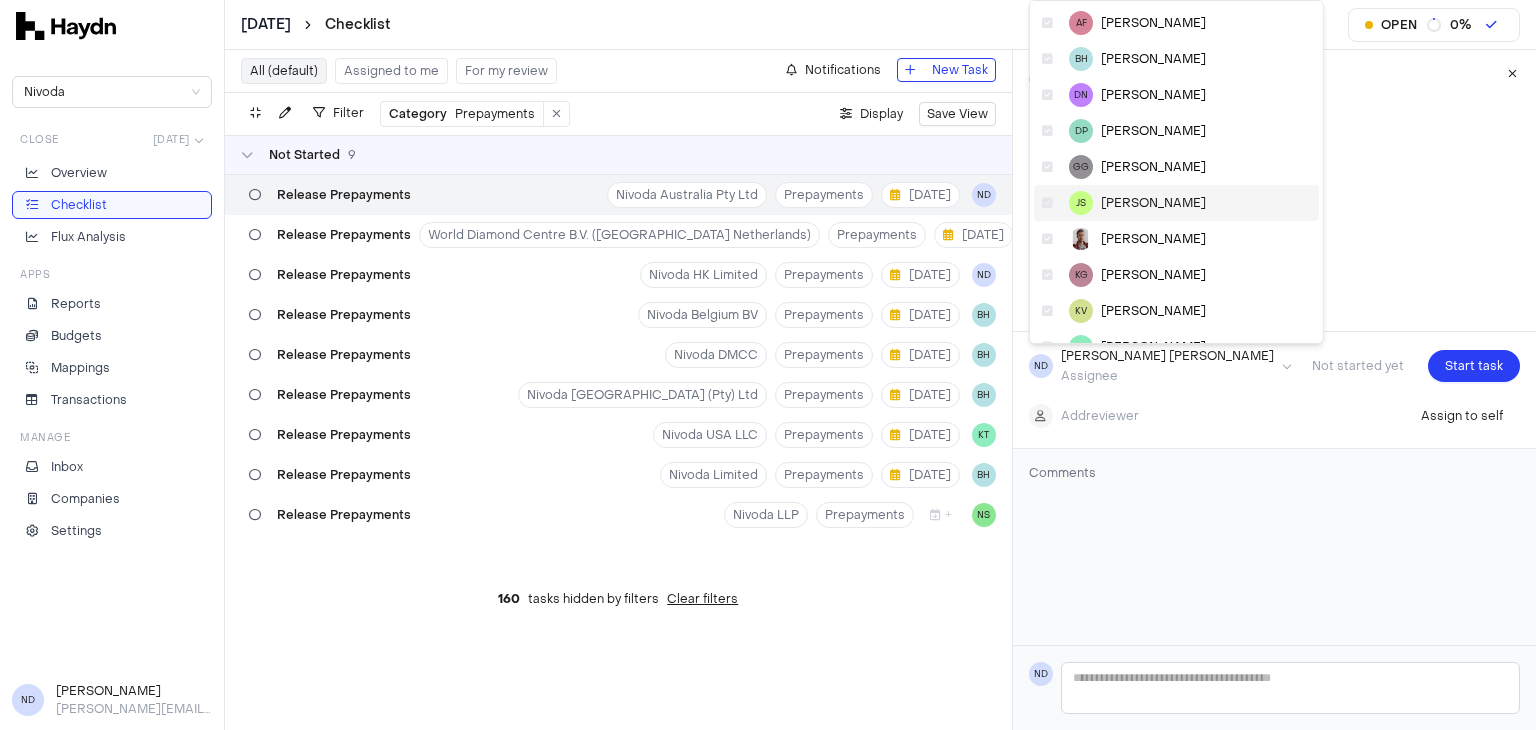 click on "[PERSON_NAME]" at bounding box center [1153, 203] 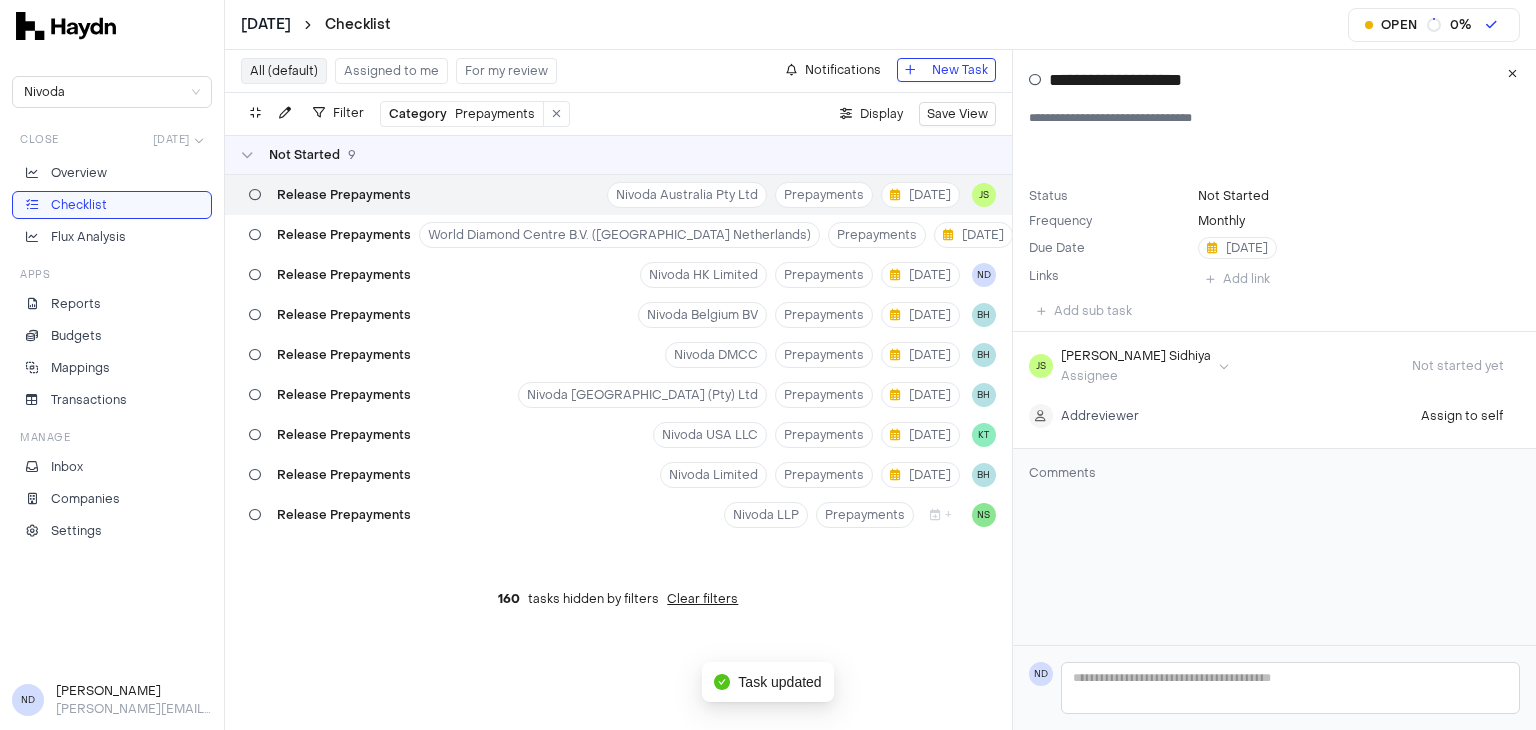 click on "**********" at bounding box center (768, 365) 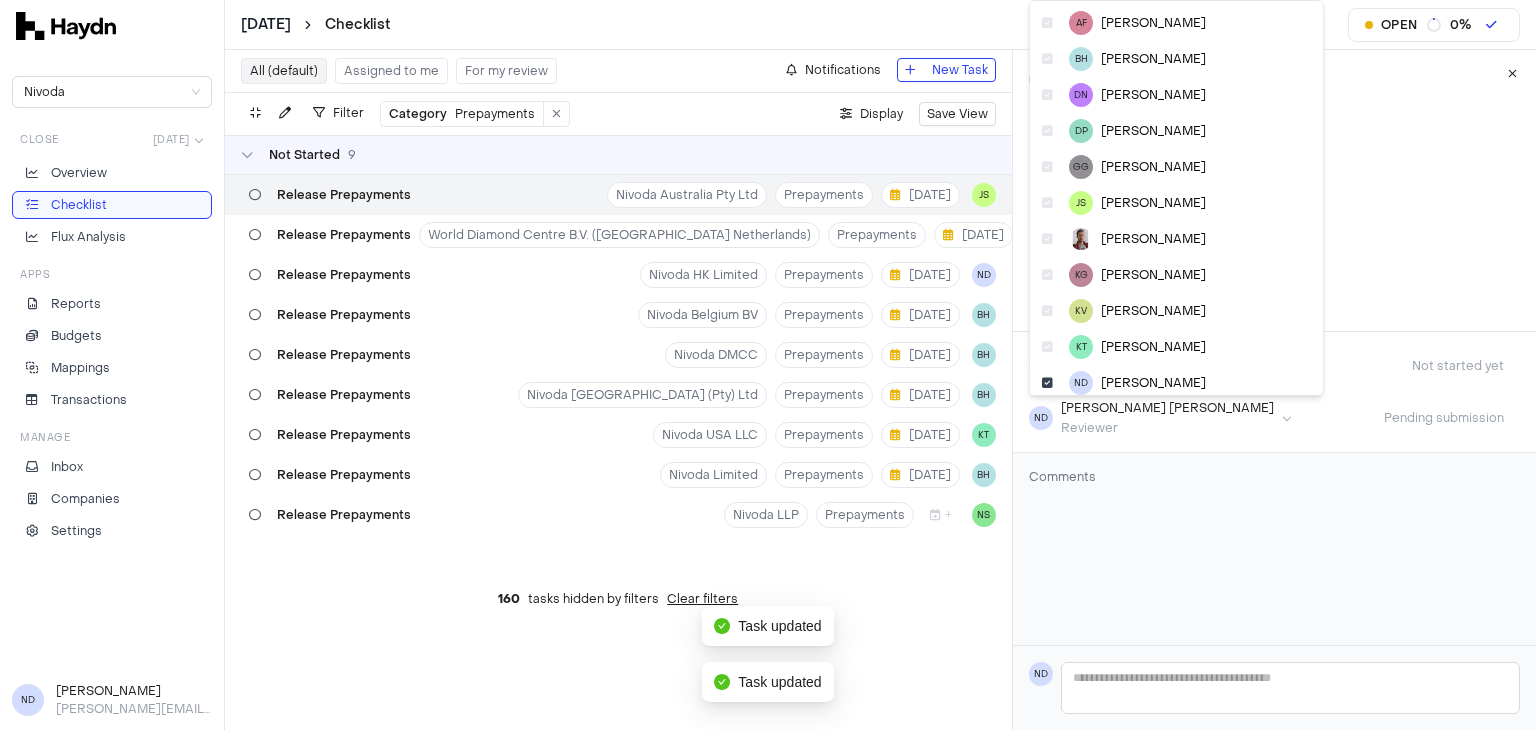 click on "**********" at bounding box center (768, 365) 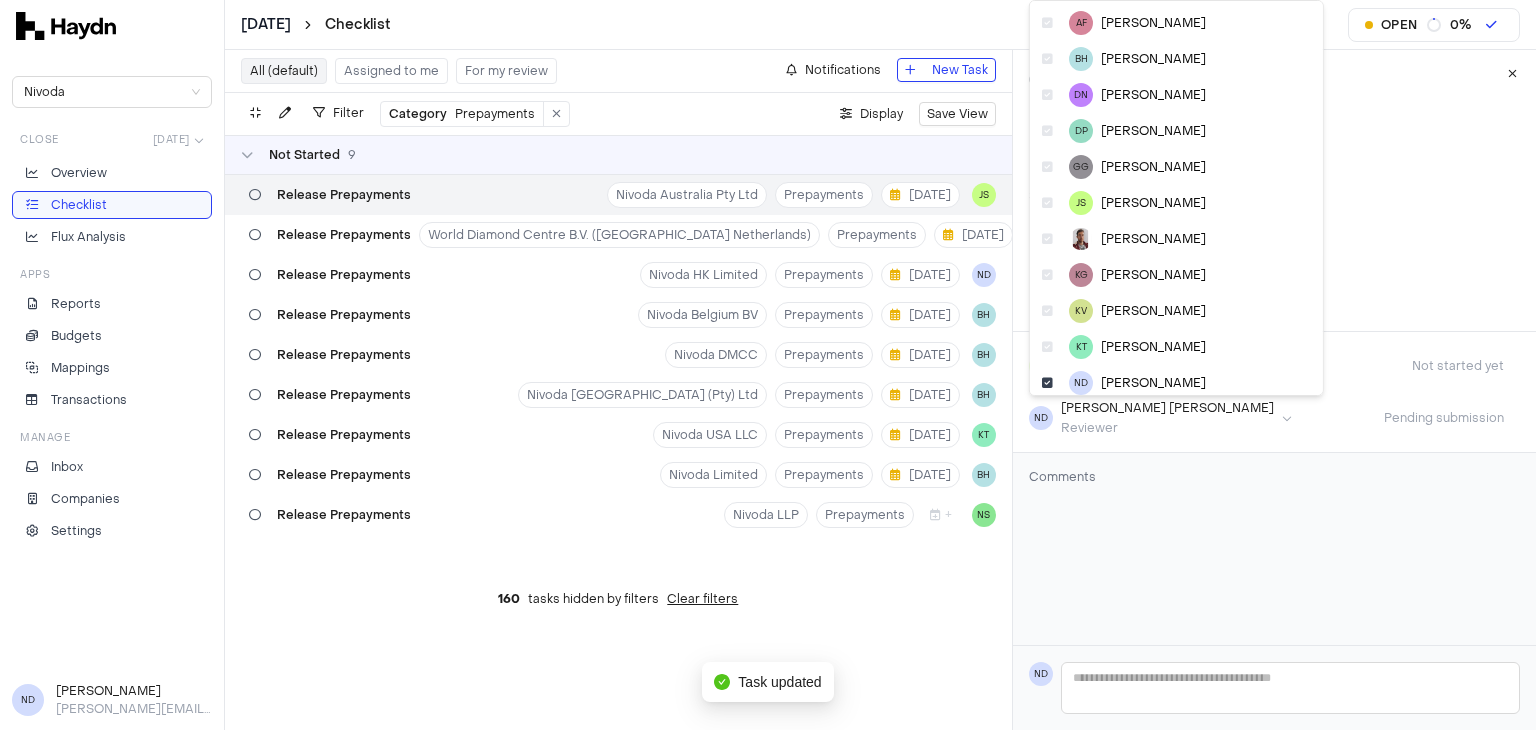 click on "**********" at bounding box center [768, 365] 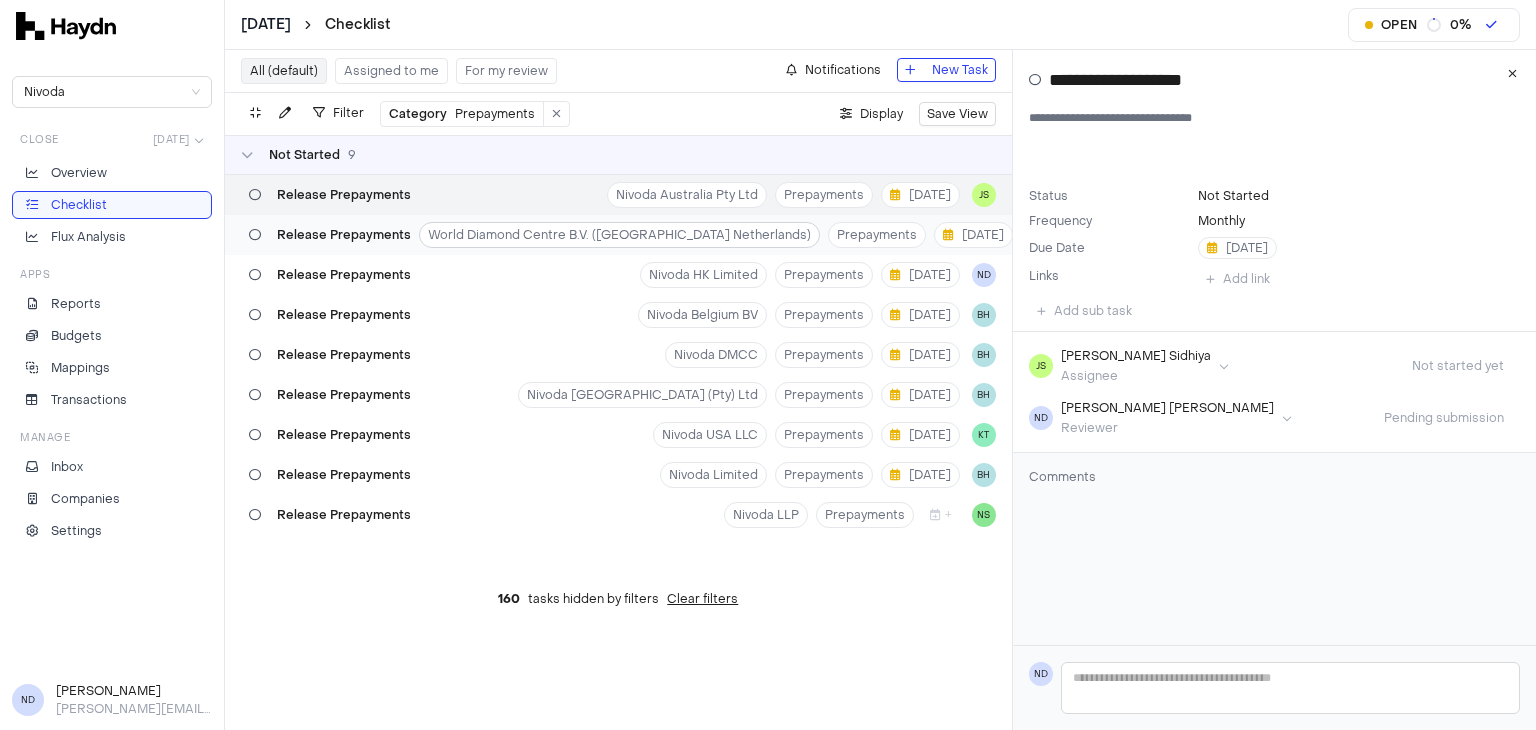 type 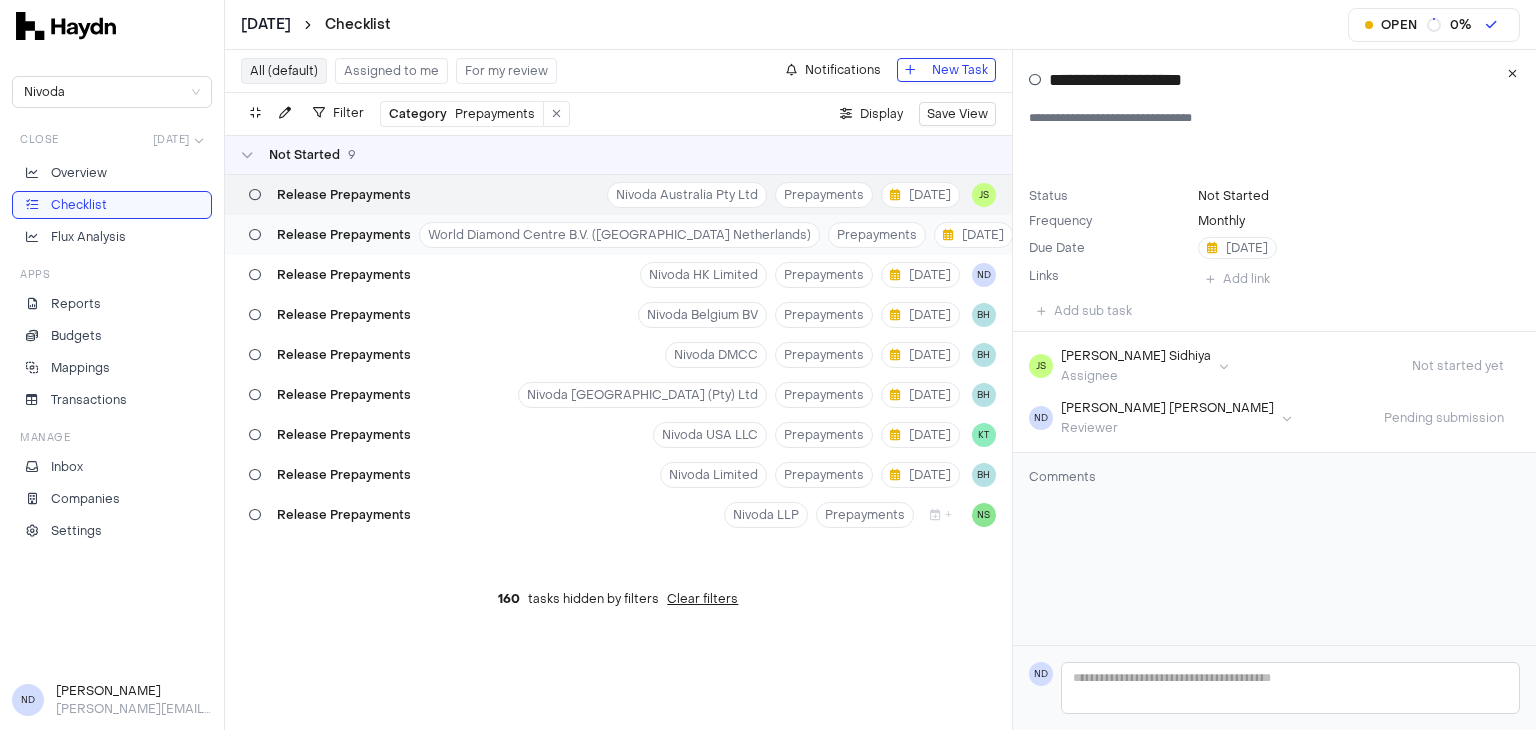 click on "Release Prepayments" at bounding box center (344, 235) 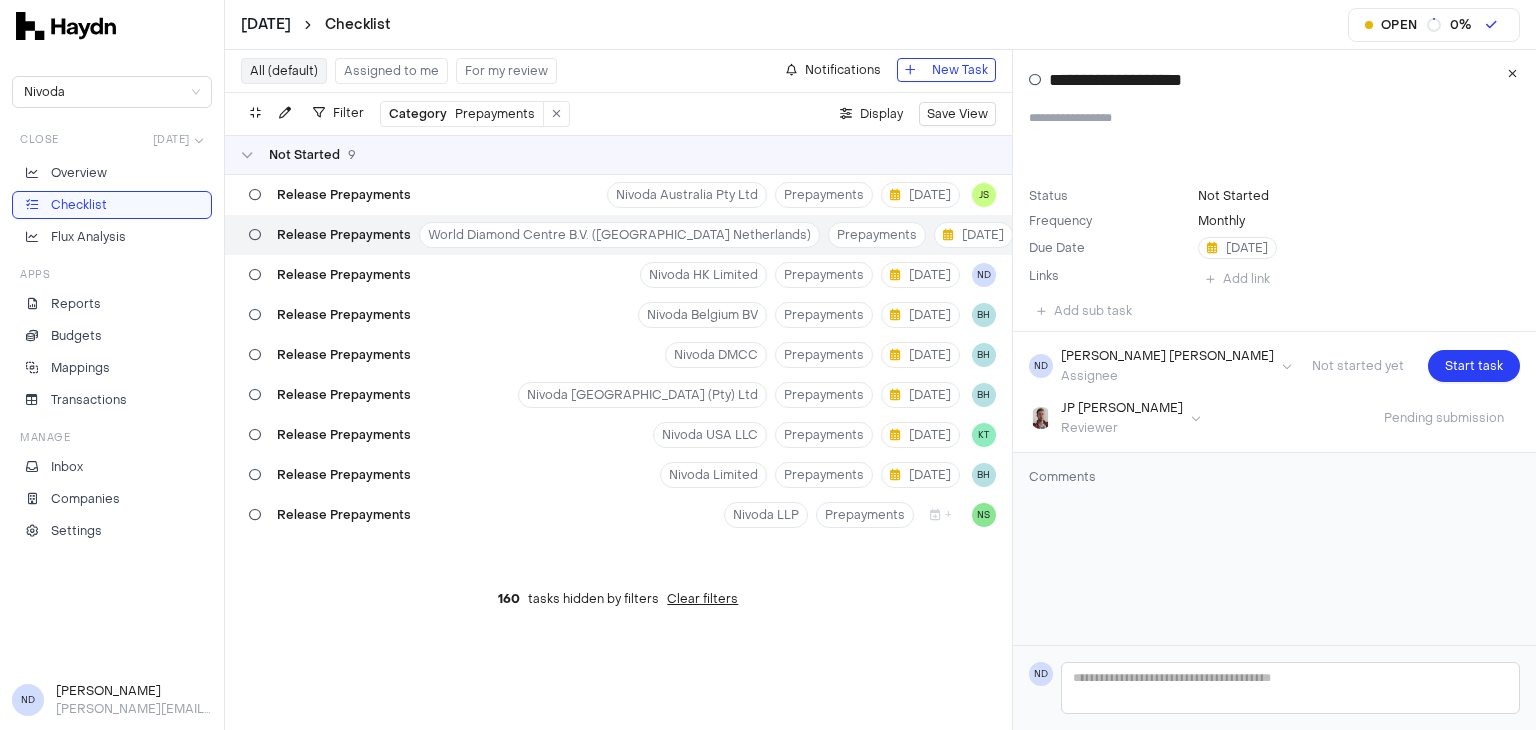 click on "**********" at bounding box center [768, 365] 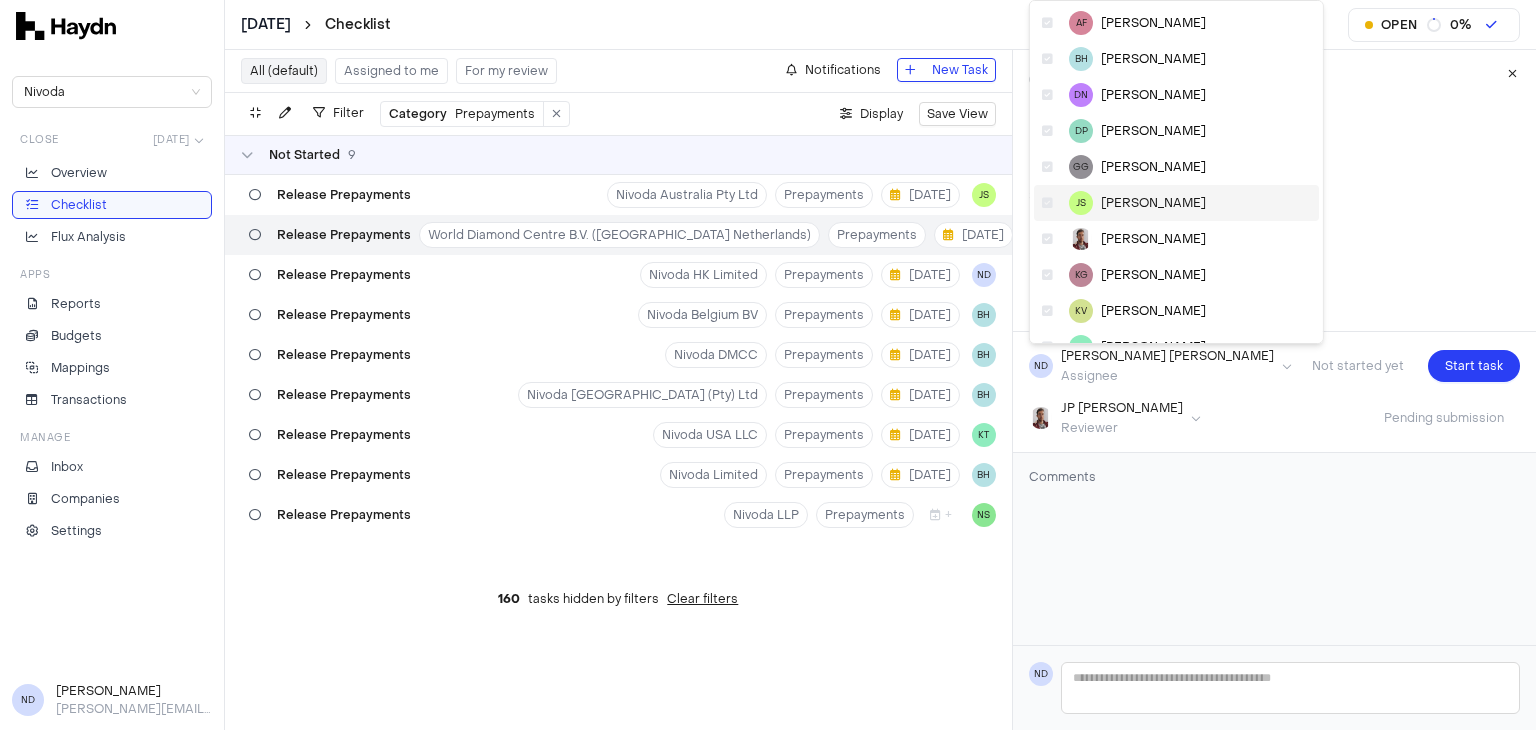 click on "[PERSON_NAME]" at bounding box center (1153, 203) 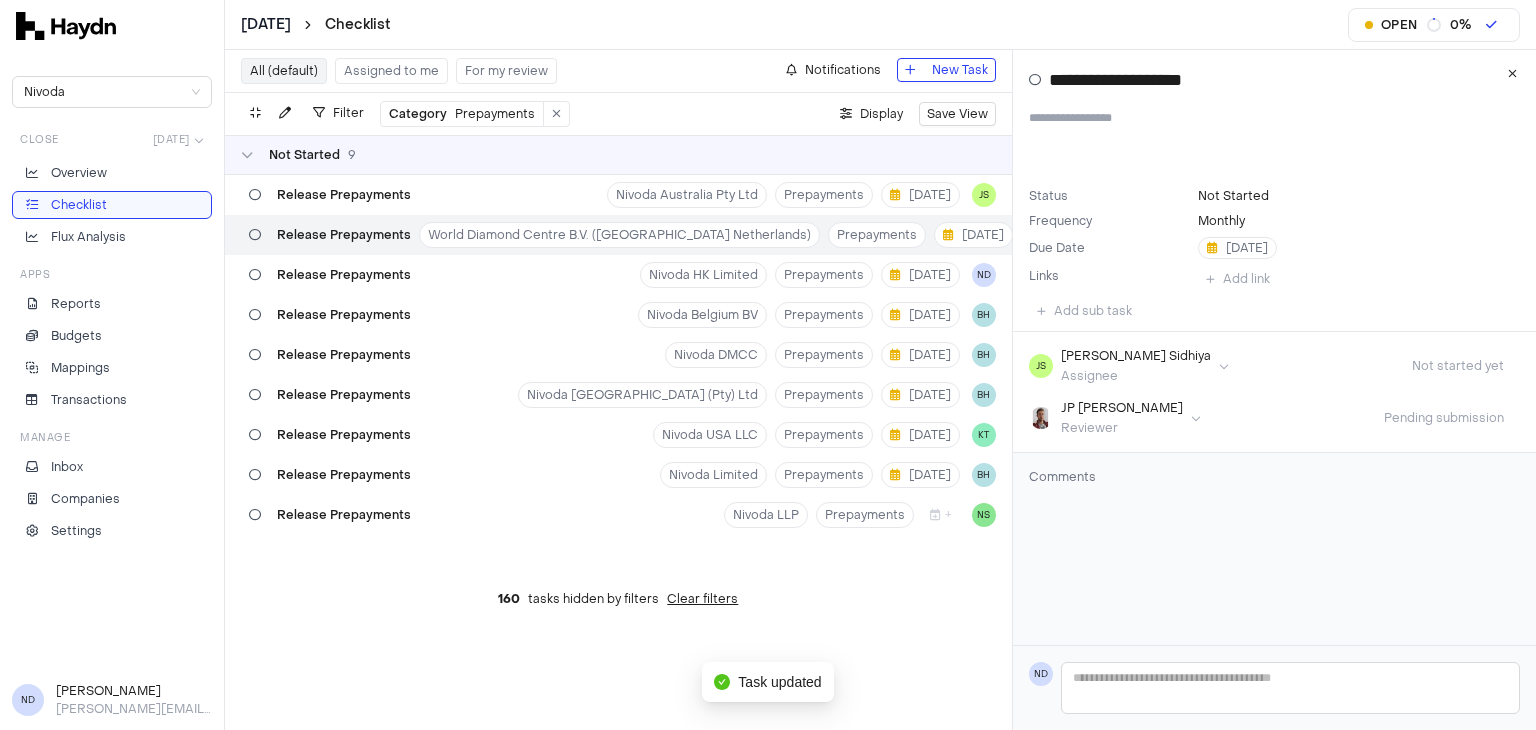 click on "**********" at bounding box center [768, 365] 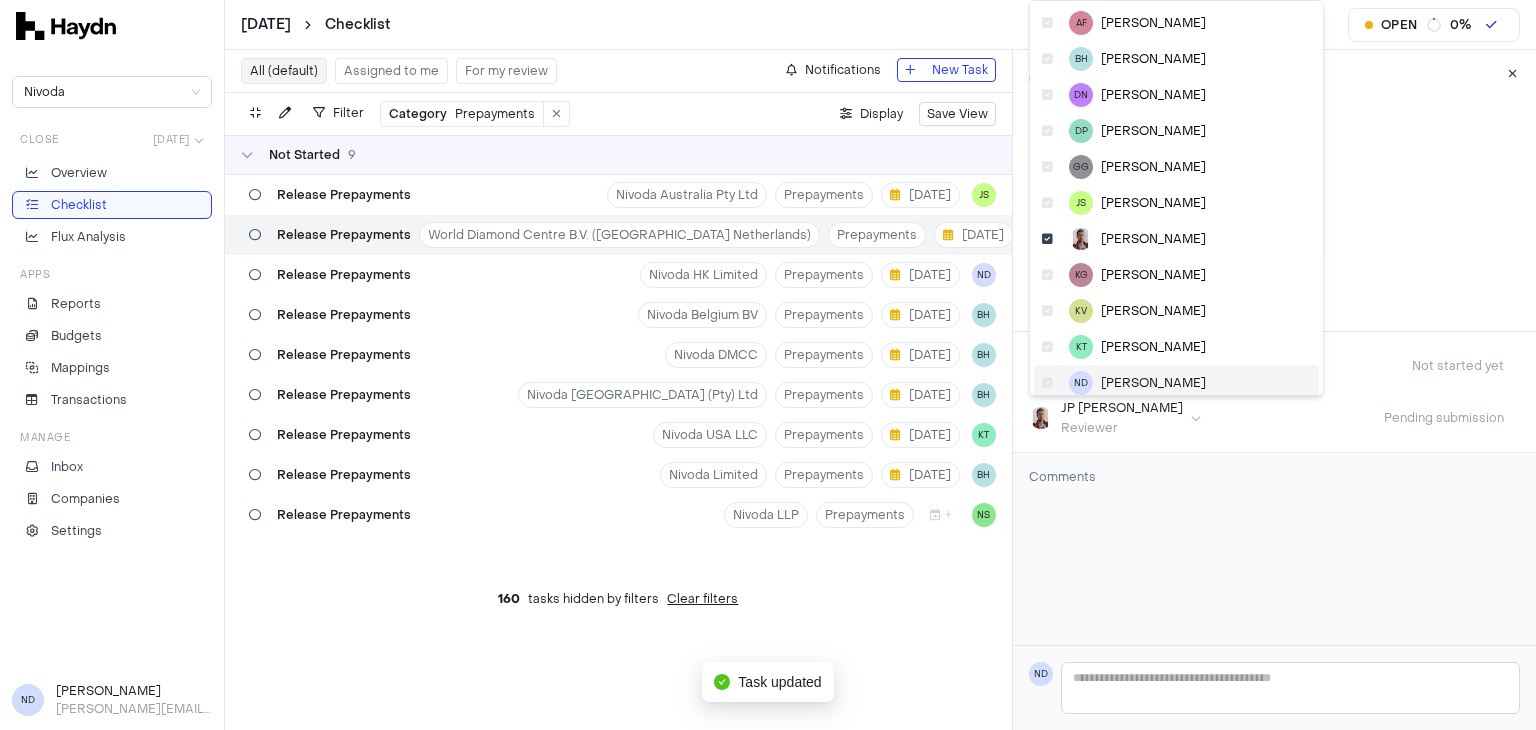 click on "[PERSON_NAME]" at bounding box center [1153, 383] 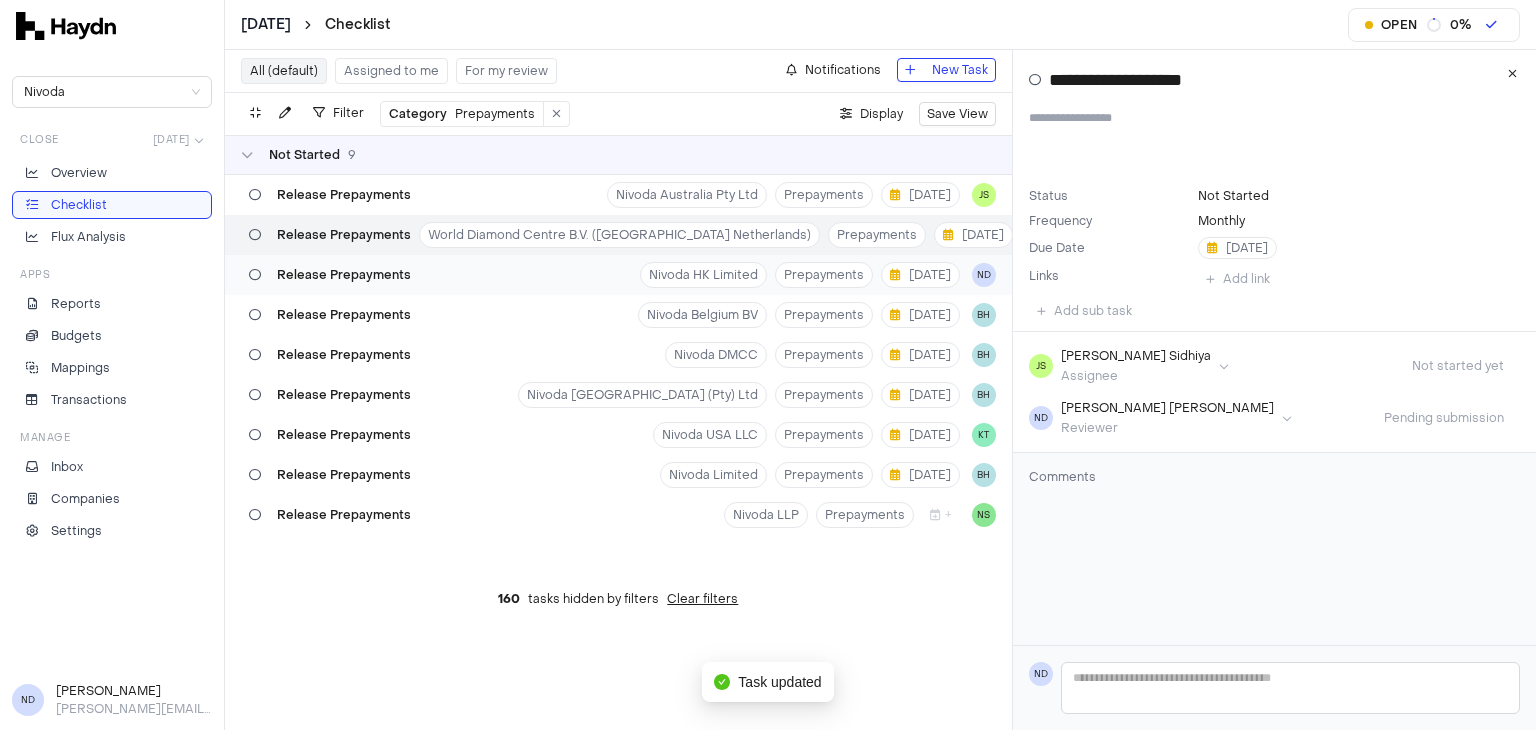 click on "Release Prepayments Nivoda HK Limited Prepayments [DATE] ND" at bounding box center [618, 275] 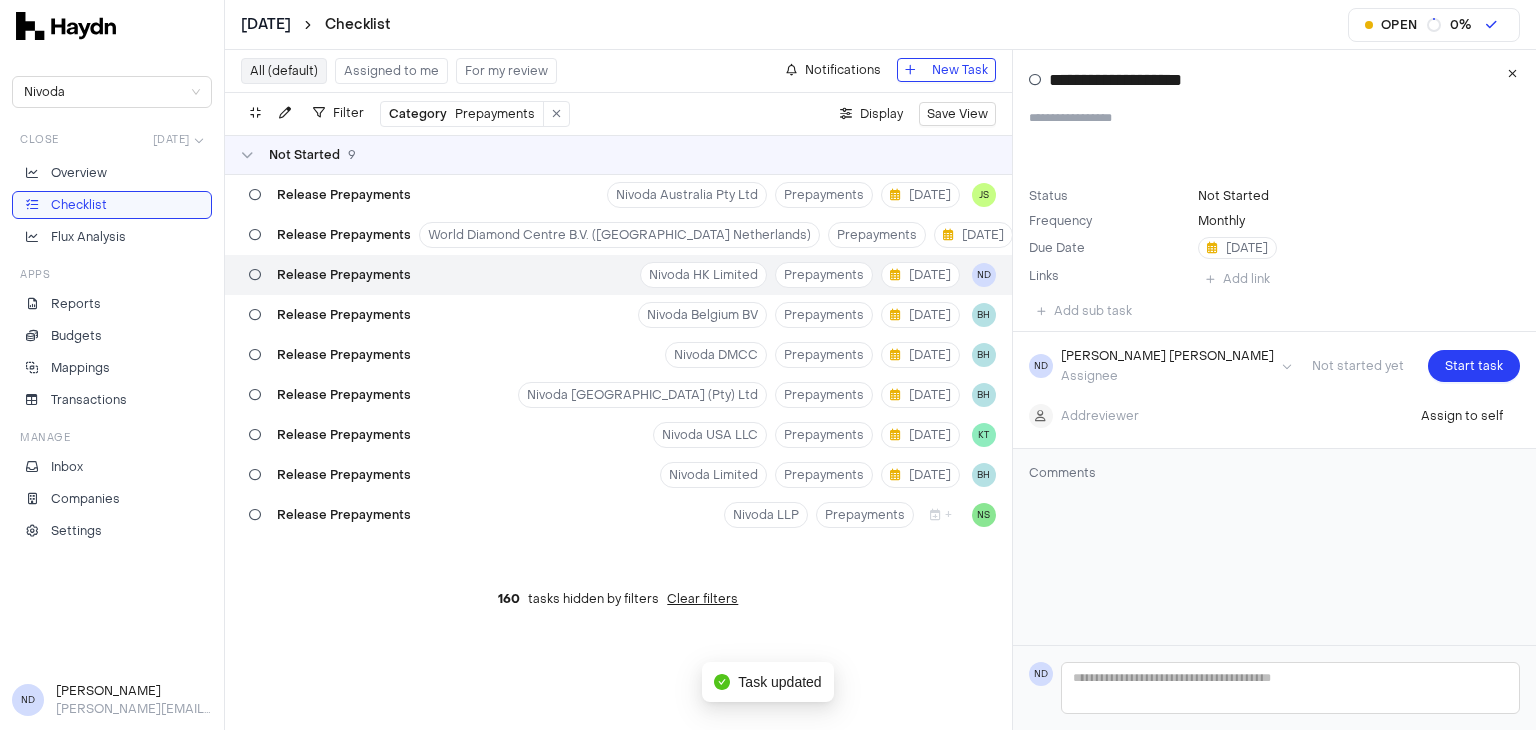 click on "**********" at bounding box center [768, 365] 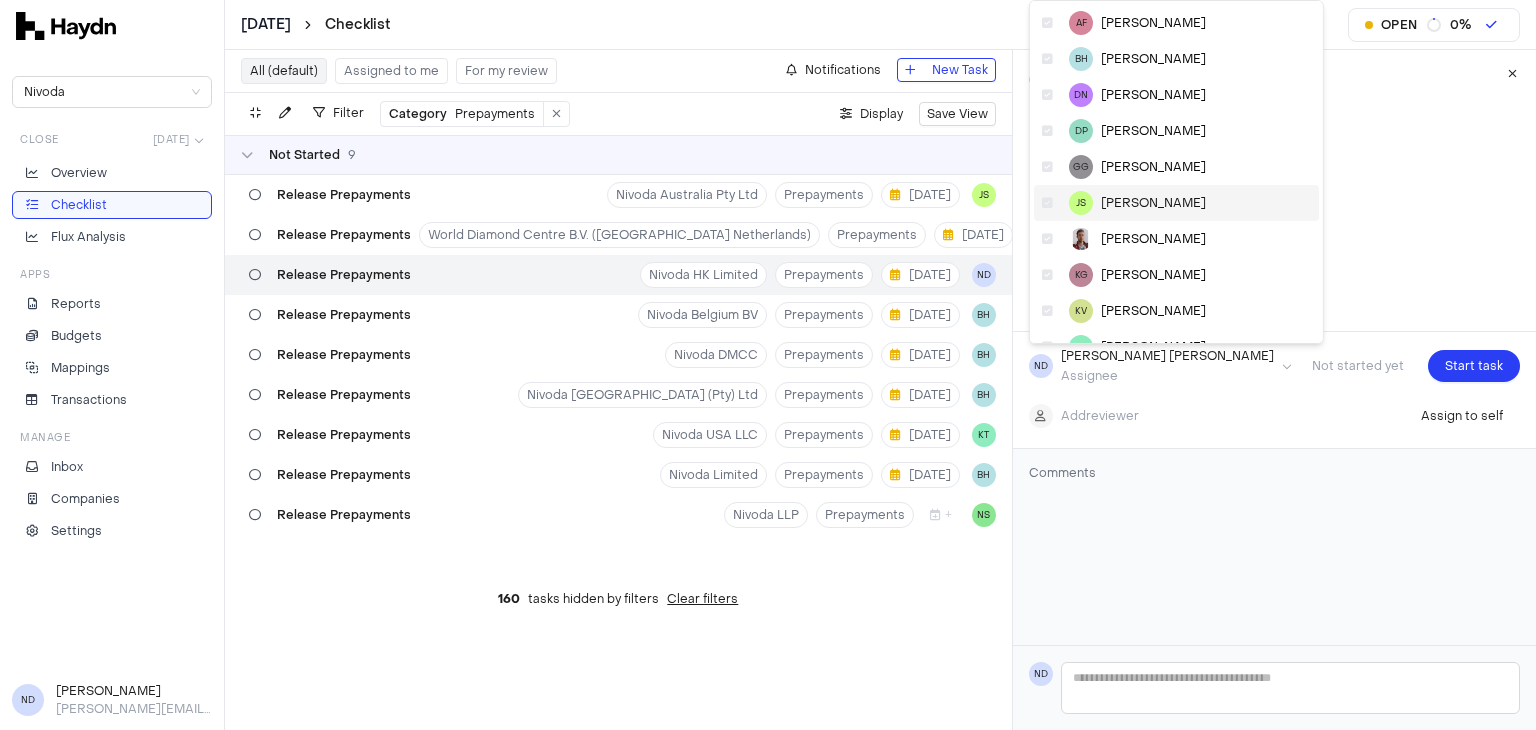 click on "[PERSON_NAME]" at bounding box center [1153, 203] 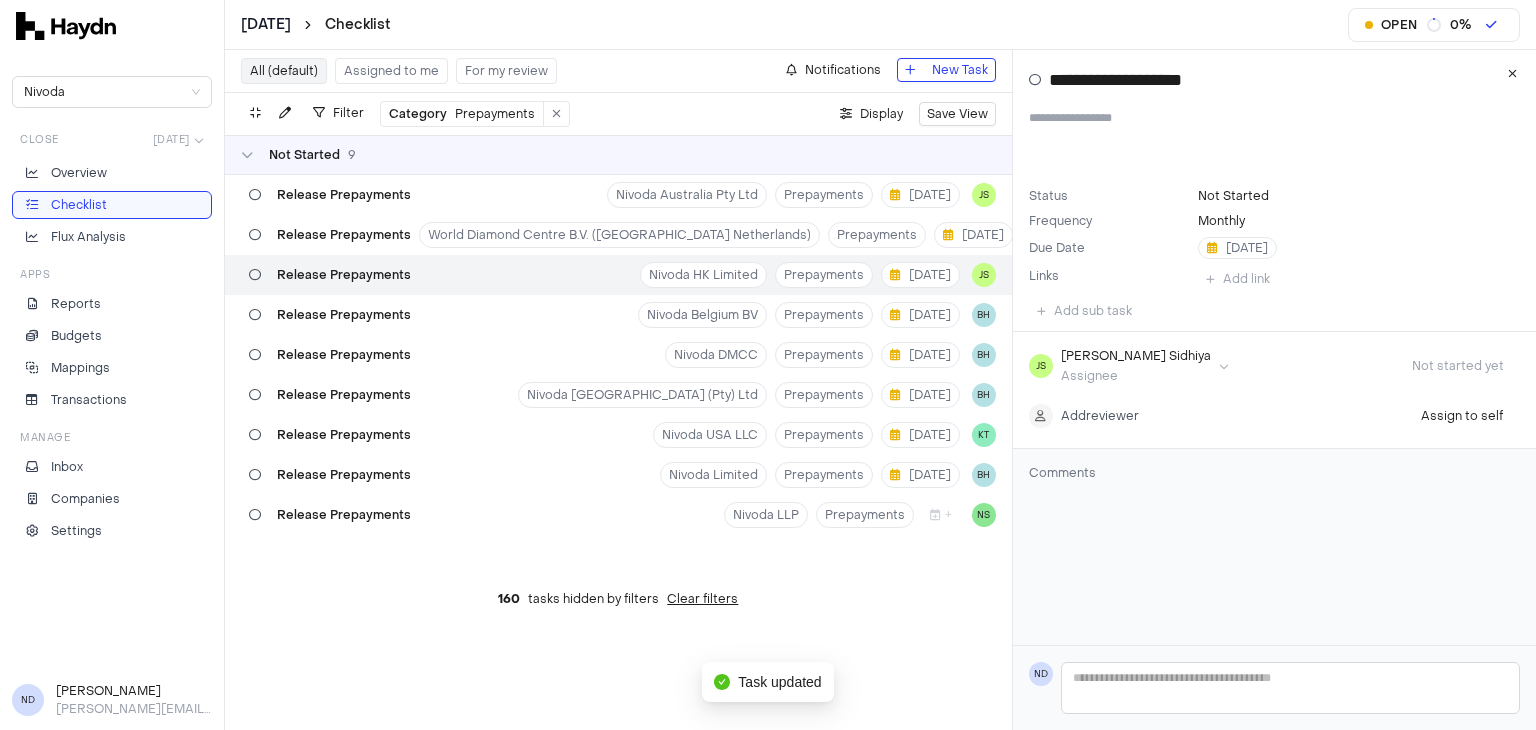click on "**********" at bounding box center [768, 365] 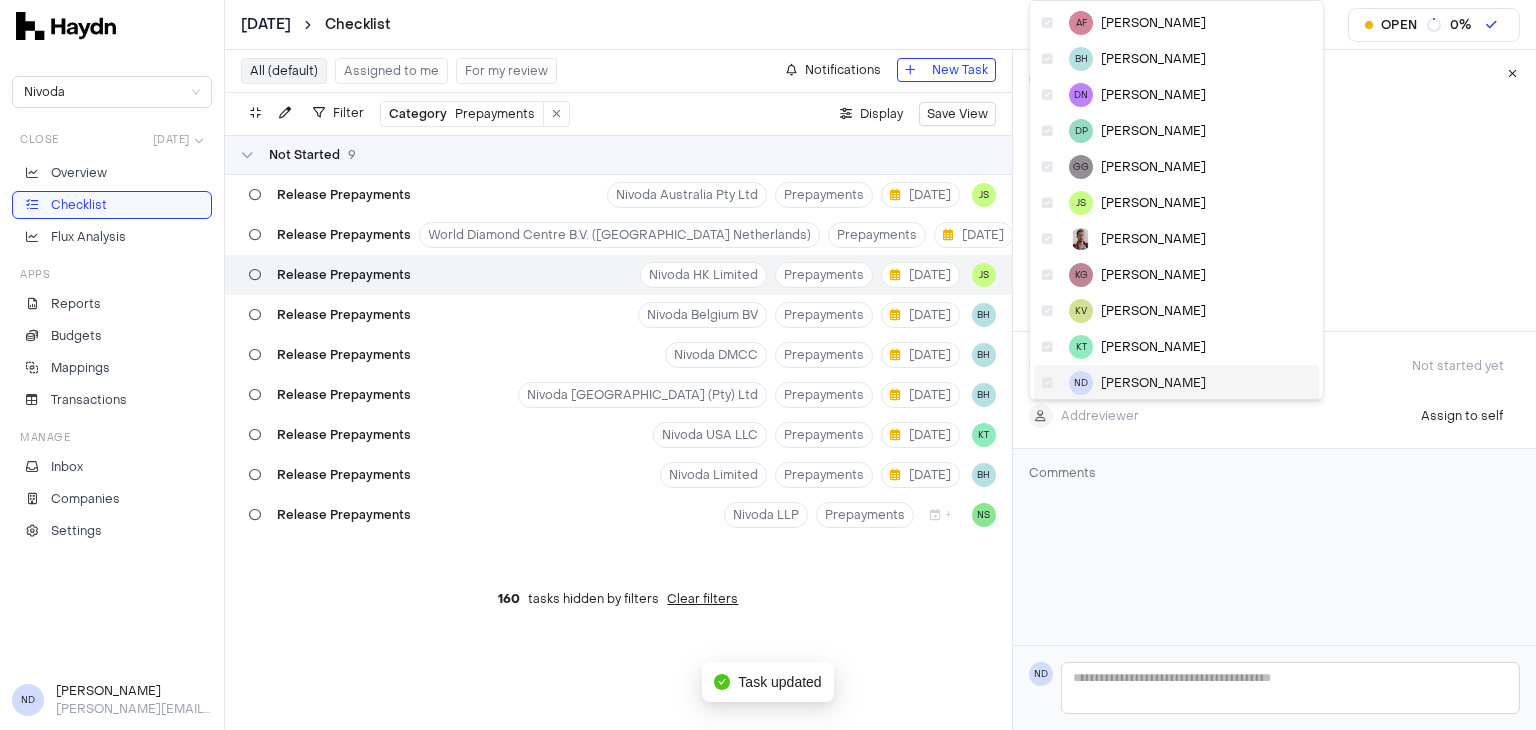 click on "[PERSON_NAME]" at bounding box center [1153, 383] 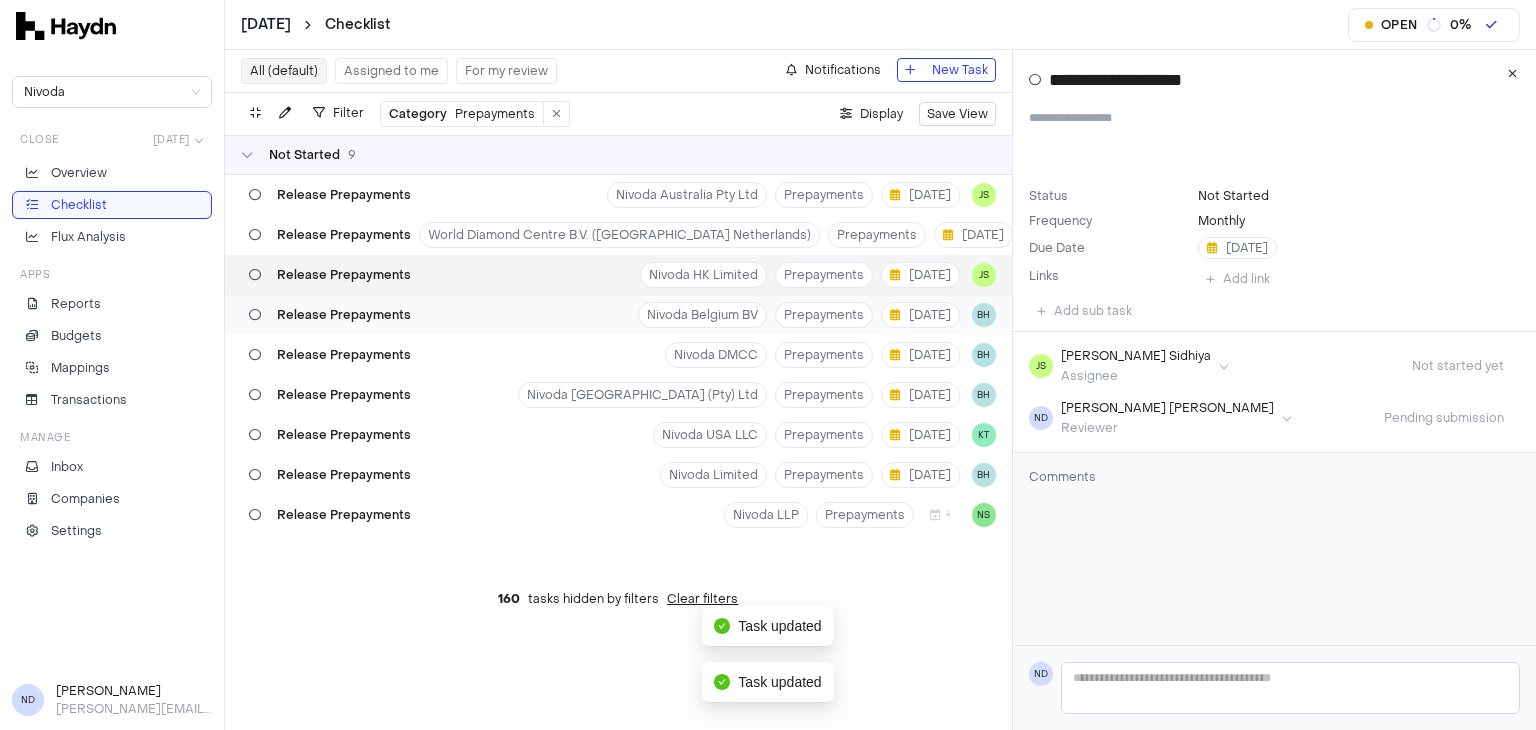 click on "Release Prepayments Nivoda Belgium BV Prepayments [DATE] BH" at bounding box center [618, 315] 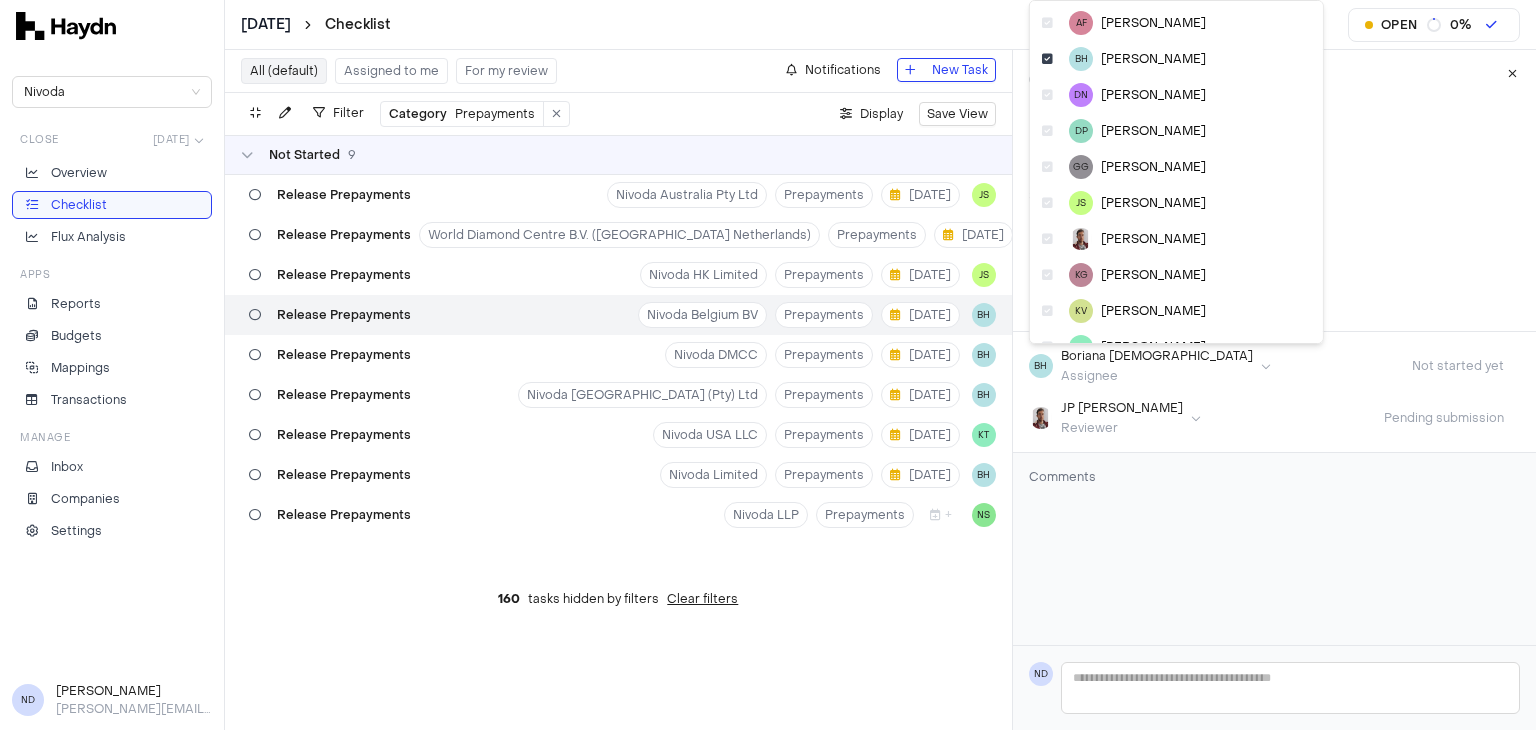 click on "**********" at bounding box center (768, 365) 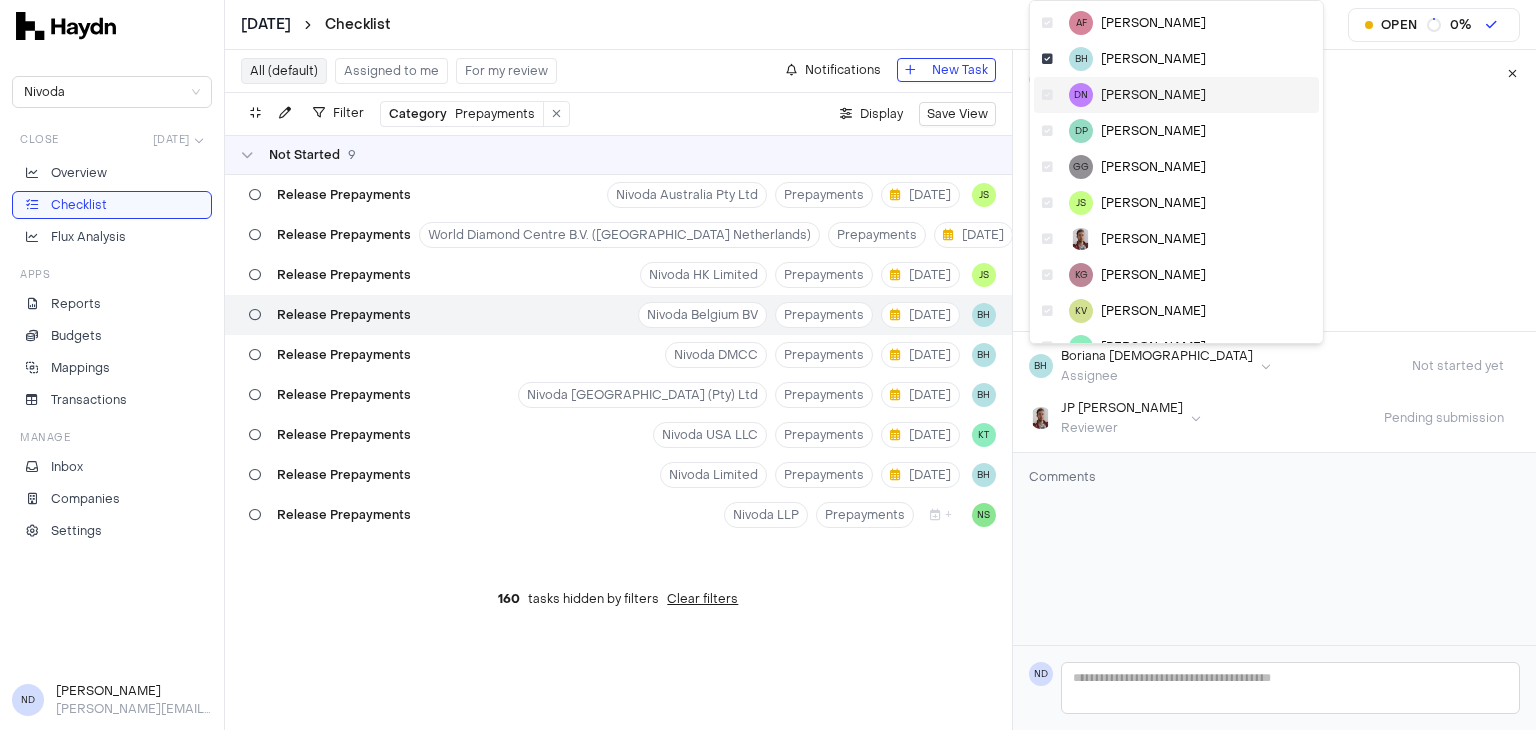 click on "[PERSON_NAME]" at bounding box center (1153, 95) 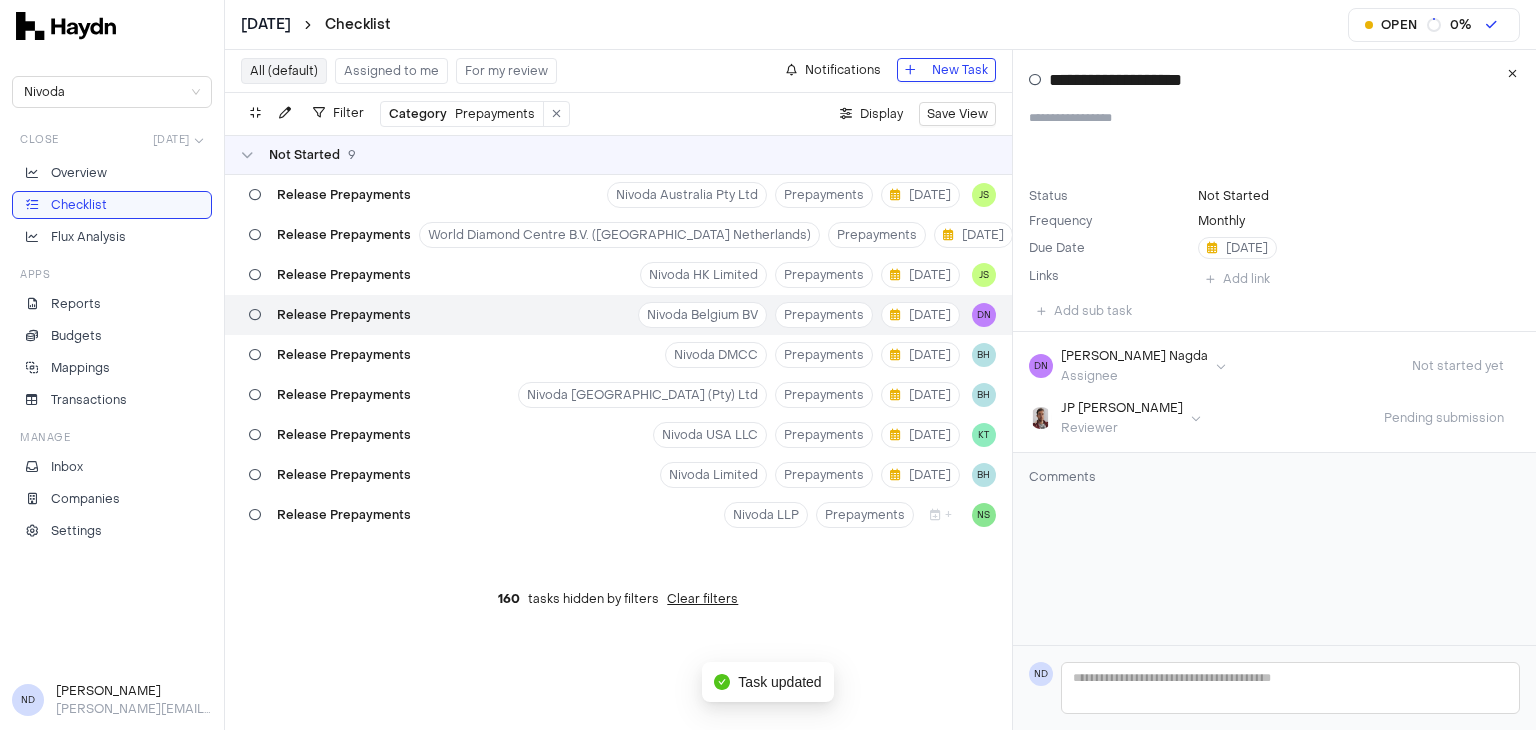 click on "**********" at bounding box center (768, 365) 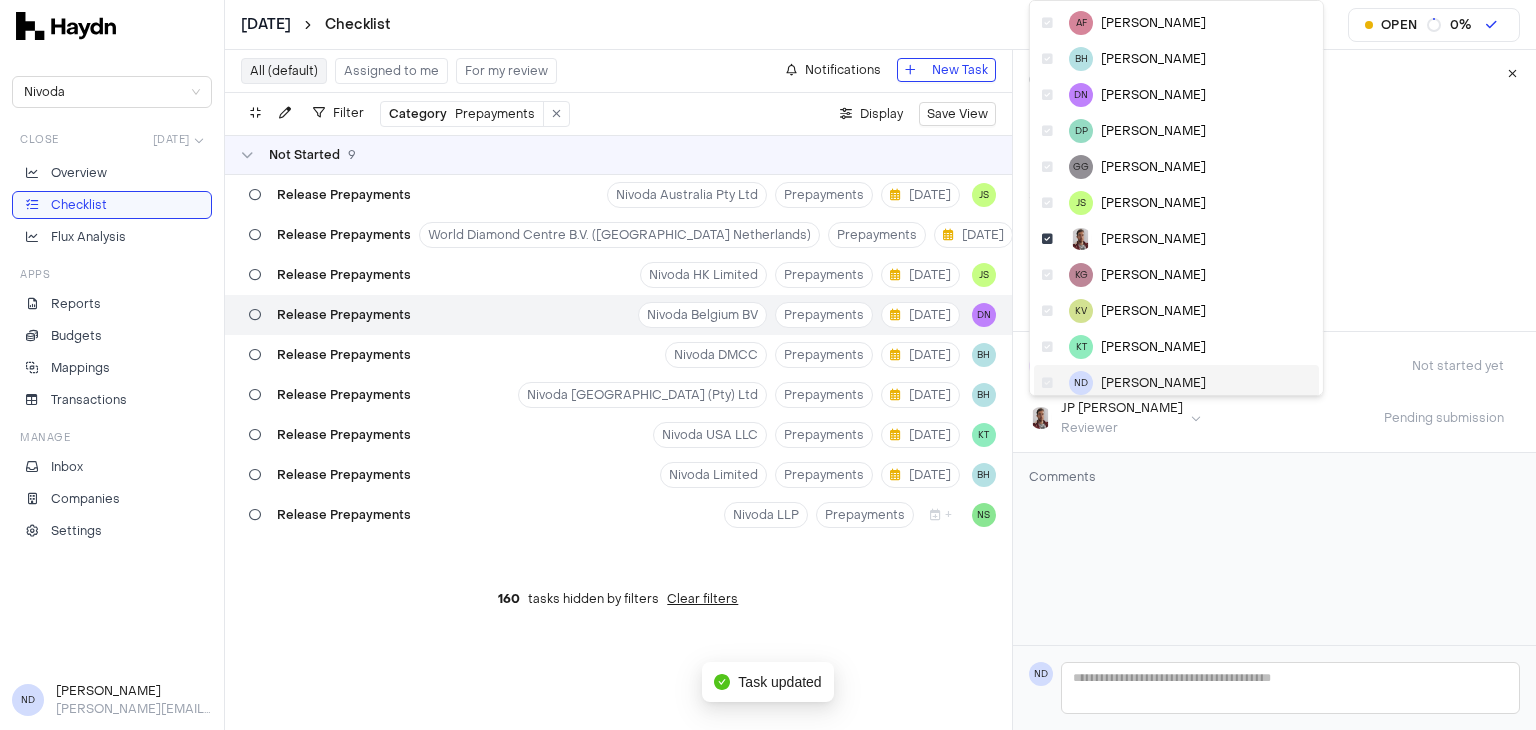 click on "[PERSON_NAME]" at bounding box center (1153, 383) 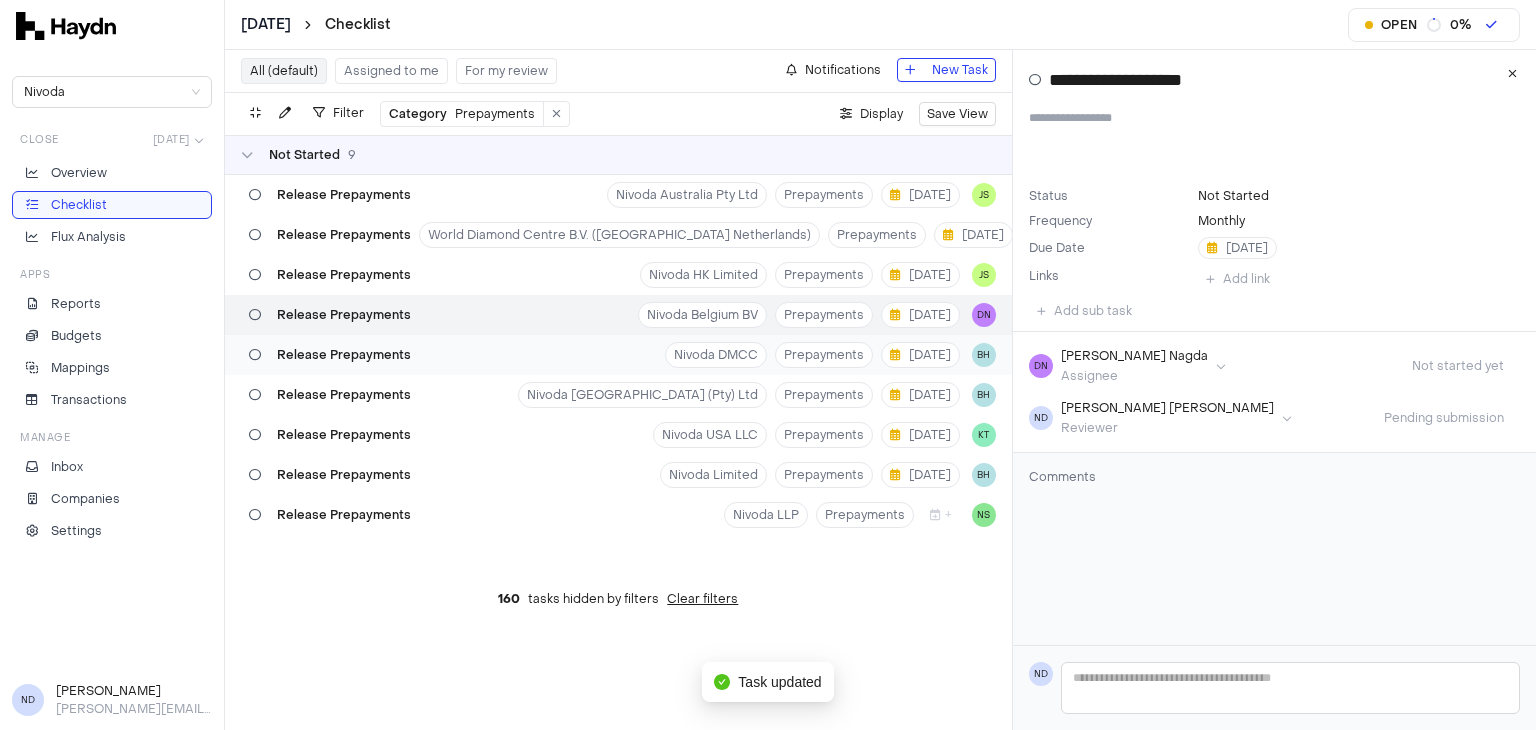 click on "Release Prepayments Nivoda DMCC Prepayments [DATE] BH" at bounding box center [618, 355] 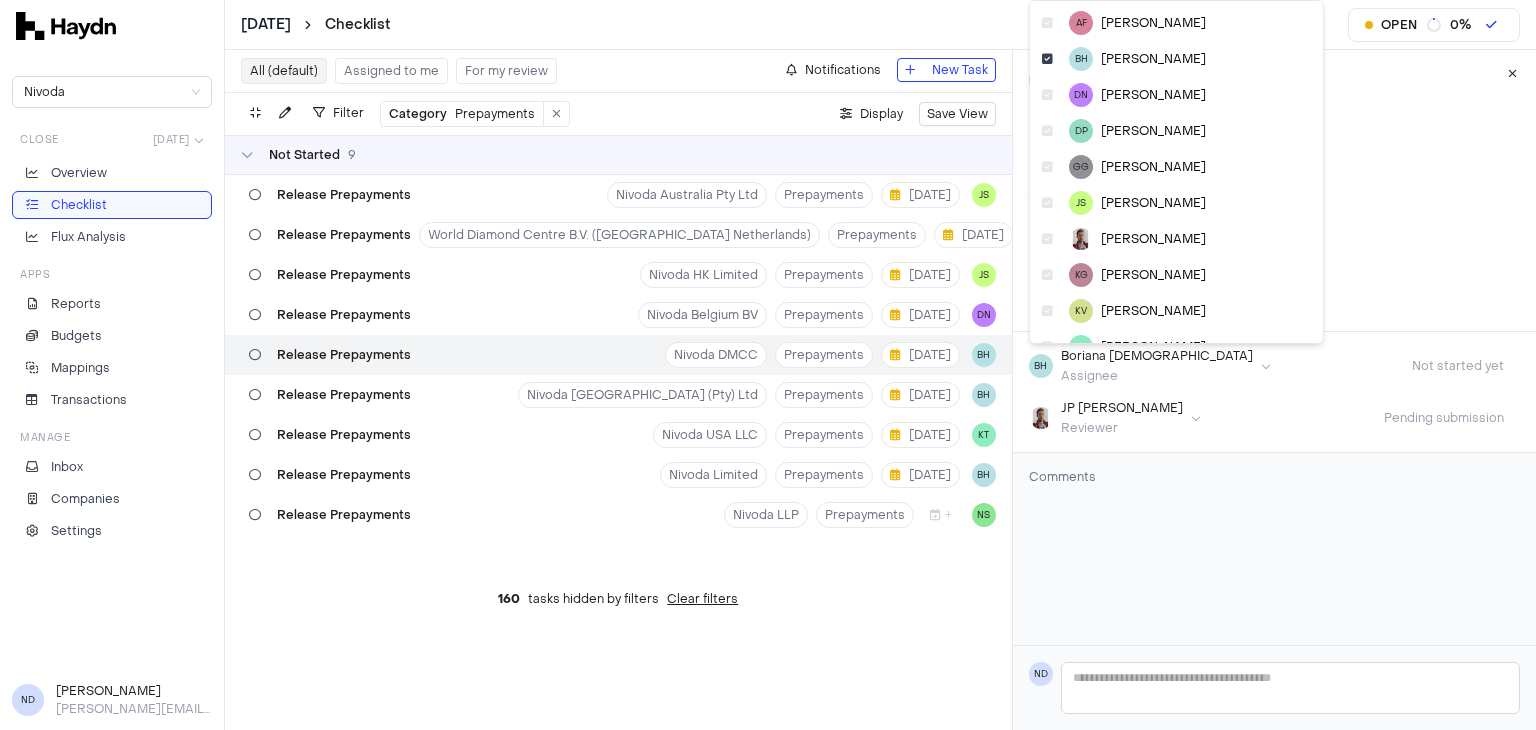 click on "**********" at bounding box center (768, 365) 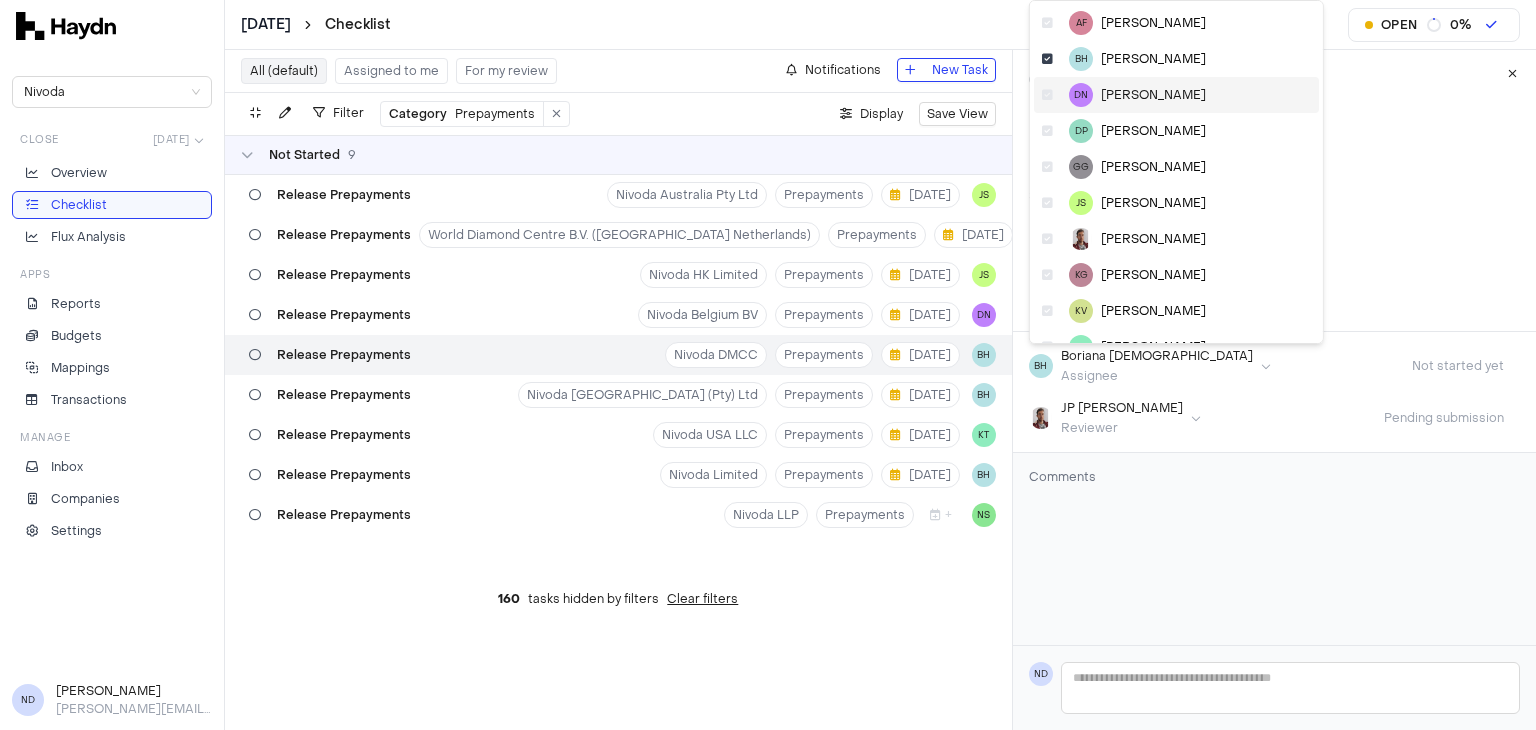click on "[PERSON_NAME]" at bounding box center (1153, 95) 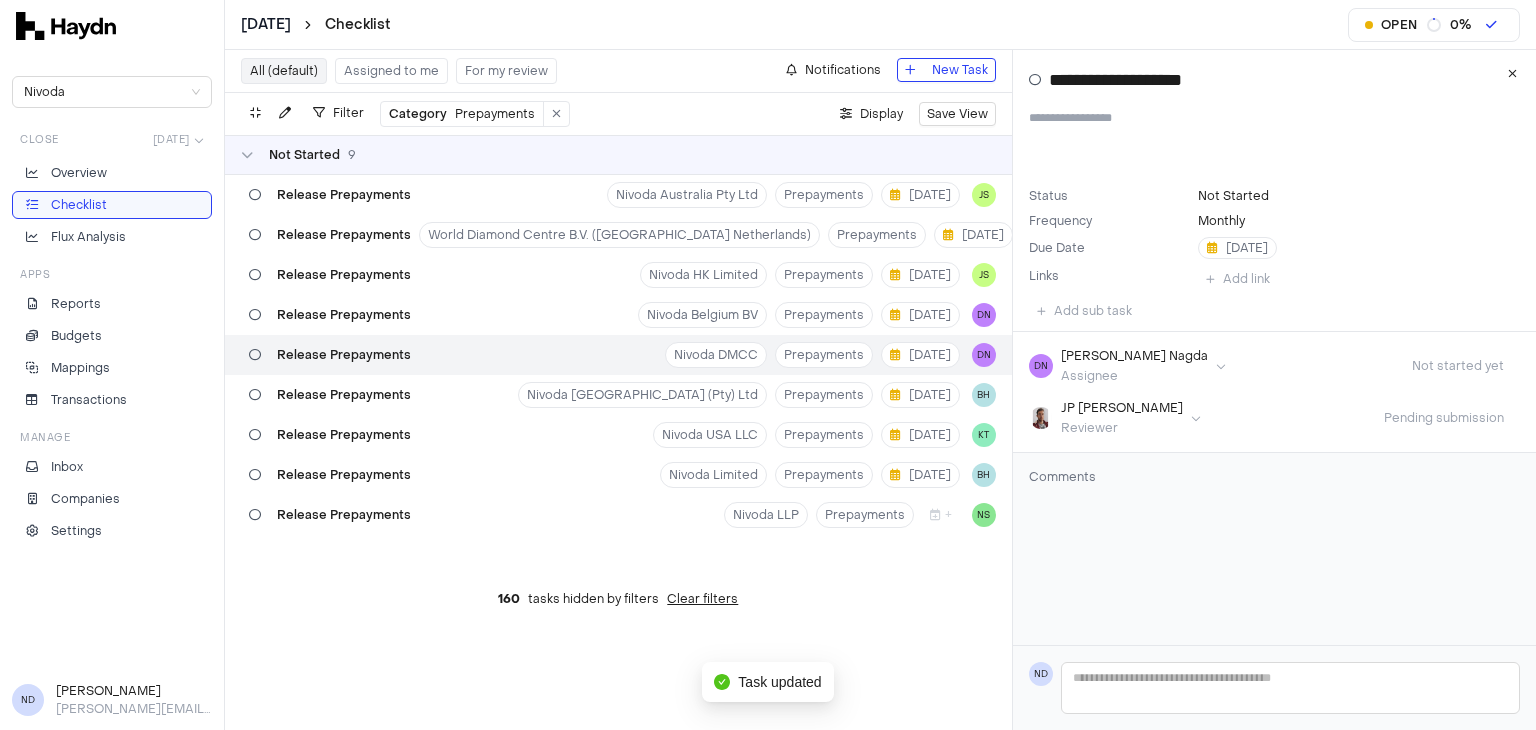 click on "**********" at bounding box center (768, 365) 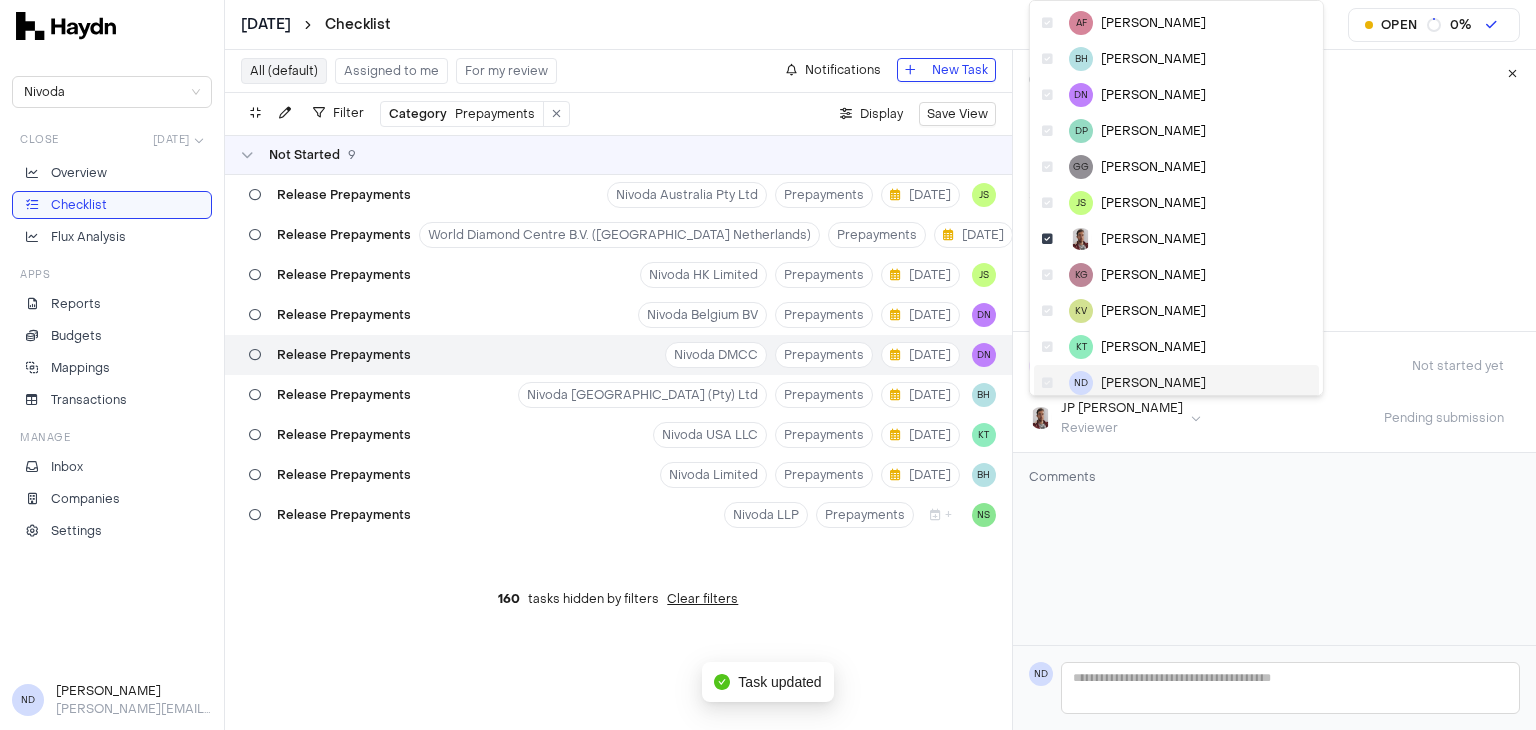click on "[PERSON_NAME]" at bounding box center [1153, 383] 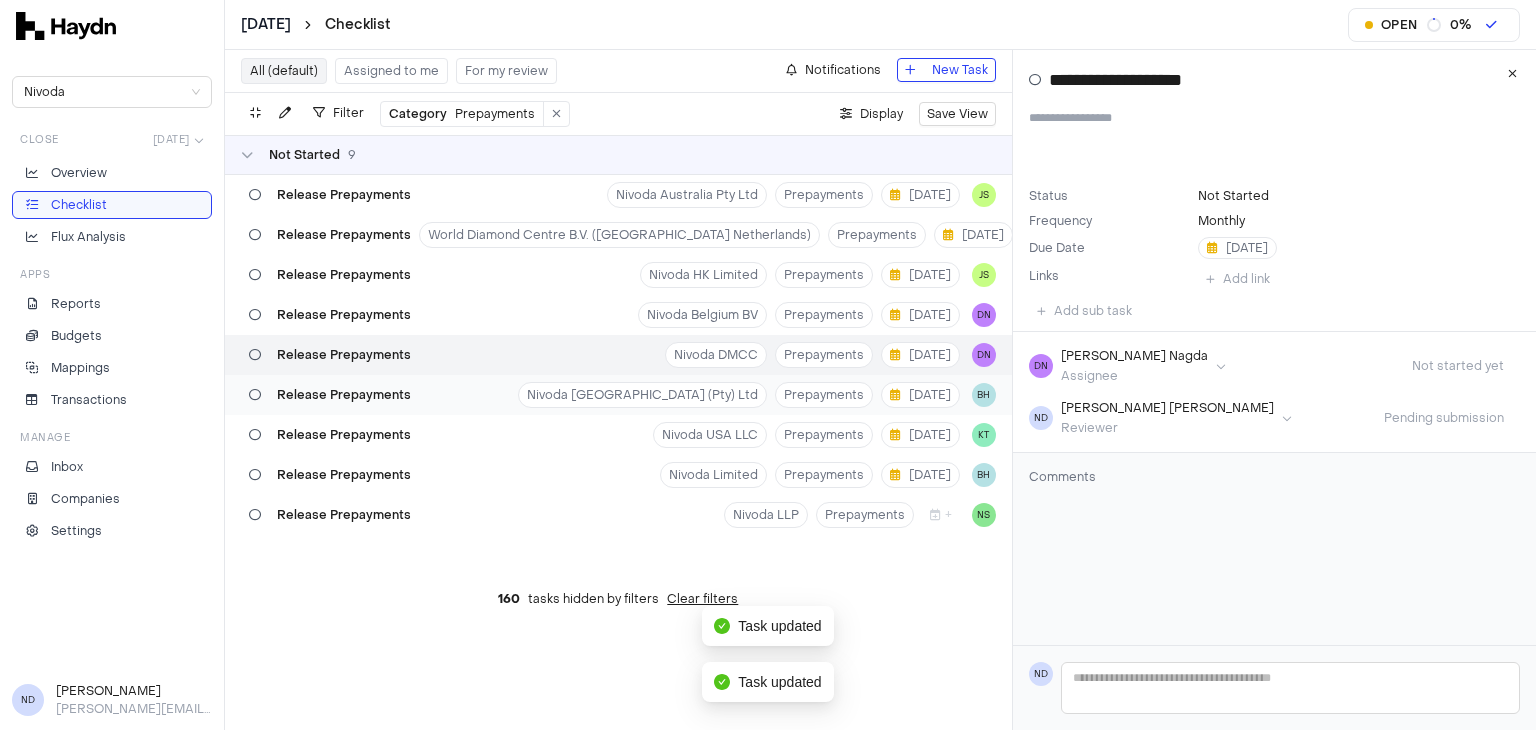 click on "Release Prepayments [GEOGRAPHIC_DATA] (Pty) Ltd Prepayments [DATE] BH" at bounding box center (618, 395) 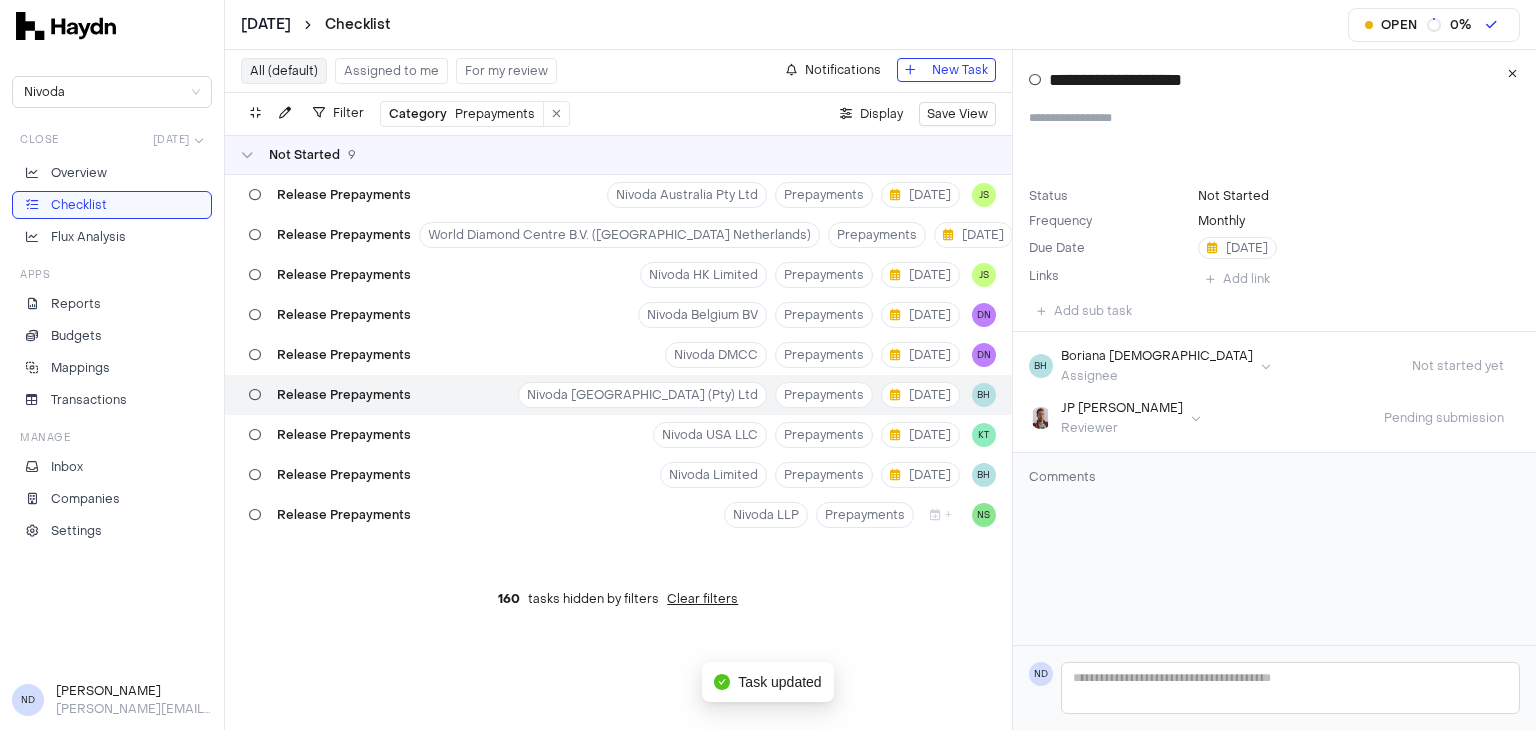 click on "**********" at bounding box center [768, 365] 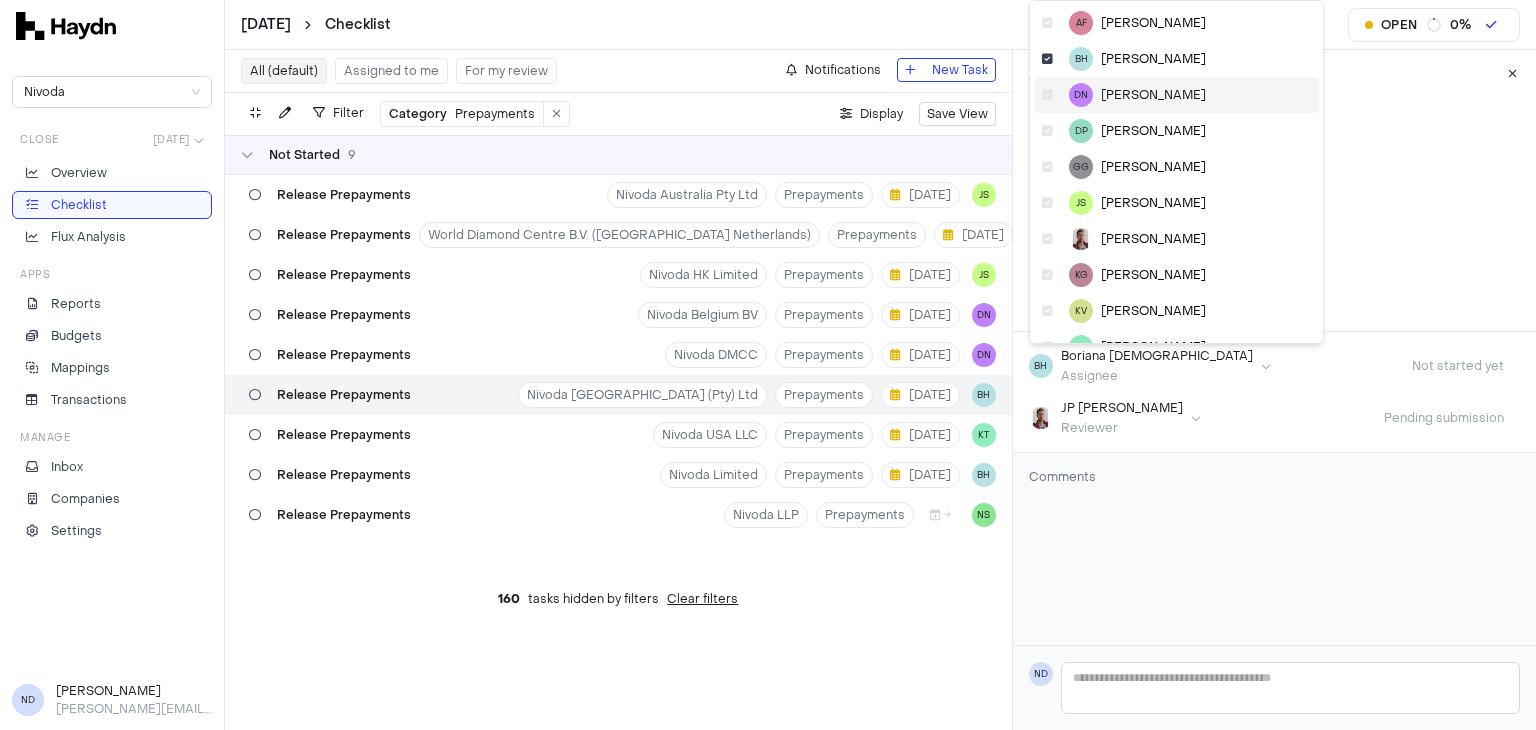 click on "[PERSON_NAME]" at bounding box center [1153, 95] 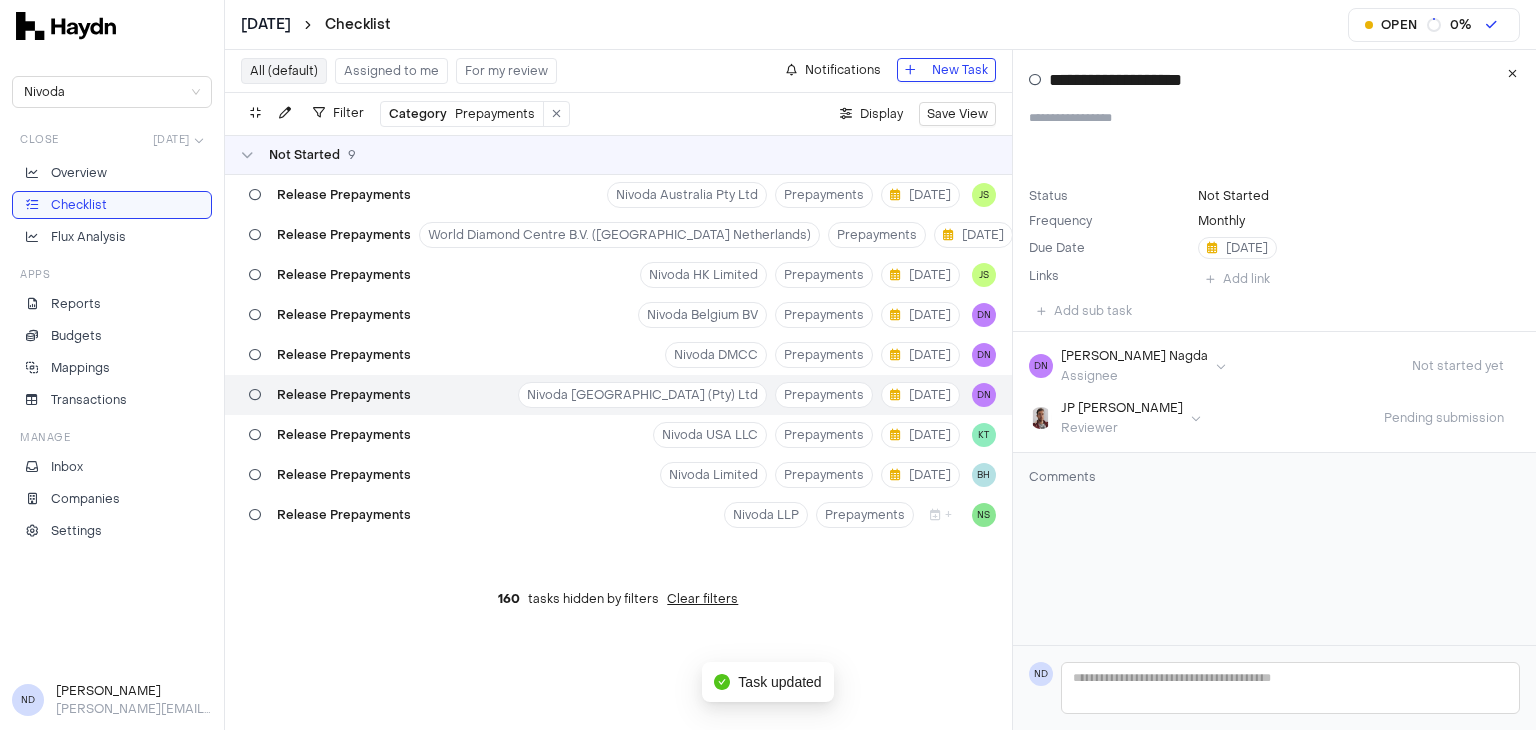 click on "**********" at bounding box center [768, 365] 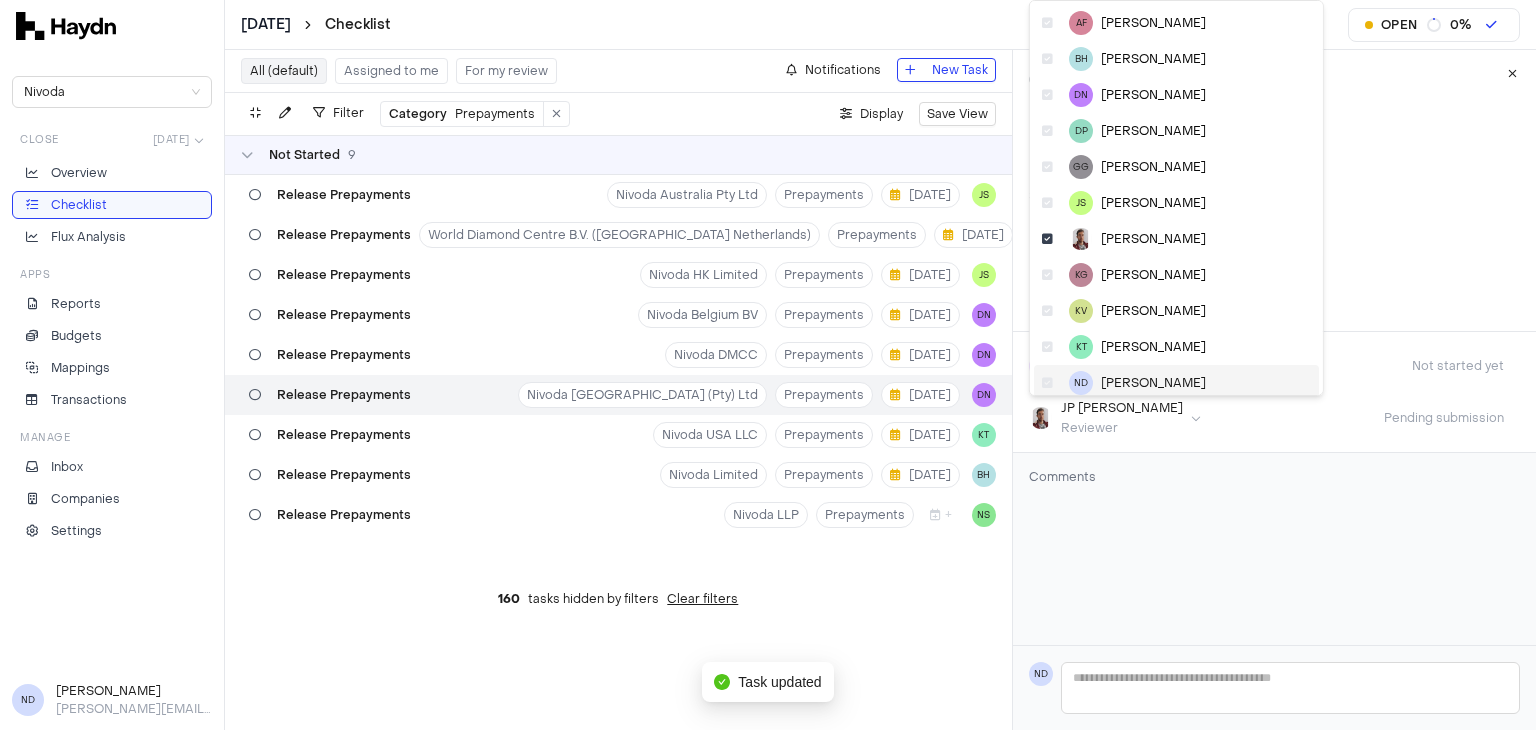 click on "[PERSON_NAME]" at bounding box center [1153, 383] 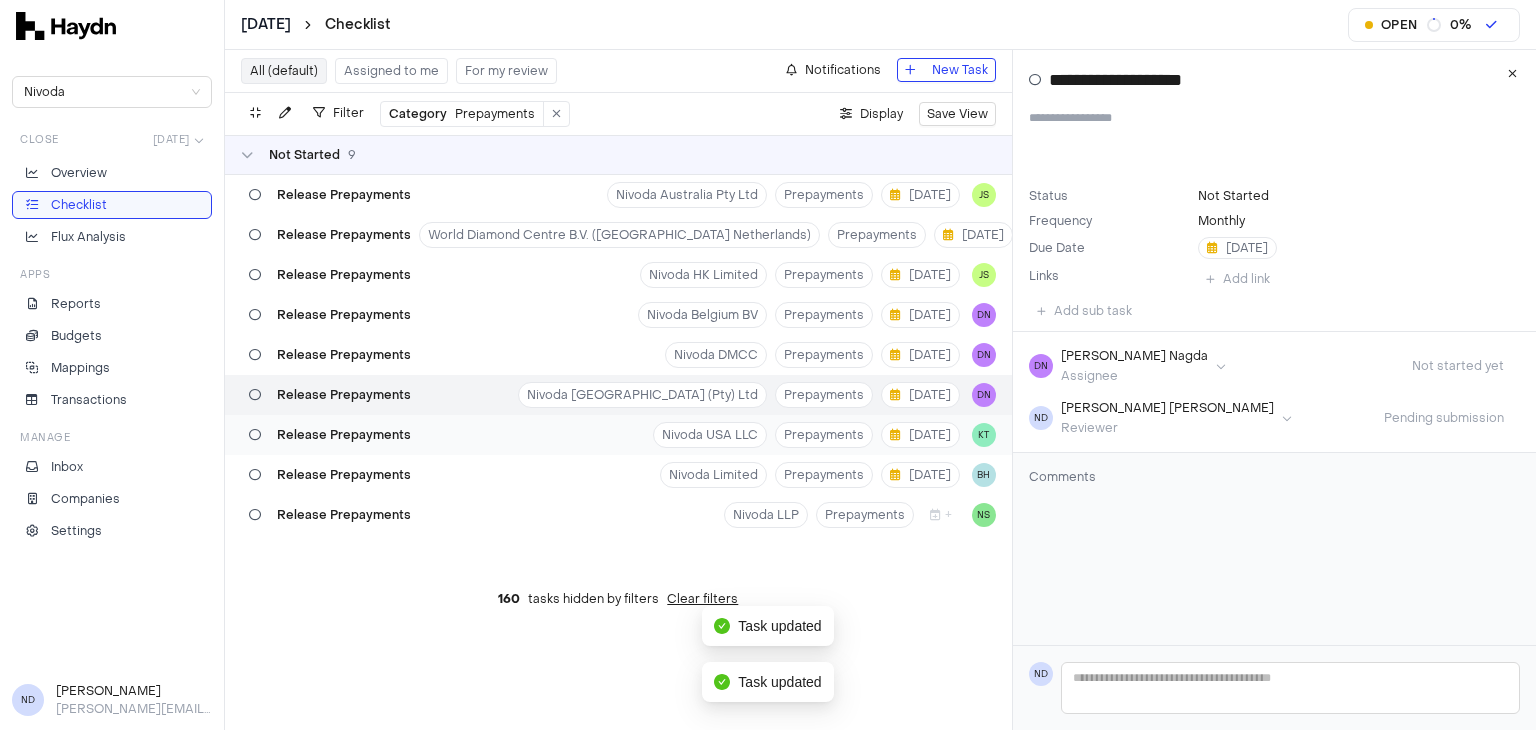 click on "Release Prepayments" at bounding box center [344, 435] 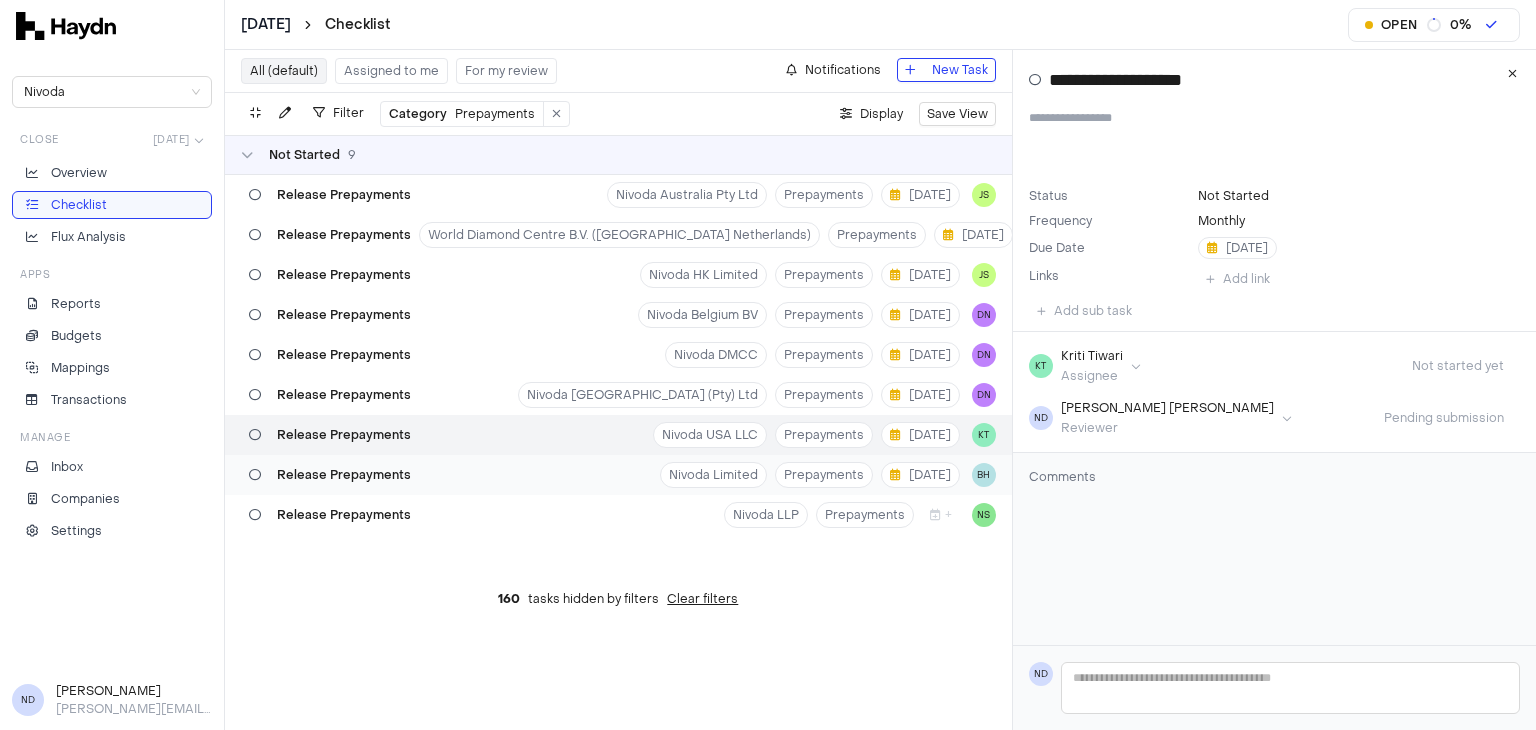 click on "Release Prepayments Nivoda Limited Prepayments [DATE] BH" at bounding box center [618, 475] 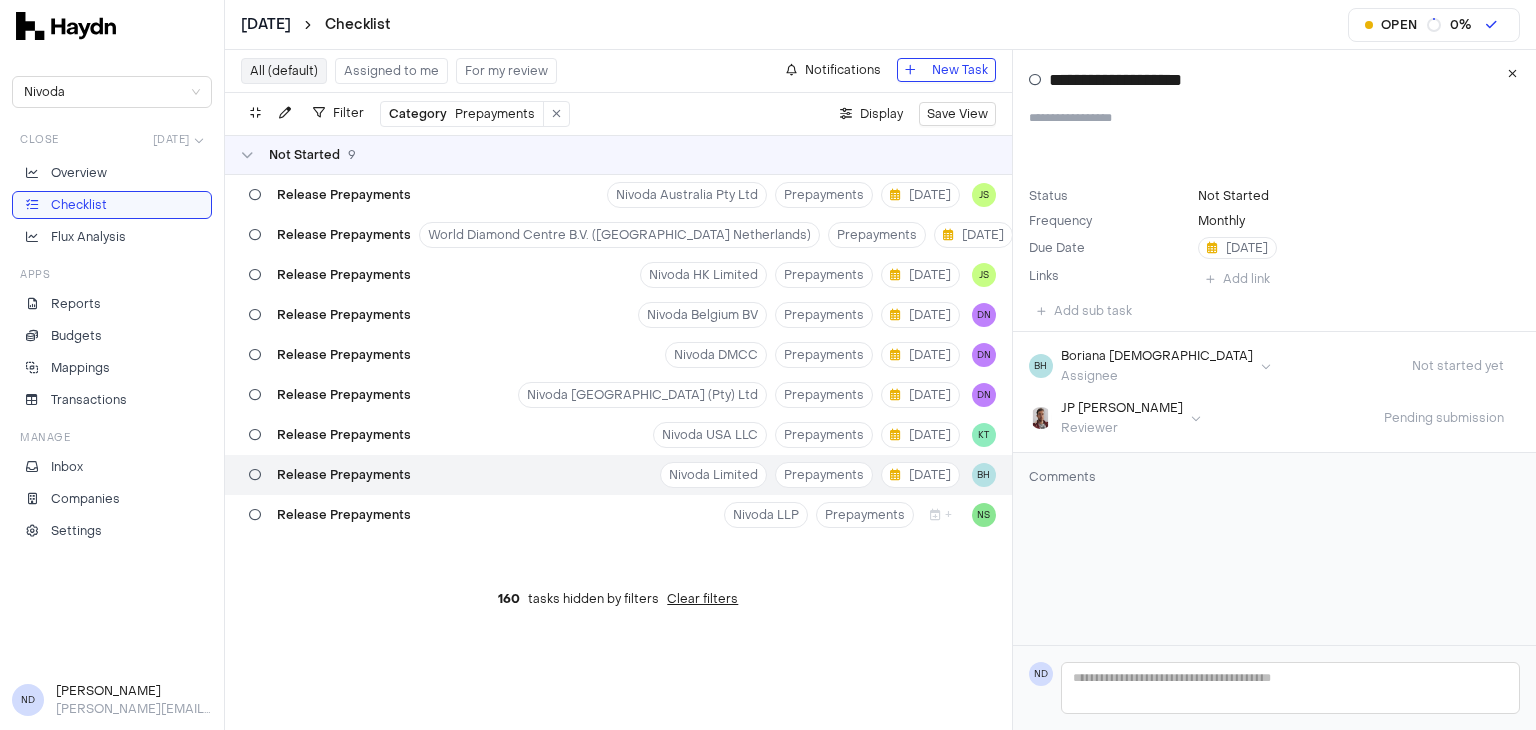 click on "**********" at bounding box center [768, 365] 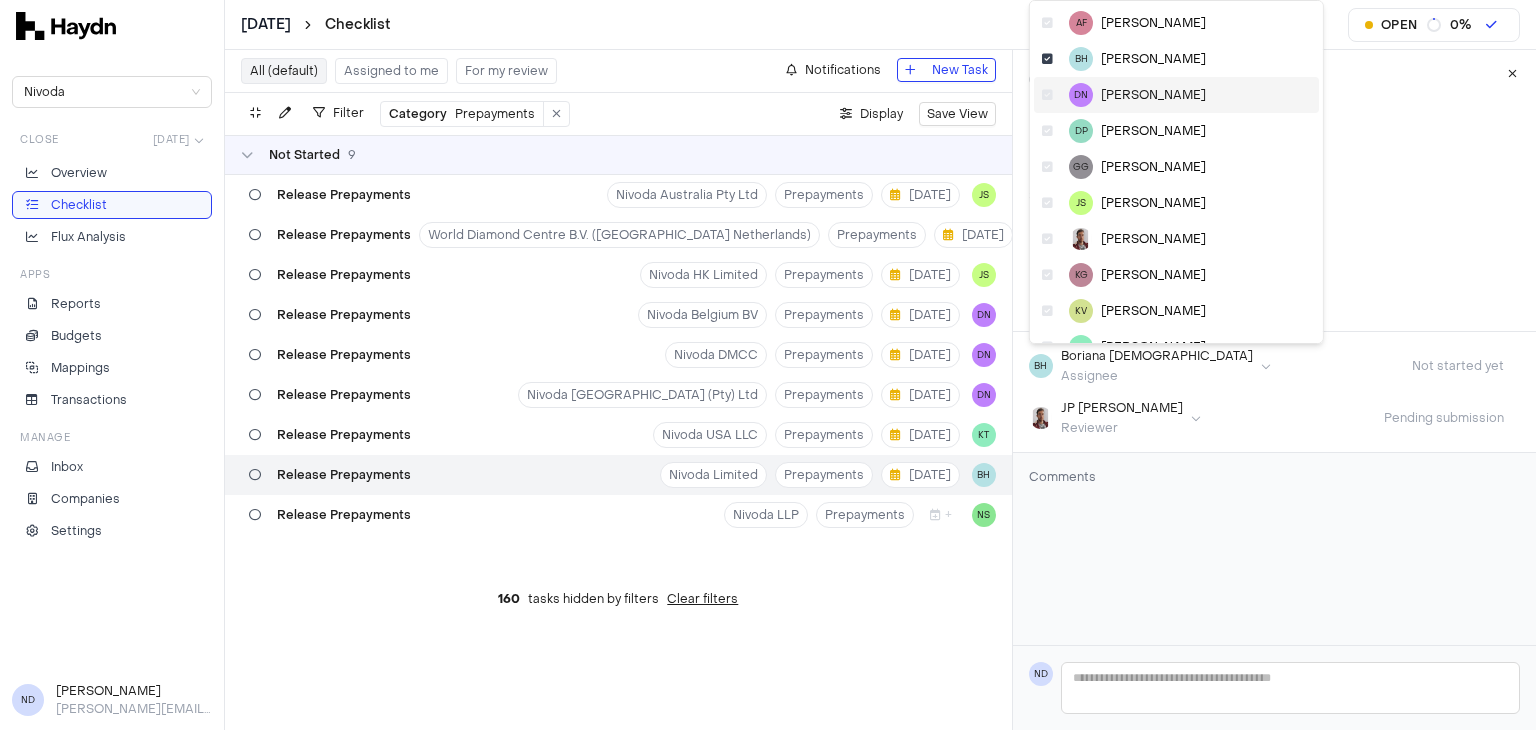 click on "[PERSON_NAME]" at bounding box center (1153, 95) 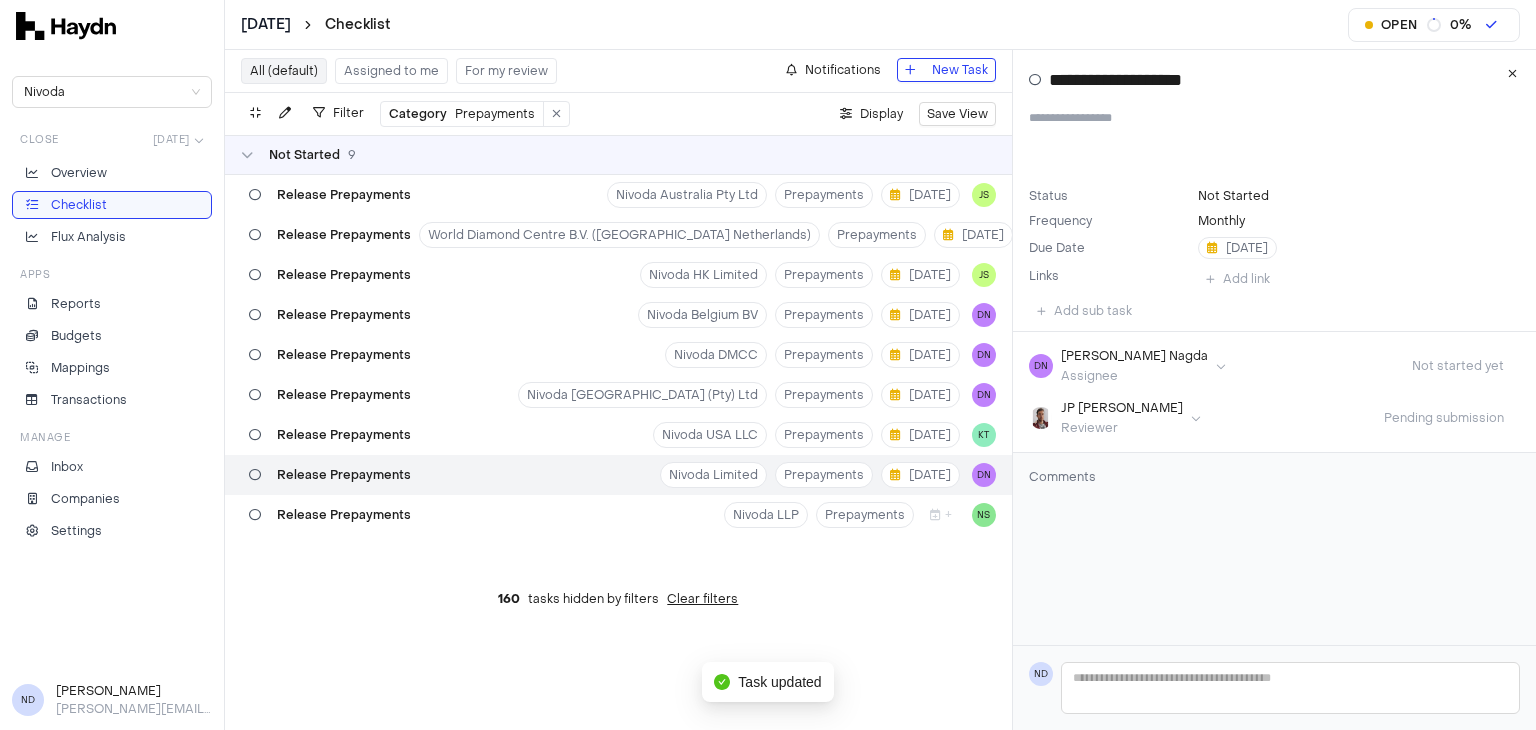 click on "DN [PERSON_NAME] Assignee Not started yet [PERSON_NAME] Reviewer Pending submission" at bounding box center (1274, 392) 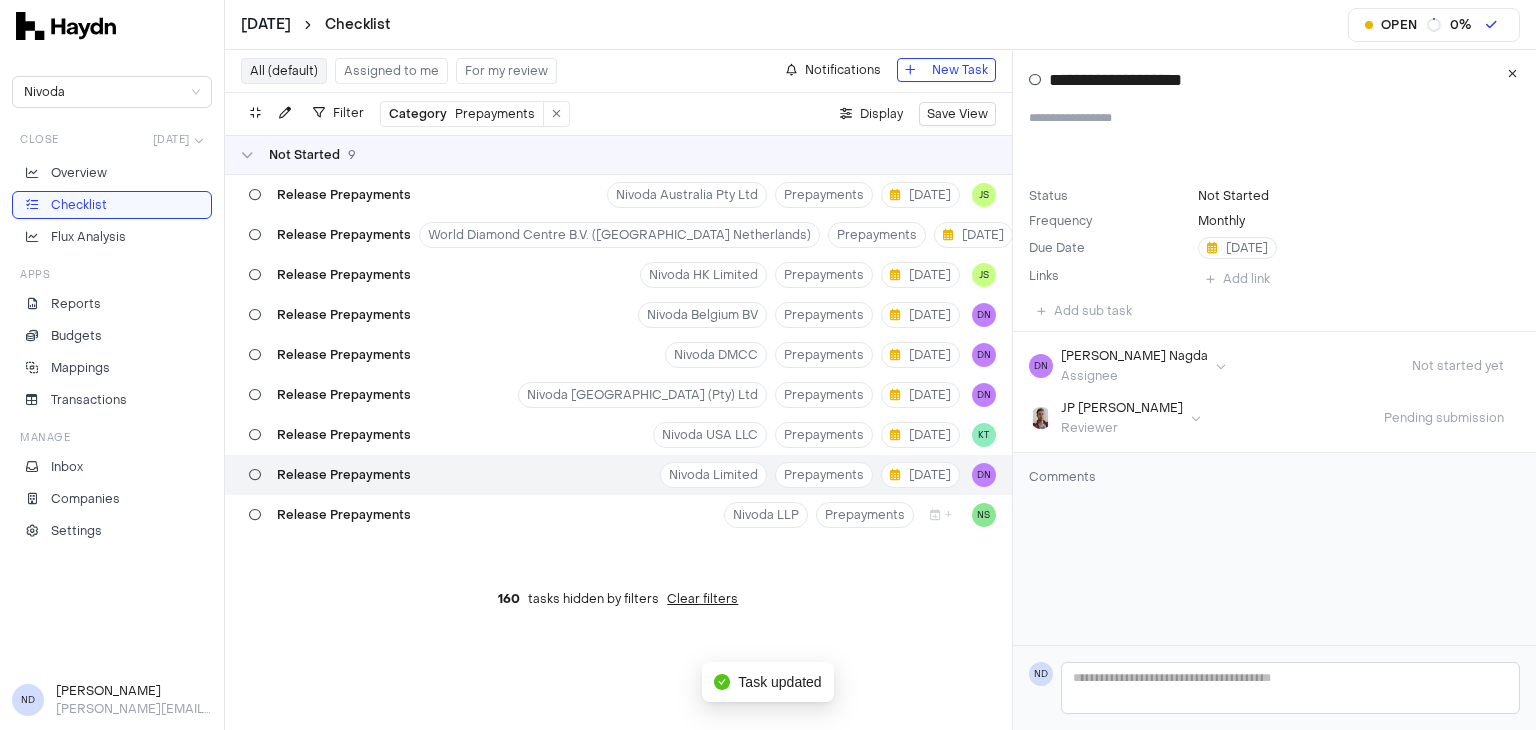 click on "**********" at bounding box center [768, 365] 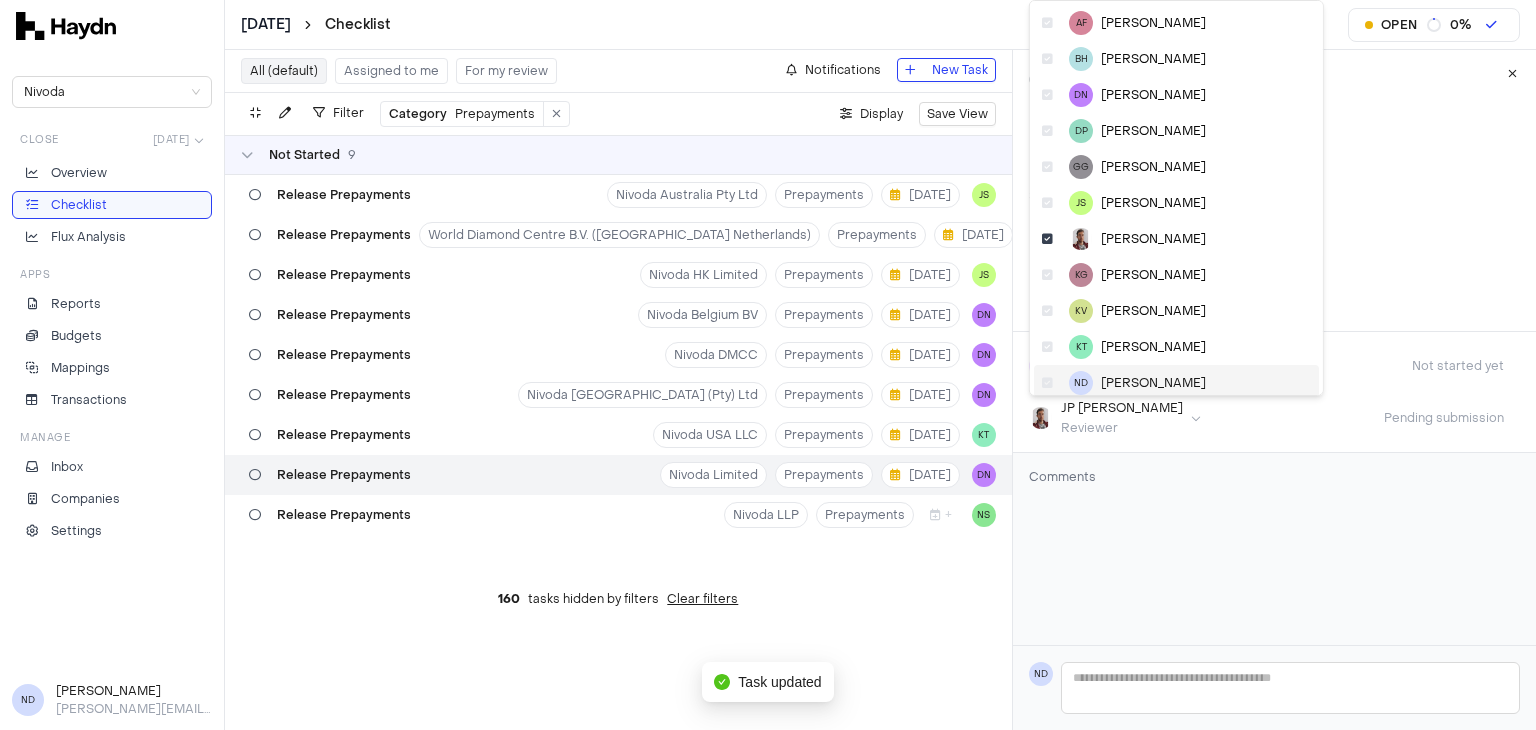 click on "[PERSON_NAME]" at bounding box center [1153, 383] 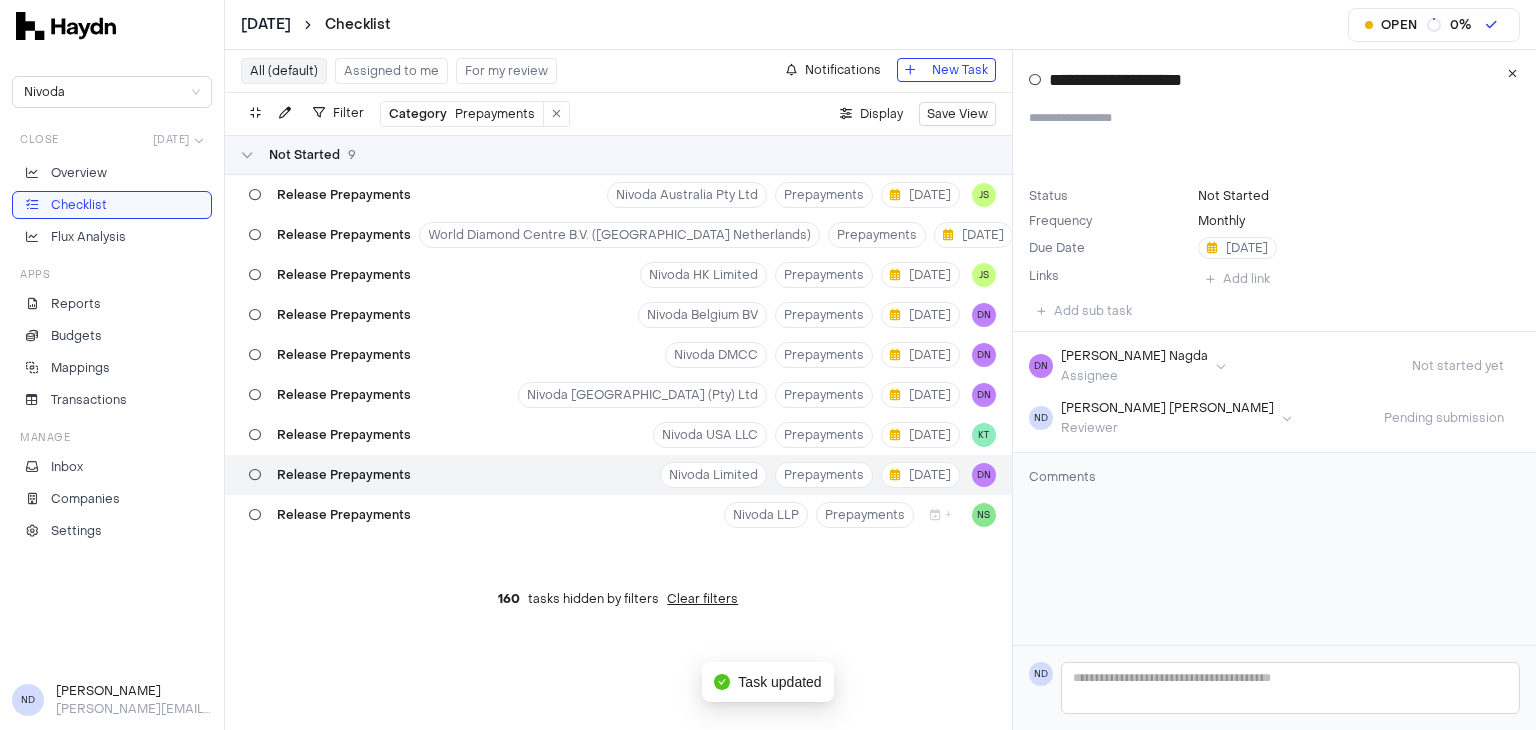 click on "Release Prepayments Nivoda Limited Prepayments [DATE] DN" at bounding box center [618, 475] 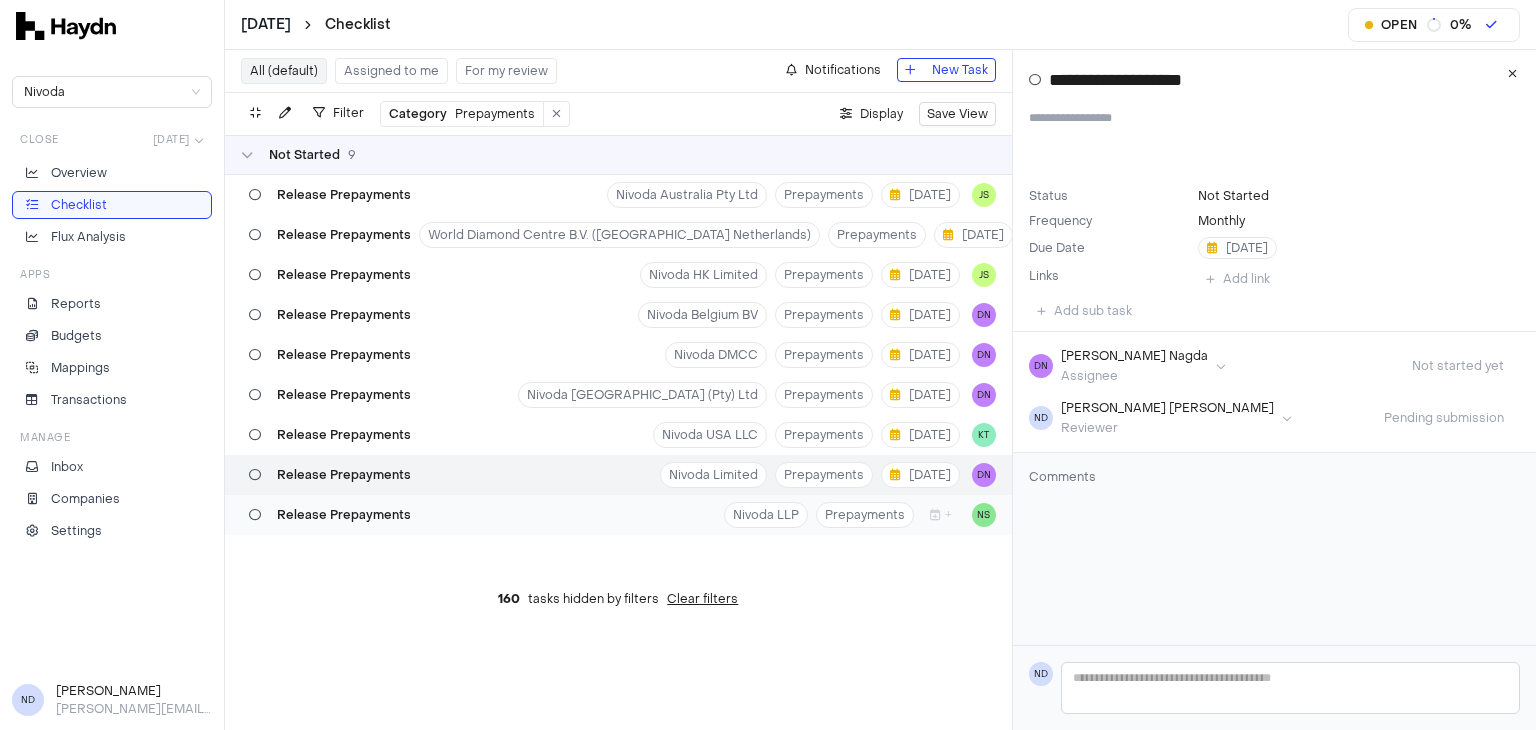 click on "Release Prepayments" at bounding box center (344, 515) 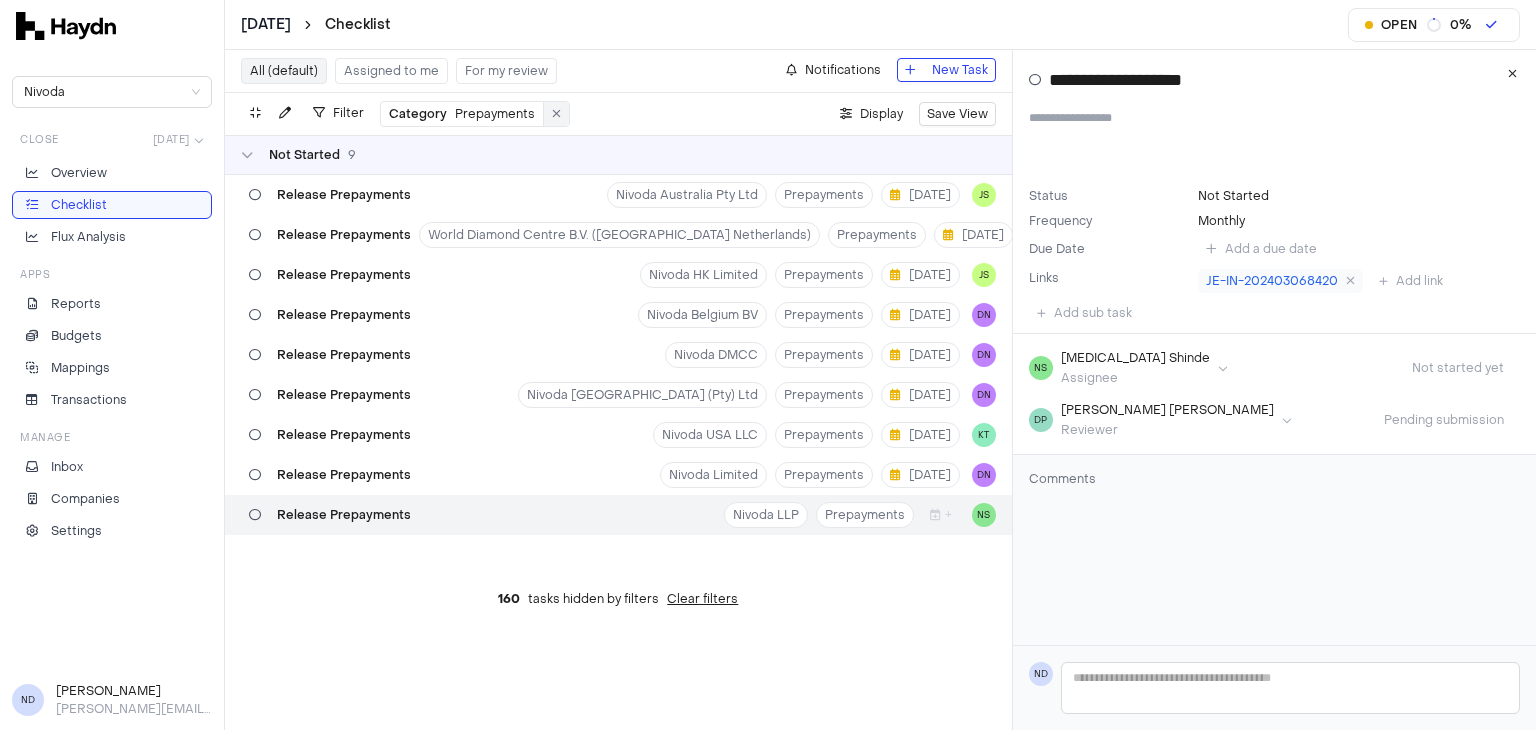 click at bounding box center (556, 114) 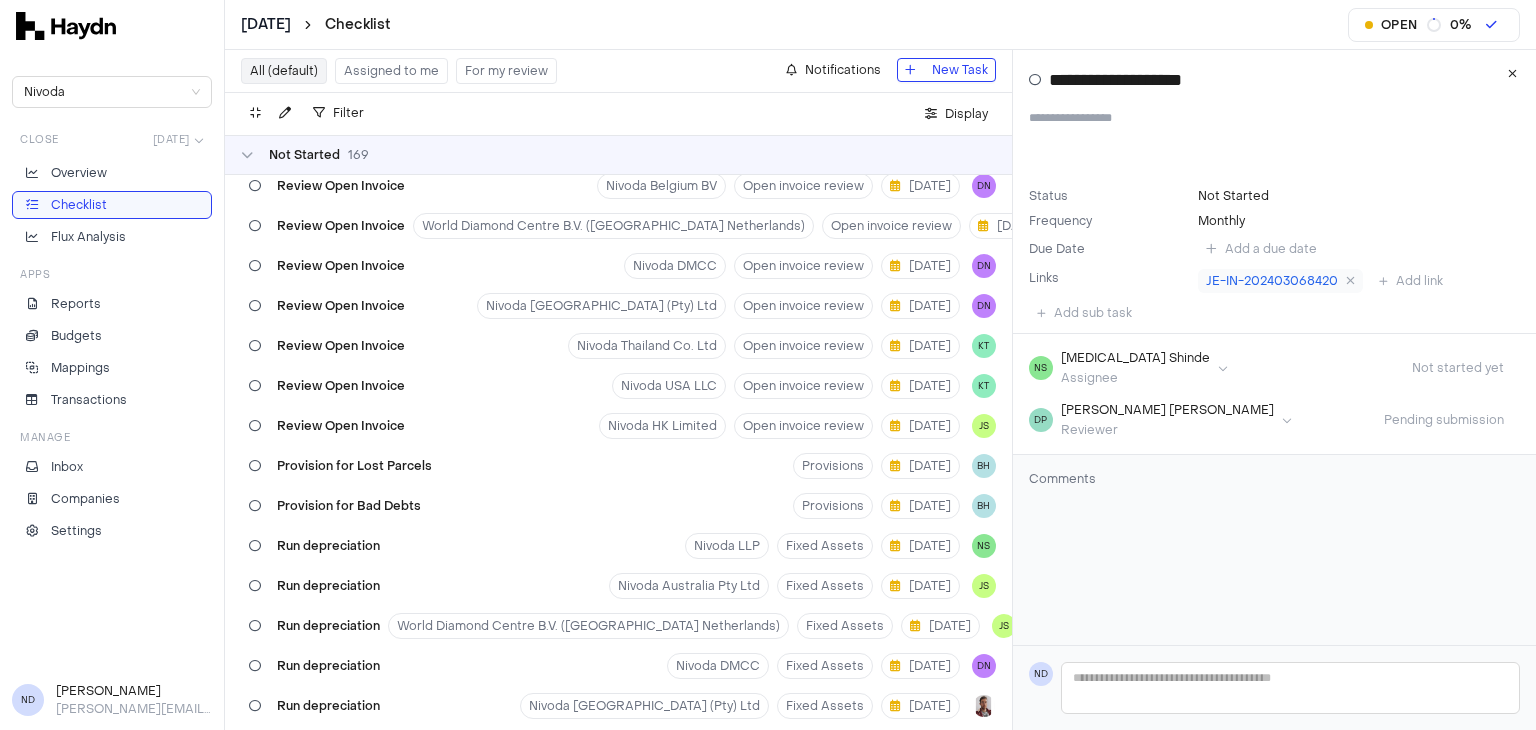 scroll, scrollTop: 0, scrollLeft: 0, axis: both 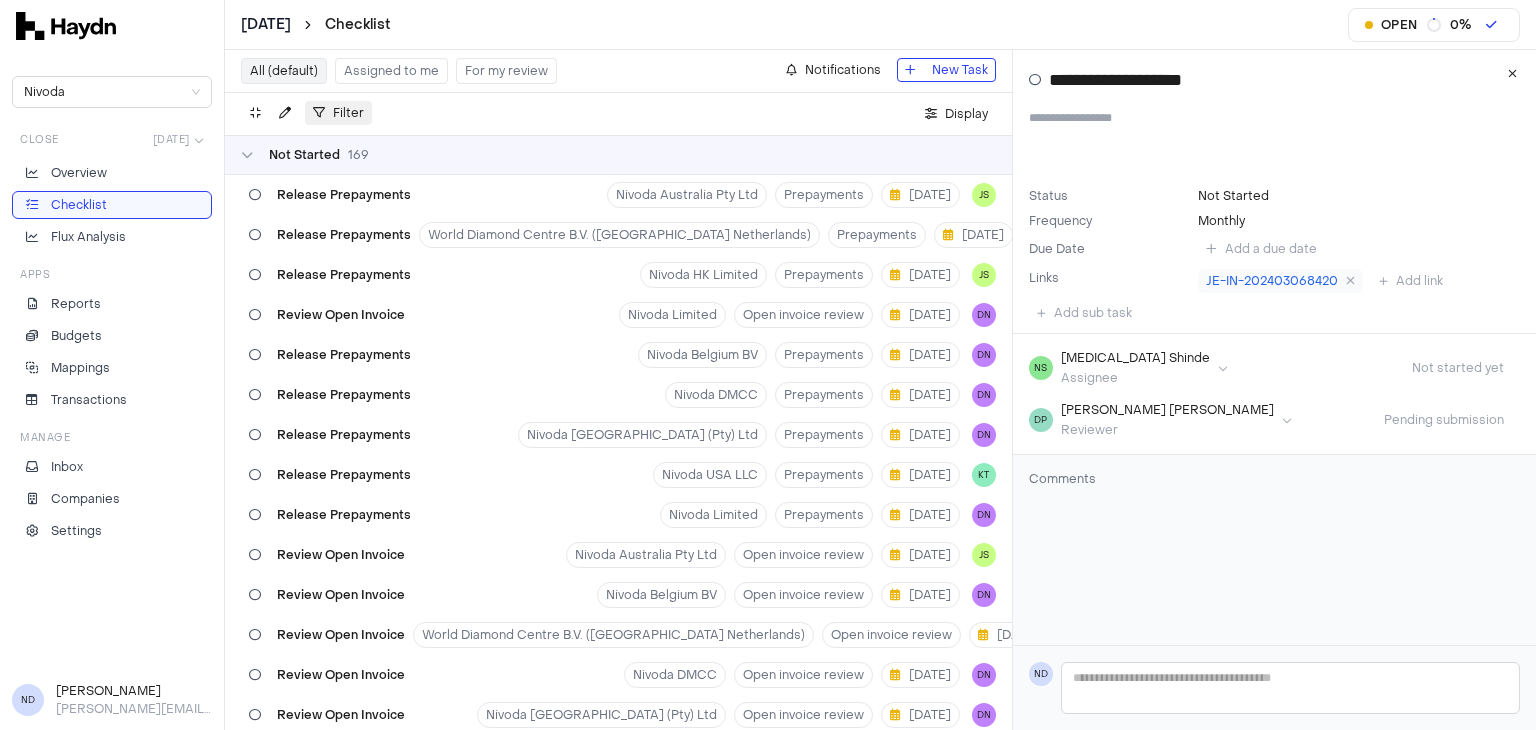 click on "Filter" at bounding box center [348, 113] 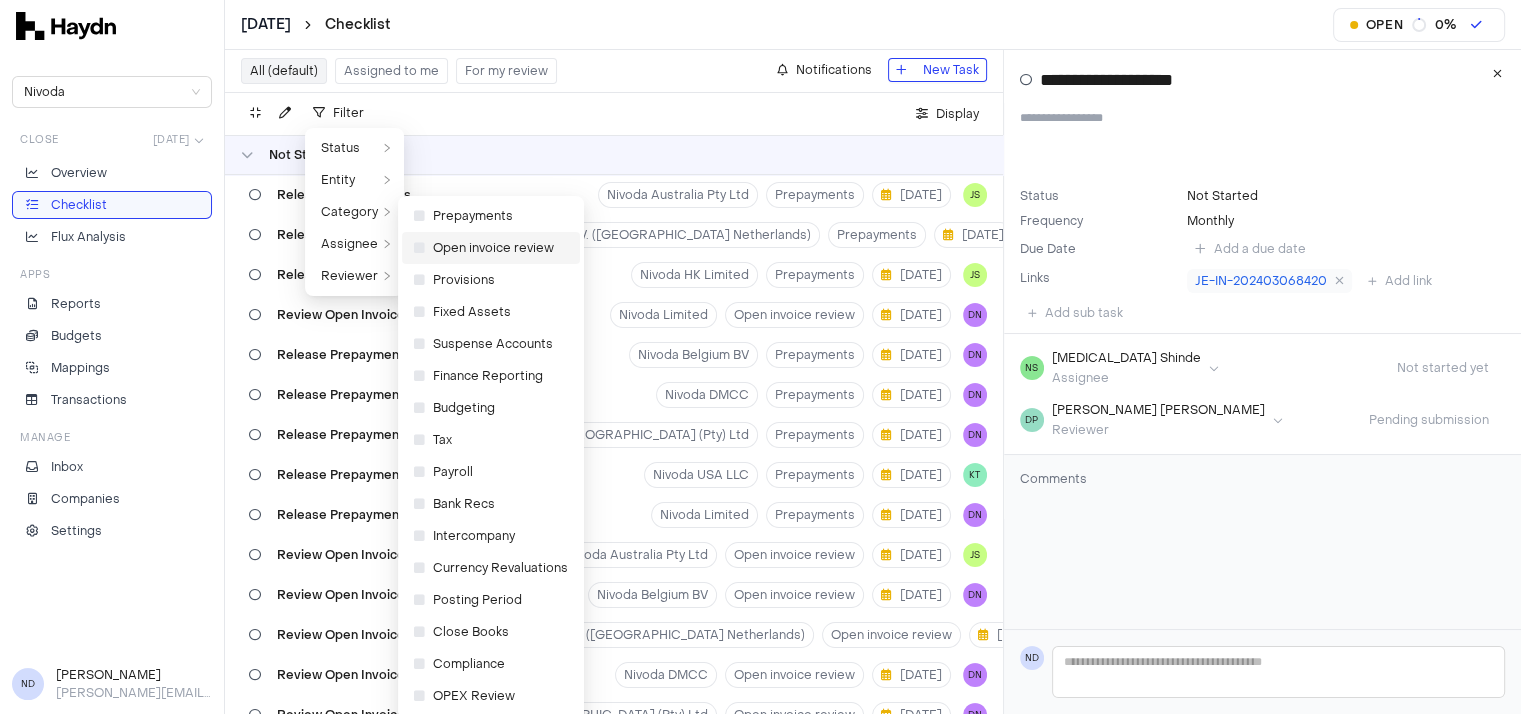 click on "Open invoice review" at bounding box center [484, 248] 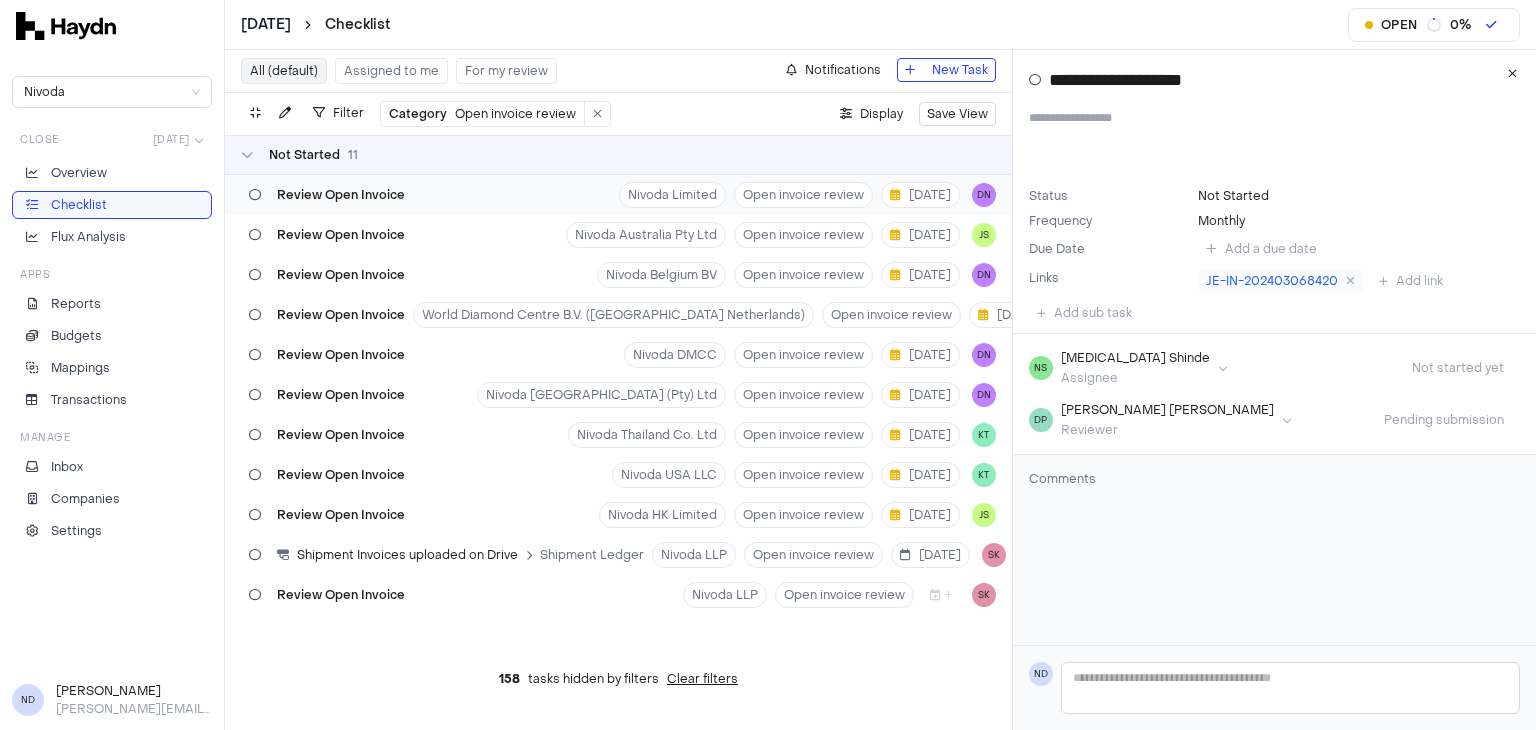 click on "Review Open Invoice Nivoda Limited Open invoice review [DATE] DN" at bounding box center [618, 195] 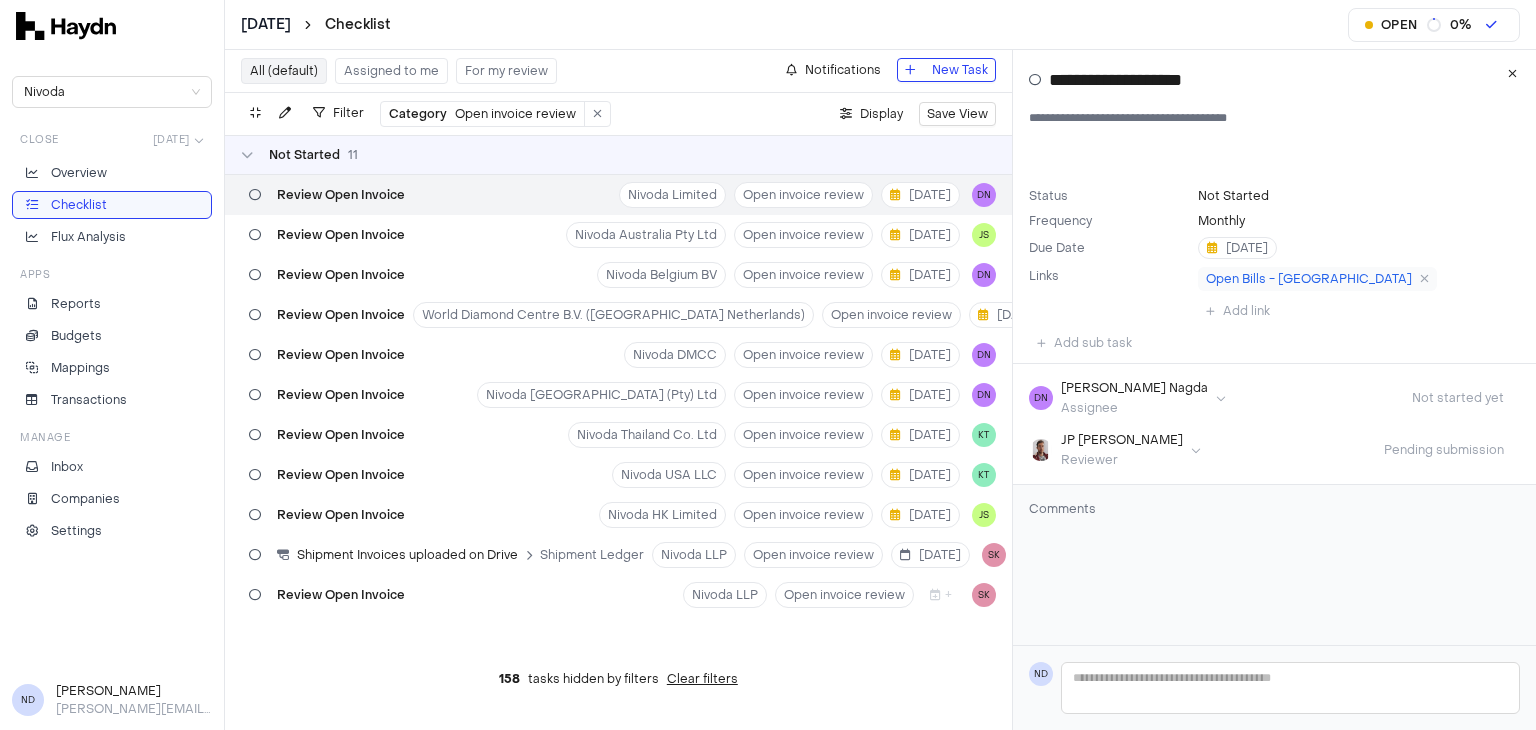 click on "Review Open Invoice Nivoda Limited Open invoice review [DATE] DN" at bounding box center [618, 195] 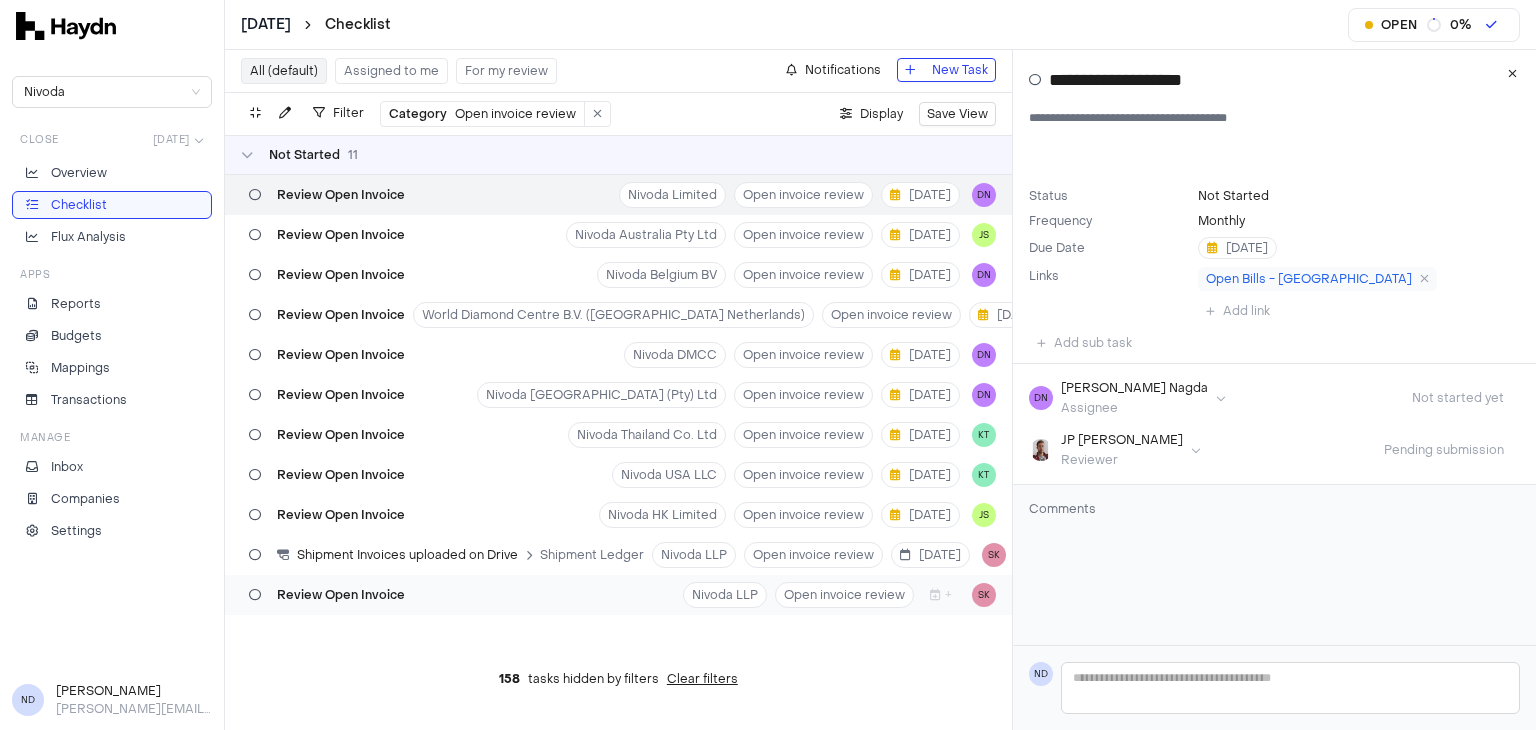click on "Review Open Invoice Nivoda LLP Open invoice review + SK" at bounding box center (618, 595) 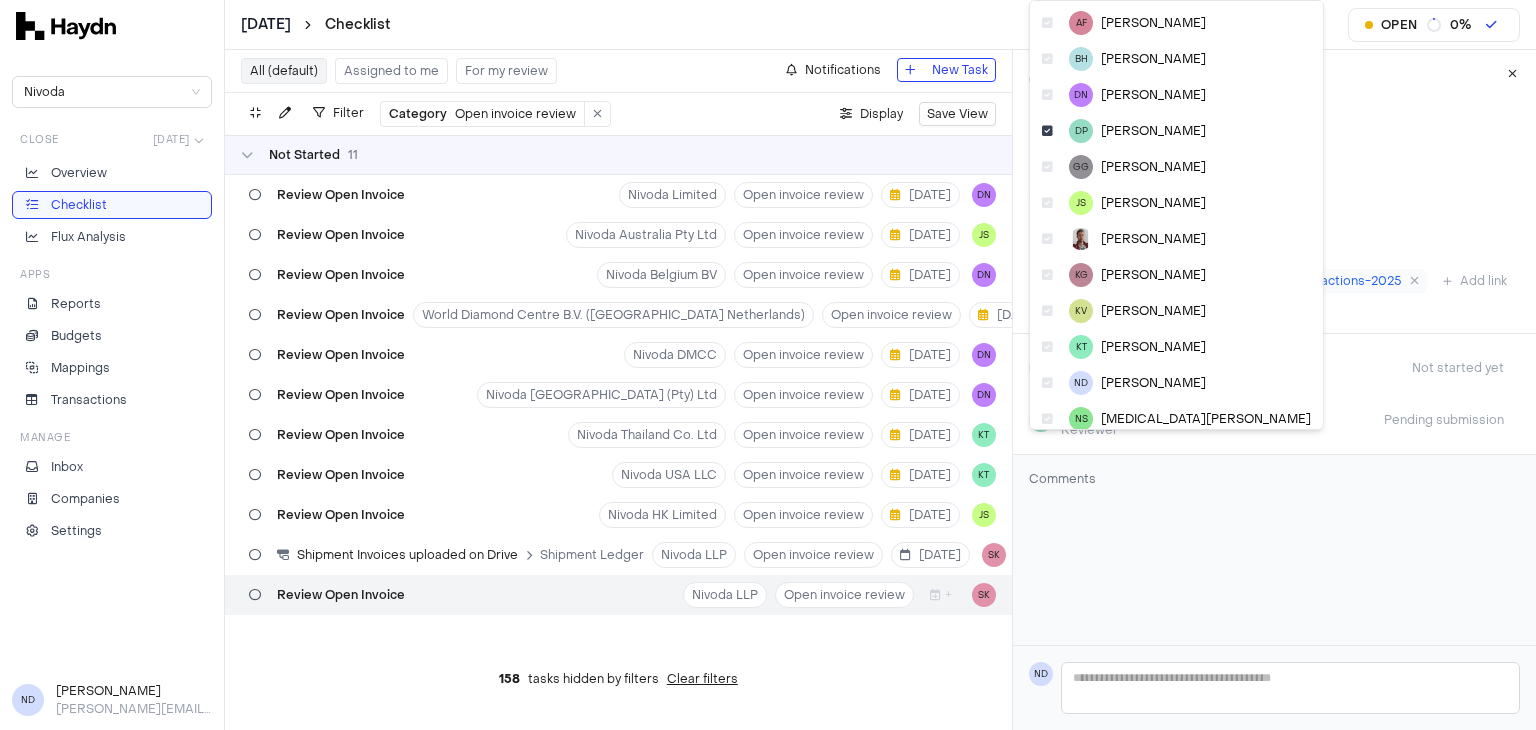 click on "[DATE] Checklist Open 0 % Nivoda Close [DATE] Overview Checklist Flux Analysis Apps Reports Budgets Mappings Transactions Manage Inbox Companies Settings ND [PERSON_NAME] [PERSON_NAME][EMAIL_ADDRESS][DOMAIN_NAME] All   (default) Assigned to me   For my review   Notifications New Task Filter Category Open invoice review . Display Save View Not Started 11 Review Open Invoice Nivoda Limited Open invoice review [DATE] DN Review Open Invoice Nivoda Australia Pty Ltd Open invoice review [DATE] JS Review Open Invoice Nivoda Belgium BV Open invoice review [DATE] DN Review Open Invoice World Diamond Centre B.V. (Nivoda Netherlands) Open invoice review [DATE] JS Review Open Invoice Nivoda DMCC Open invoice review [DATE] DN Review Open Invoice [GEOGRAPHIC_DATA] (Pty) Ltd Open invoice review [DATE] DN Review Open Invoice Nivoda Thailand Co. Ltd Open invoice review [DATE] KT Review Open Invoice Nivoda USA LLC Open invoice review [DATE] KT Review Open Invoice Nivoda HK Limited Open invoice review [DATE] JS Shipment Invoices uploaded on Drive" at bounding box center (768, 365) 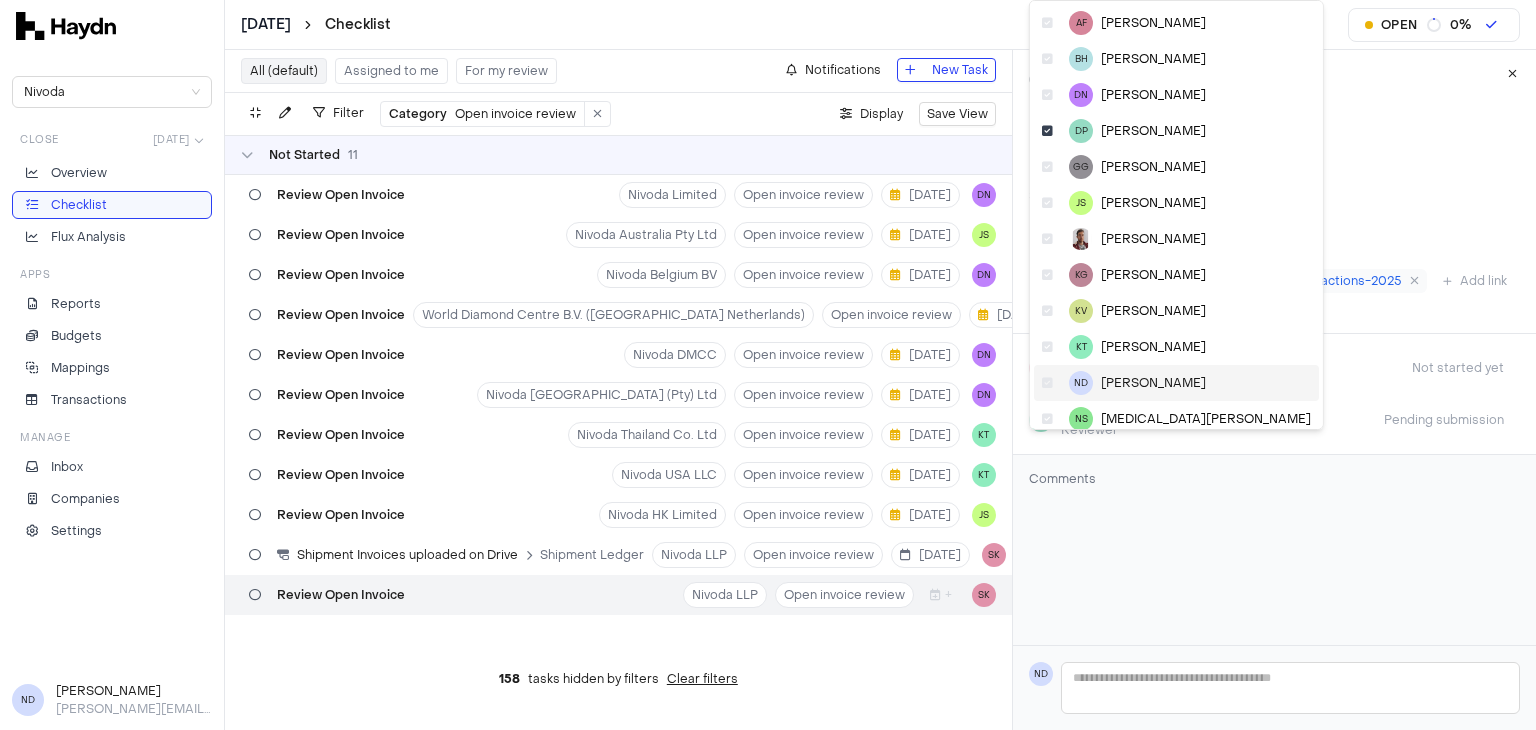 click on "[PERSON_NAME]" at bounding box center [1153, 383] 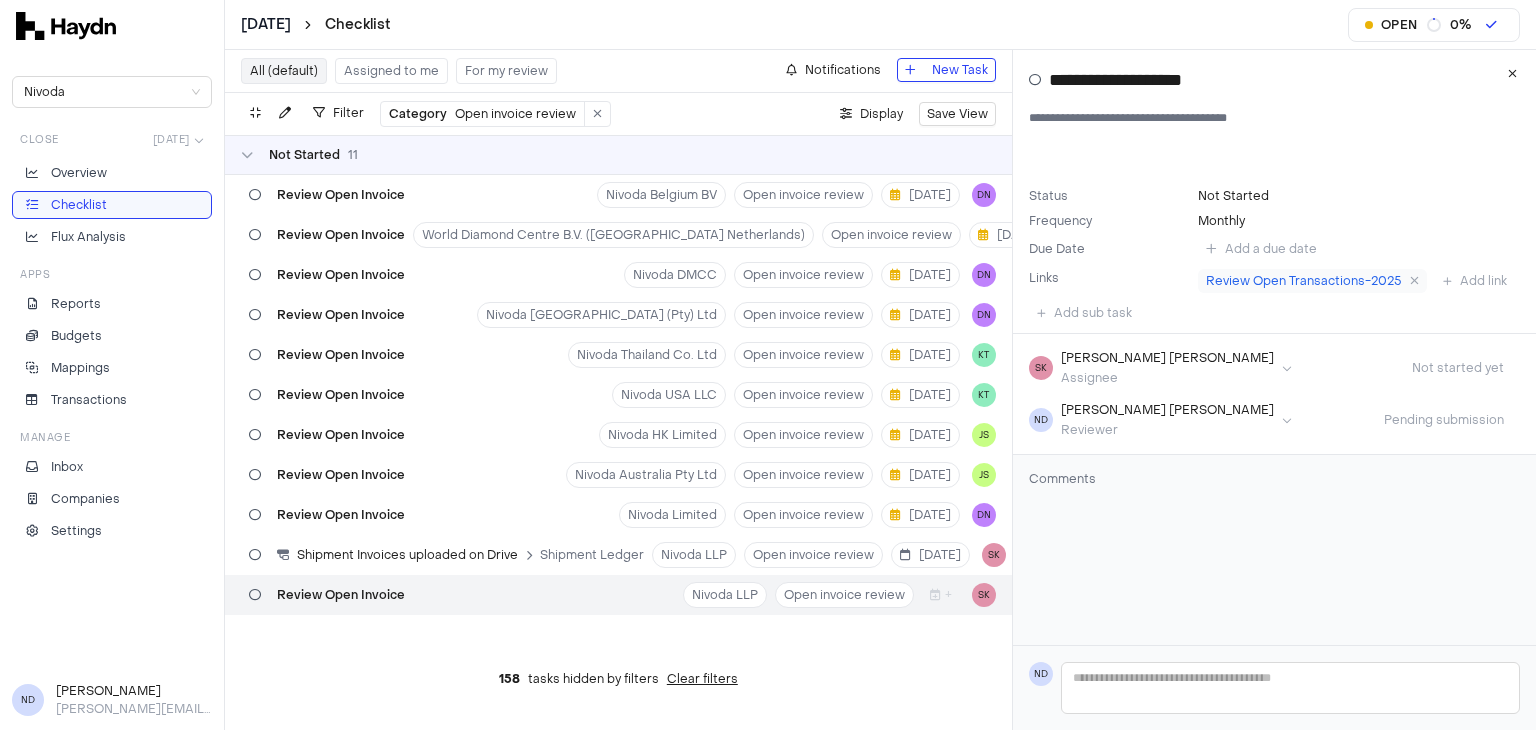 click on "158   tasks hidden by filters Clear filters" at bounding box center (618, 679) 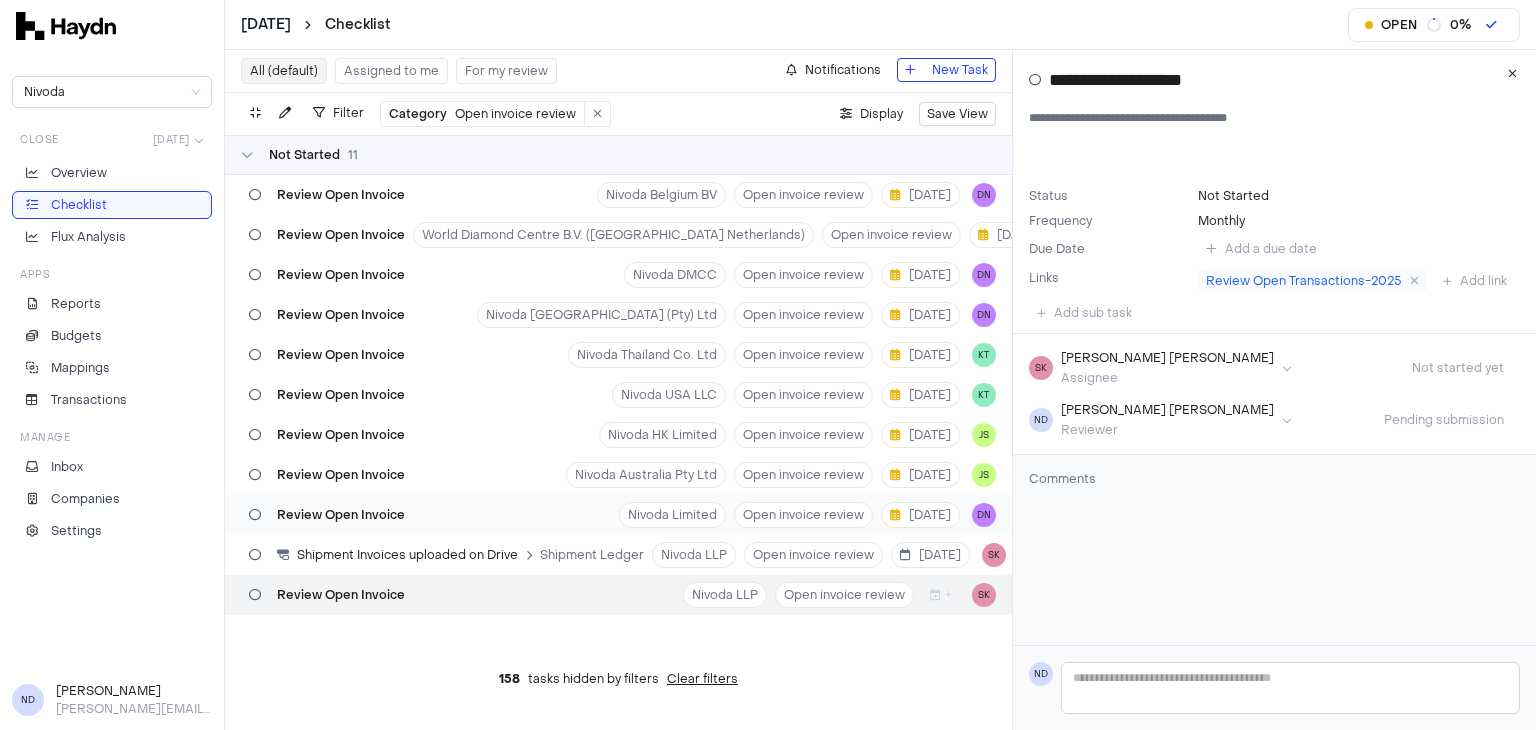 click on "Review Open Invoice Nivoda Limited Open invoice review [DATE] DN" at bounding box center (618, 515) 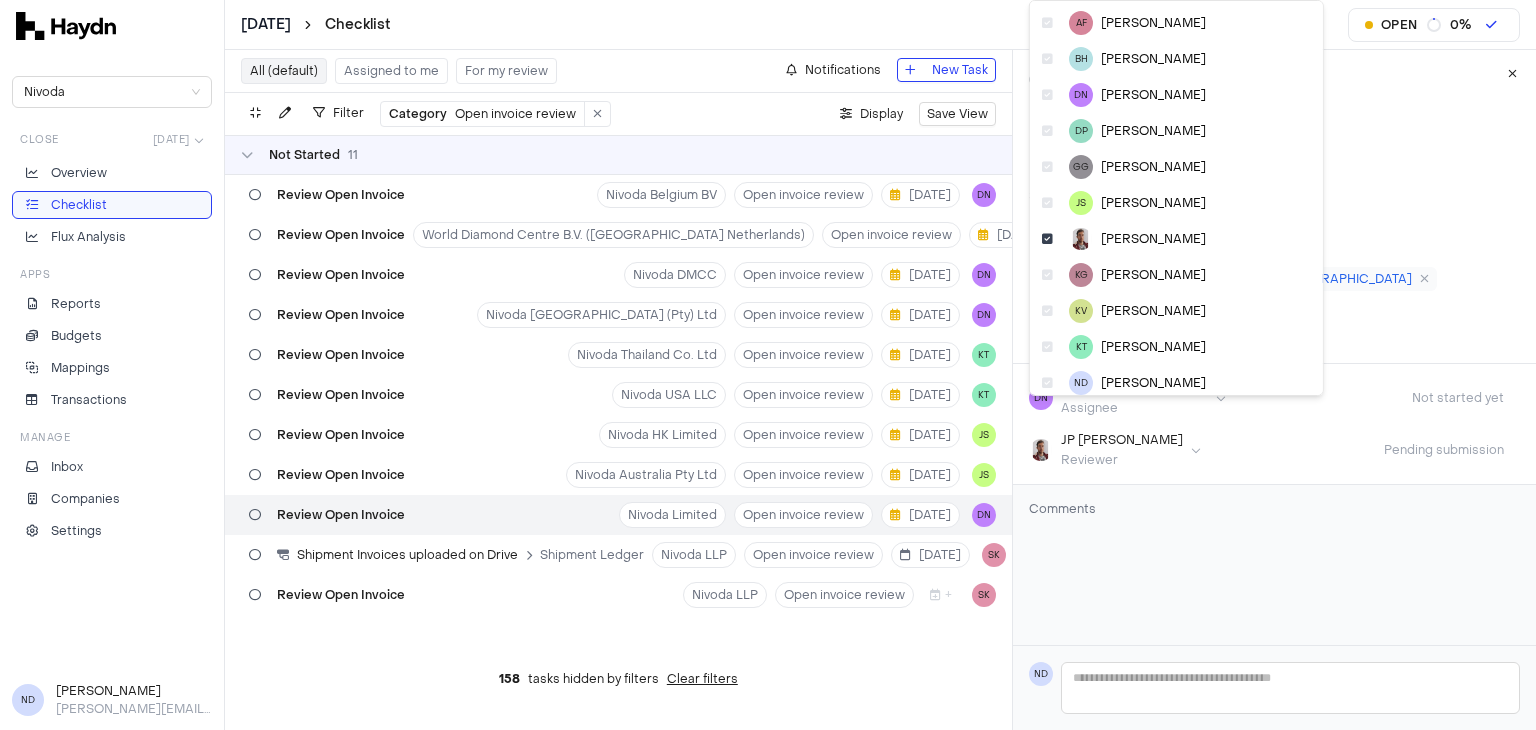 click on "[DATE] Checklist Open 0 % Nivoda Close [DATE] Overview Checklist Flux Analysis Apps Reports Budgets Mappings Transactions Manage Inbox Companies Settings ND [PERSON_NAME] [PERSON_NAME][EMAIL_ADDRESS][DOMAIN_NAME] All   (default) Assigned to me   For my review   Notifications New Task Filter Category Open invoice review . Display Save View Not Started 11 Review Open Invoice Nivoda Belgium BV Open invoice review [DATE] DN Review Open Invoice [GEOGRAPHIC_DATA] B.V. (Nivoda Netherlands) Open invoice review [DATE] JS Review Open Invoice Nivoda DMCC Open invoice review [DATE] DN Review Open Invoice [GEOGRAPHIC_DATA] (Pty) Ltd Open invoice review [DATE] DN Review Open Invoice Nivoda Thailand Co. Ltd Open invoice review [DATE] KT Review Open Invoice Nivoda USA LLC Open invoice review [DATE] KT Review Open Invoice Nivoda HK Limited Open invoice review [DATE] JS Review Open Invoice Nivoda Australia Pty Ltd Open invoice review [DATE] JS Review Open Invoice Nivoda Limited Open invoice review [DATE] DN Shipment Invoices uploaded on Drive" at bounding box center [768, 365] 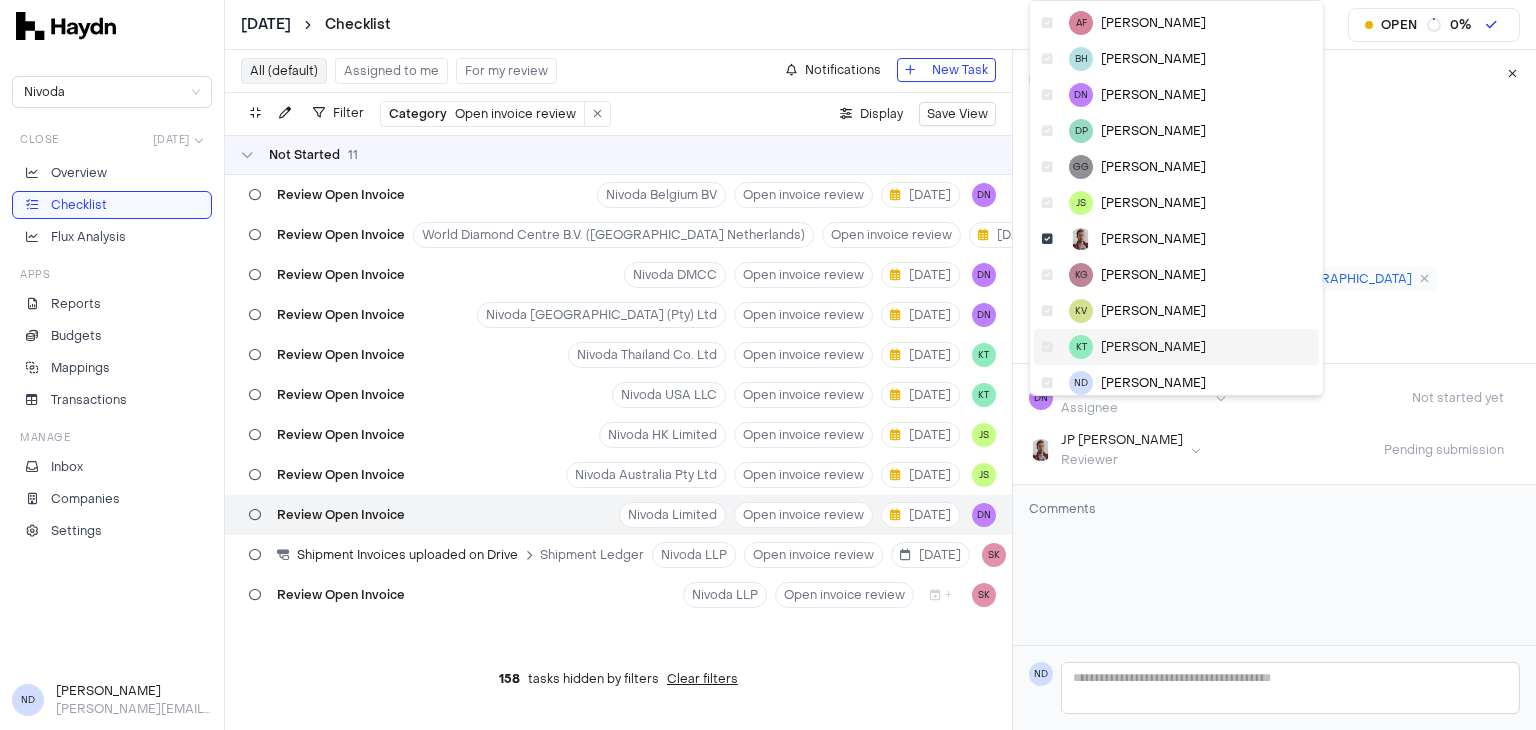 click on "[PERSON_NAME]" at bounding box center [1153, 347] 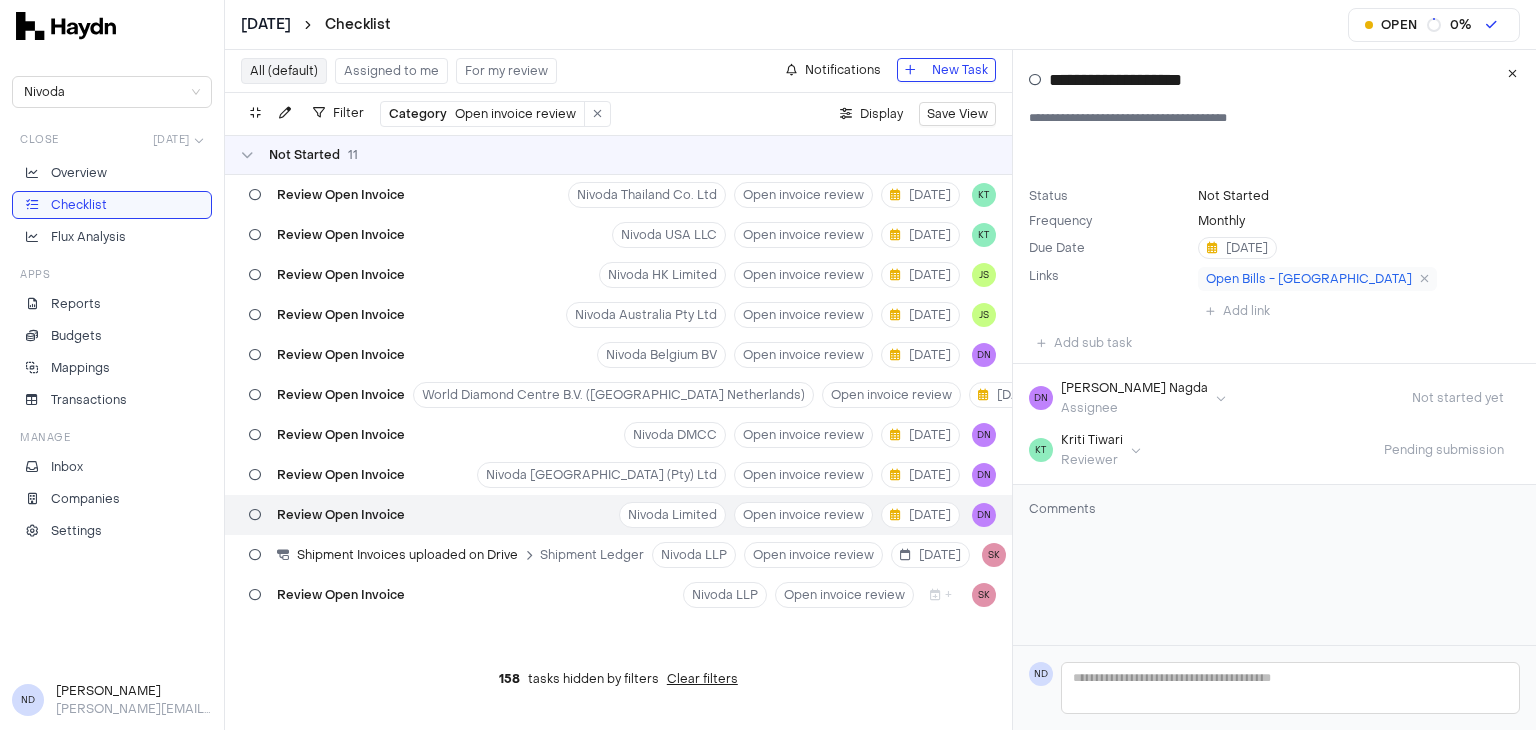 click on "158   tasks hidden by filters Clear filters" at bounding box center (618, 679) 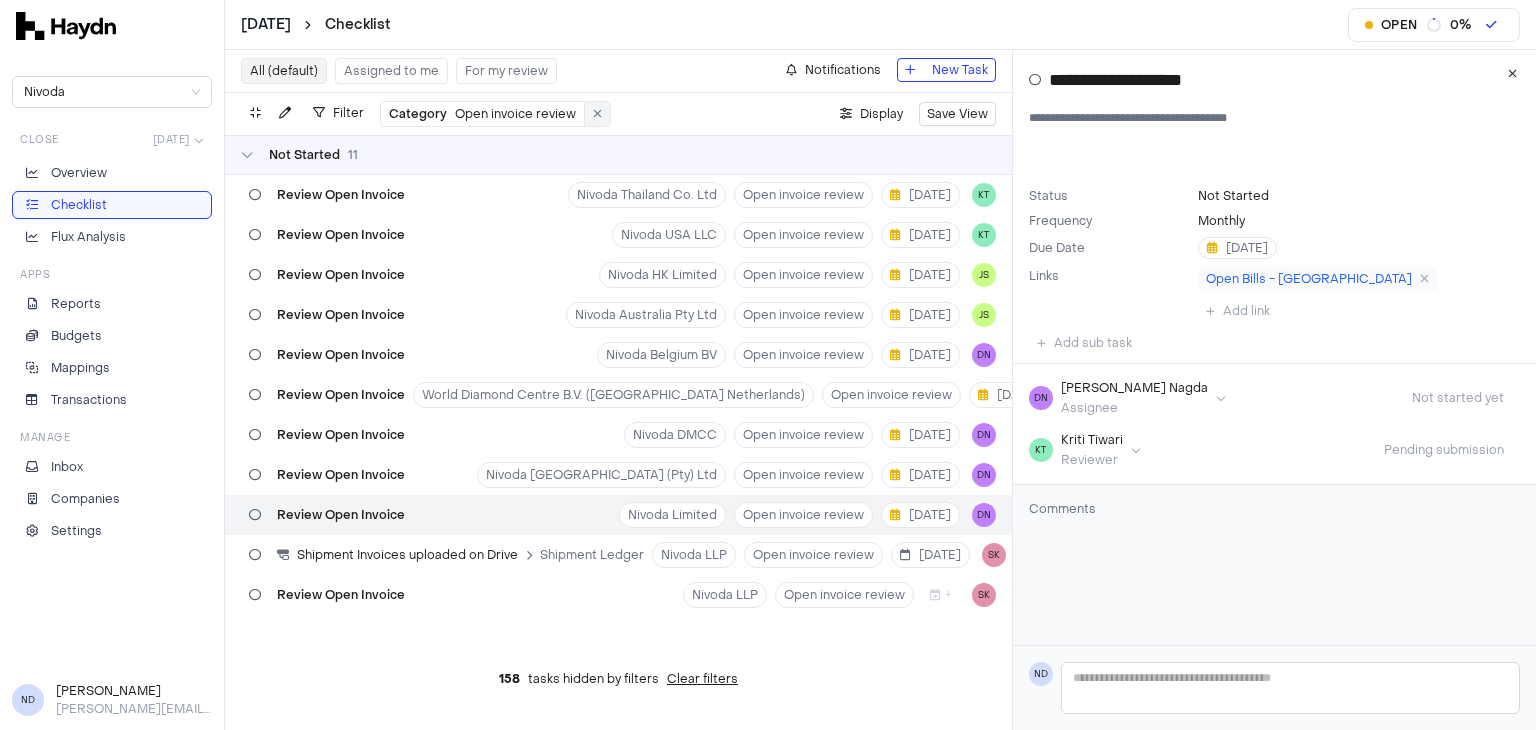 click at bounding box center (597, 114) 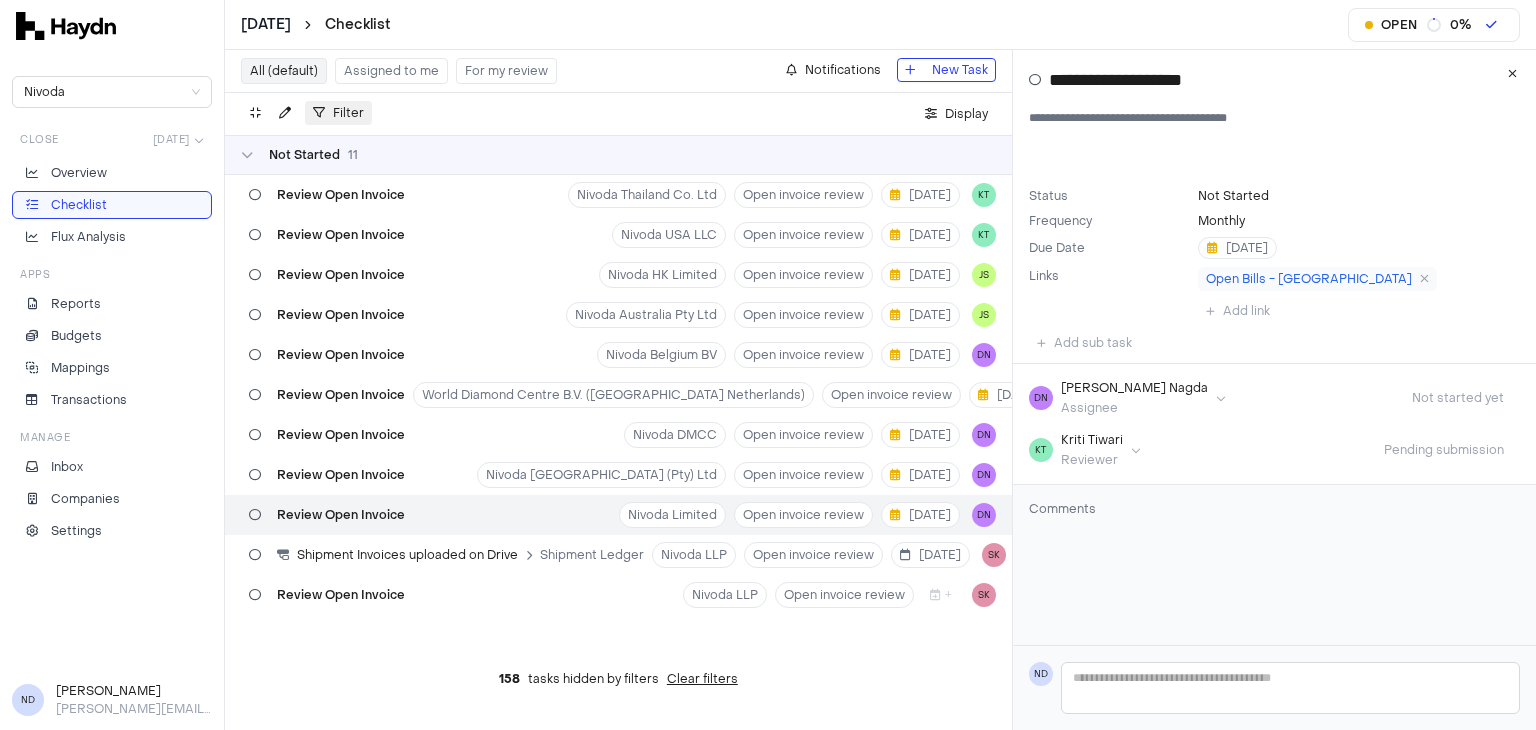 click on "Filter" at bounding box center [338, 113] 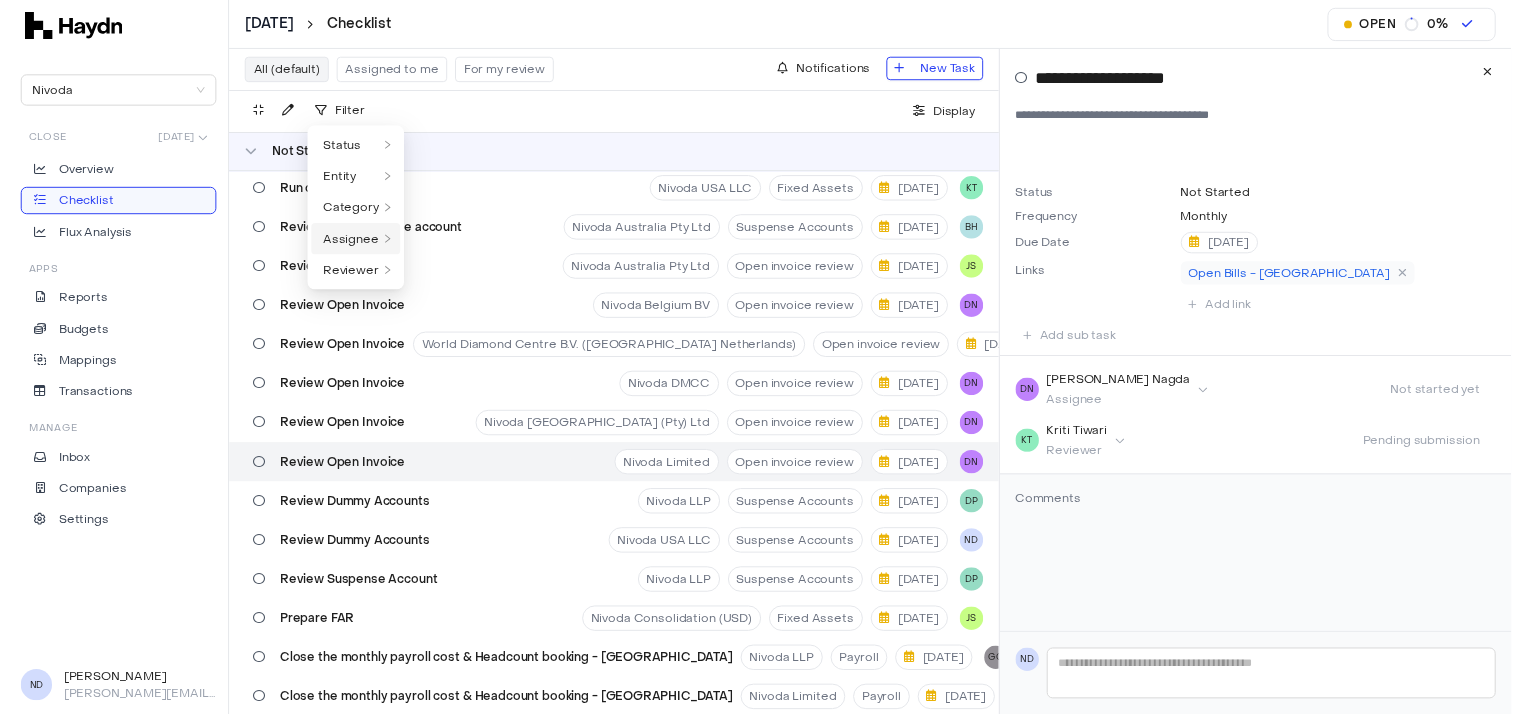 scroll, scrollTop: 1369, scrollLeft: 0, axis: vertical 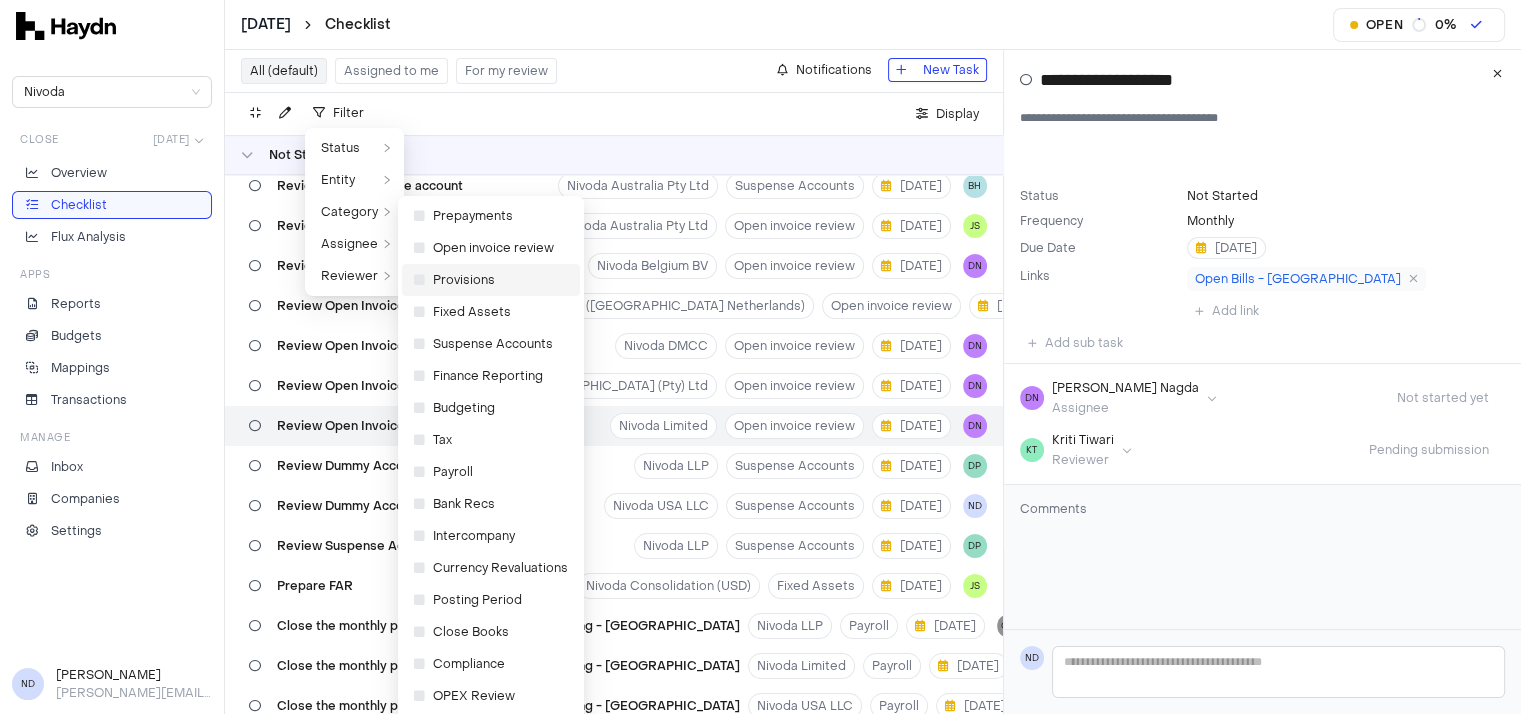 click on "Provisions" at bounding box center [454, 280] 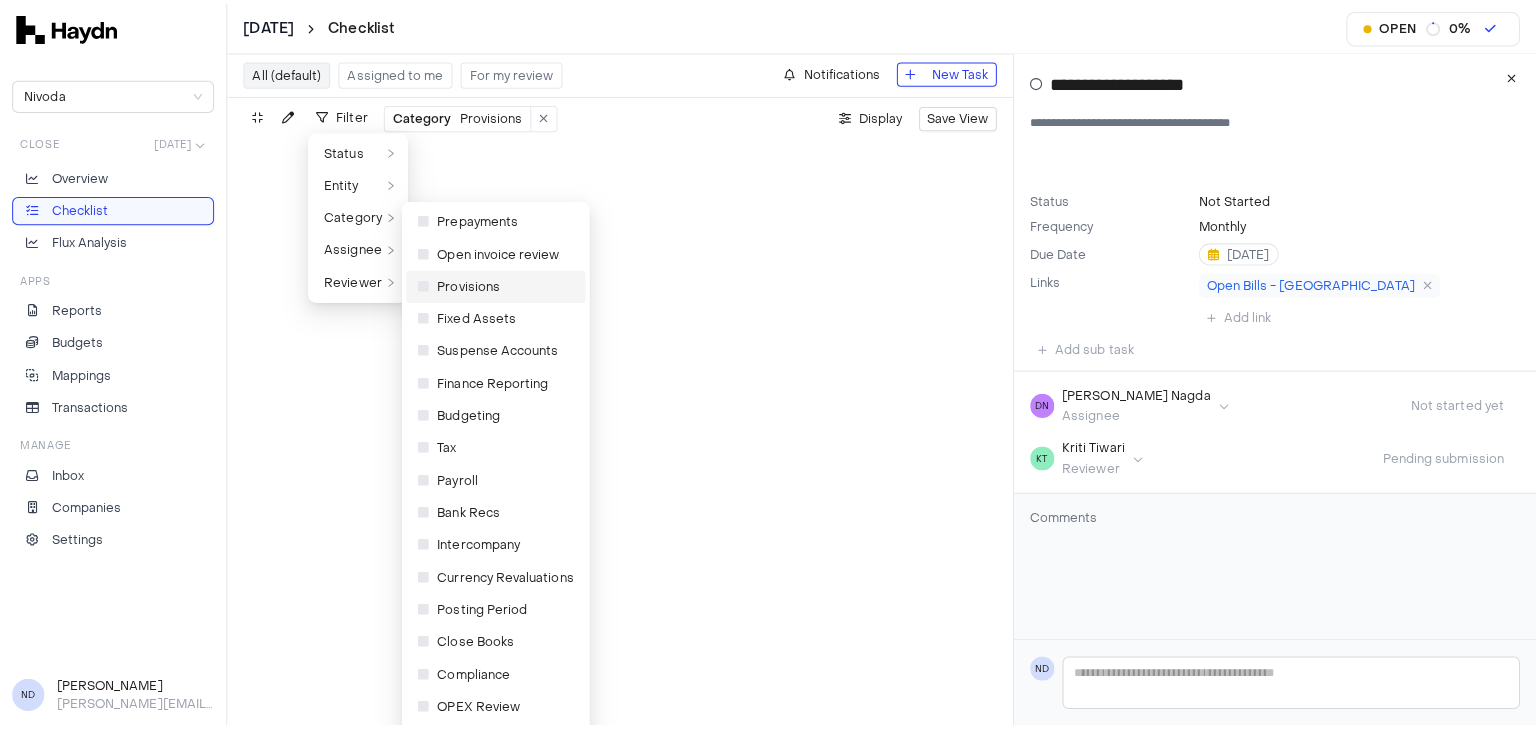 scroll, scrollTop: 0, scrollLeft: 0, axis: both 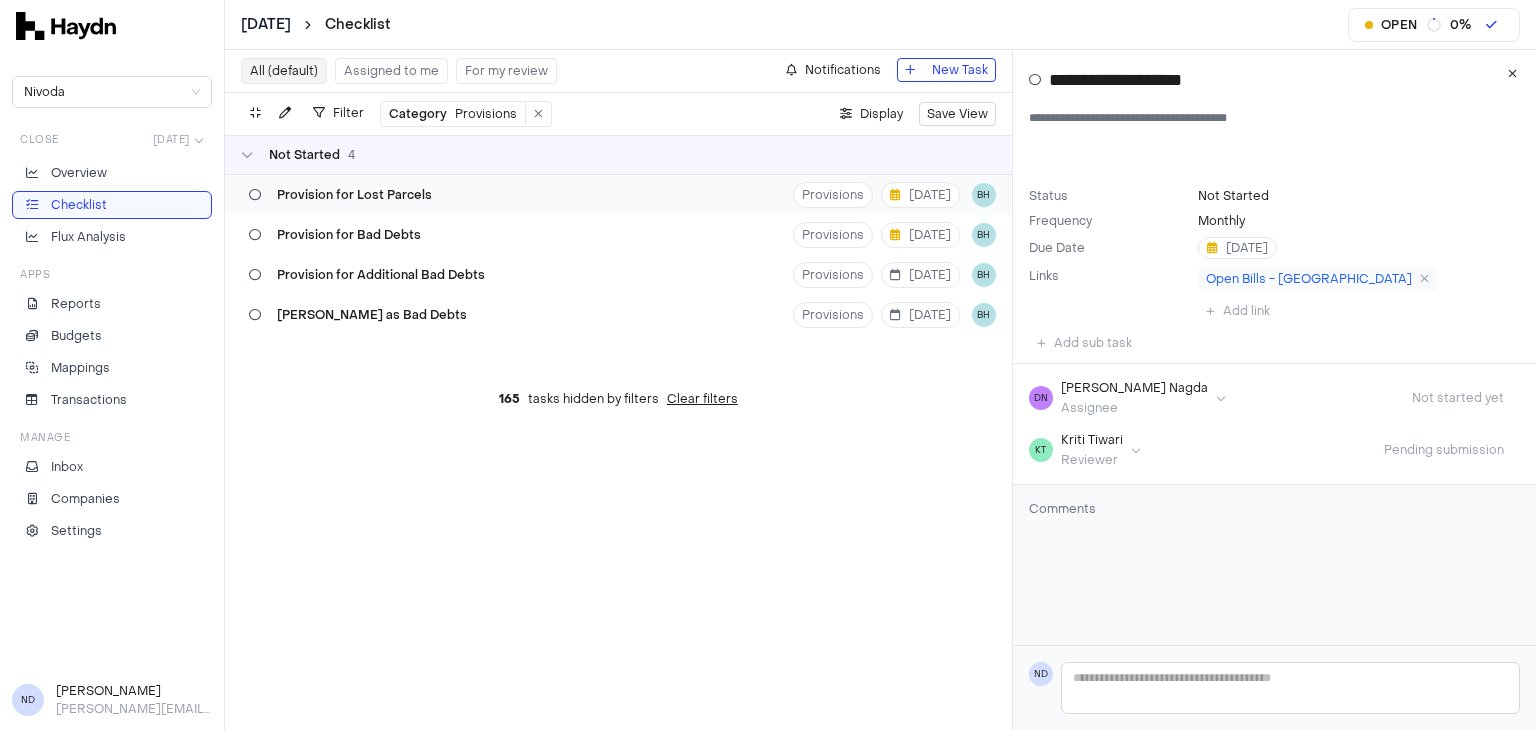 click on "Provision for Lost Parcels  Provisions [DATE] BH" at bounding box center (618, 195) 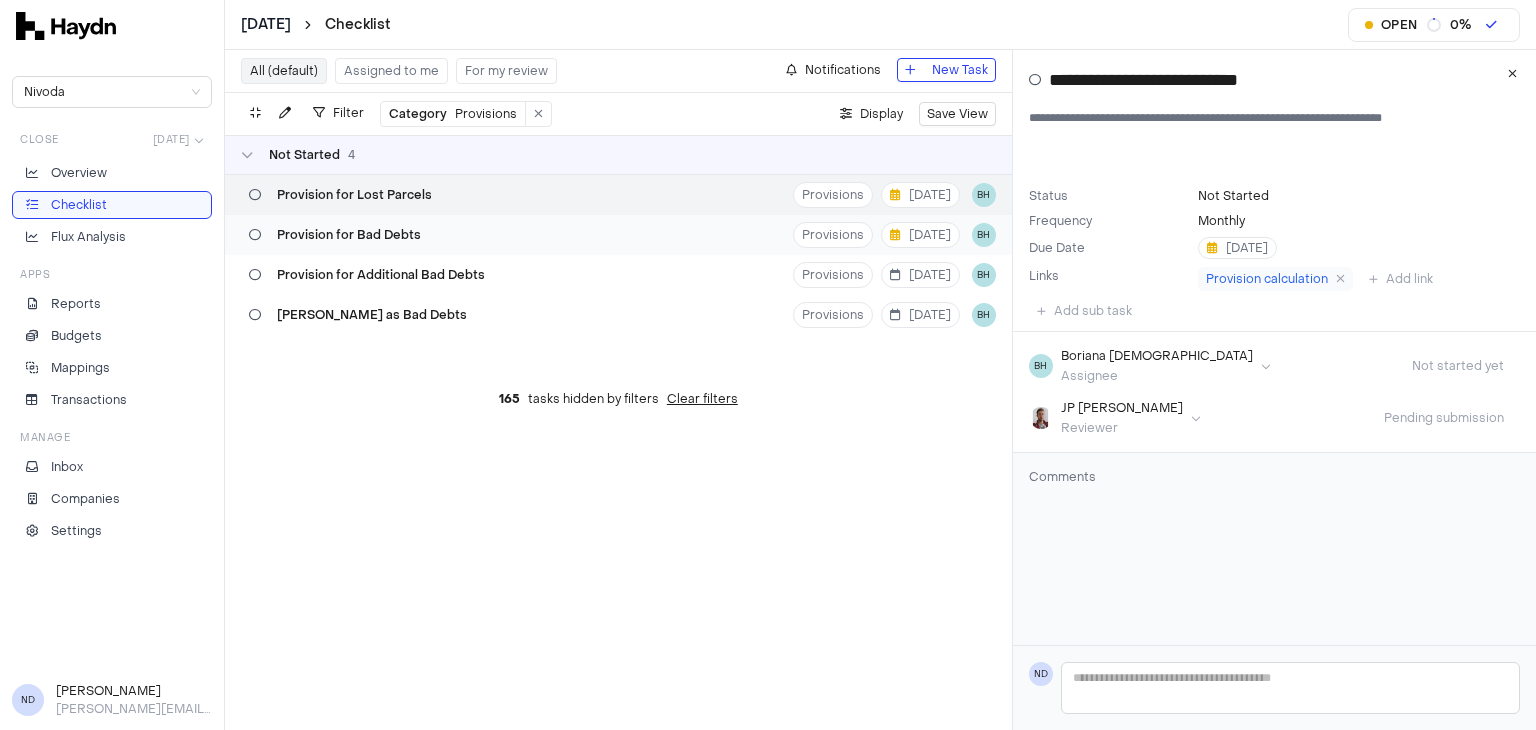 click on "Provision for Bad Debts Provisions [DATE] BH" at bounding box center [618, 235] 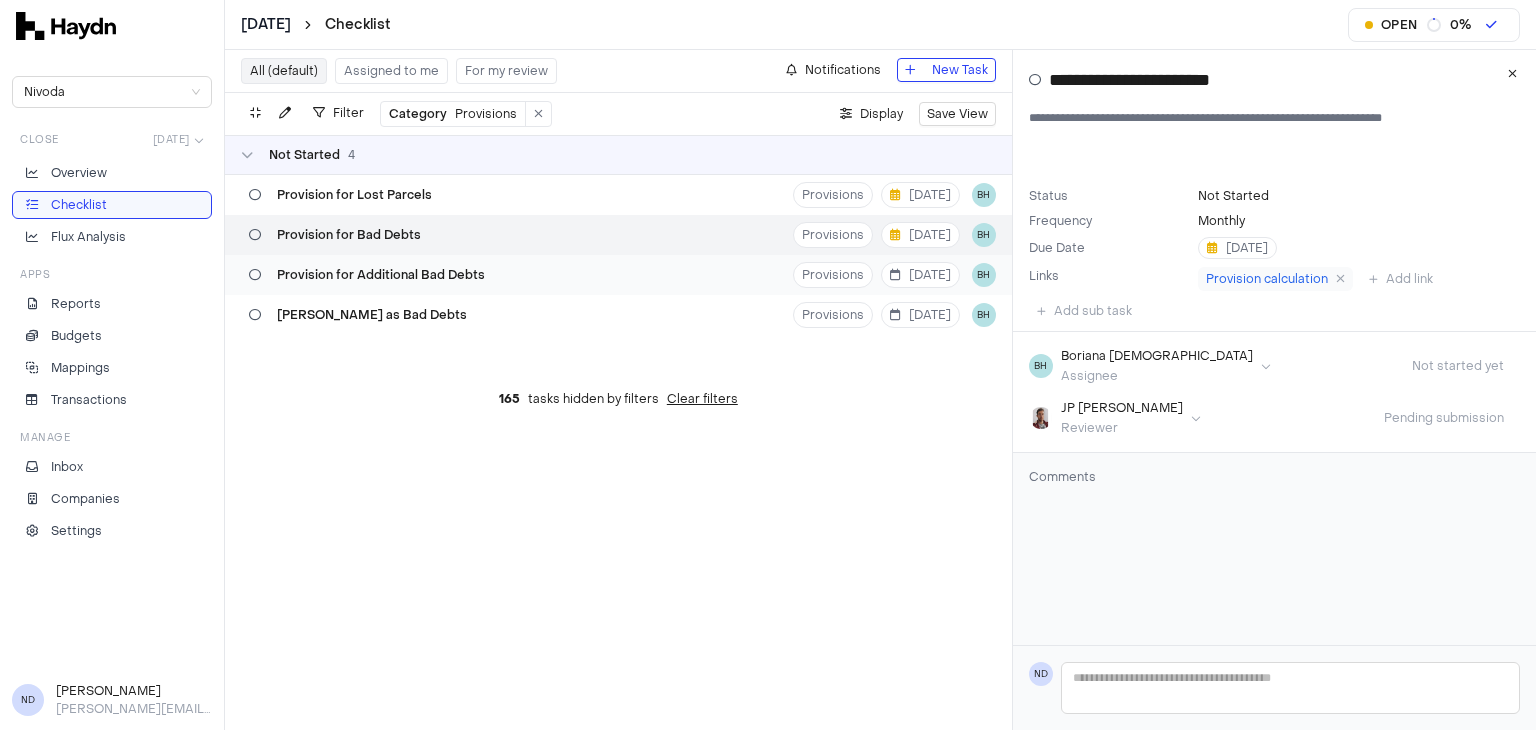 click on "Provision for Additional Bad Debts" at bounding box center (367, 275) 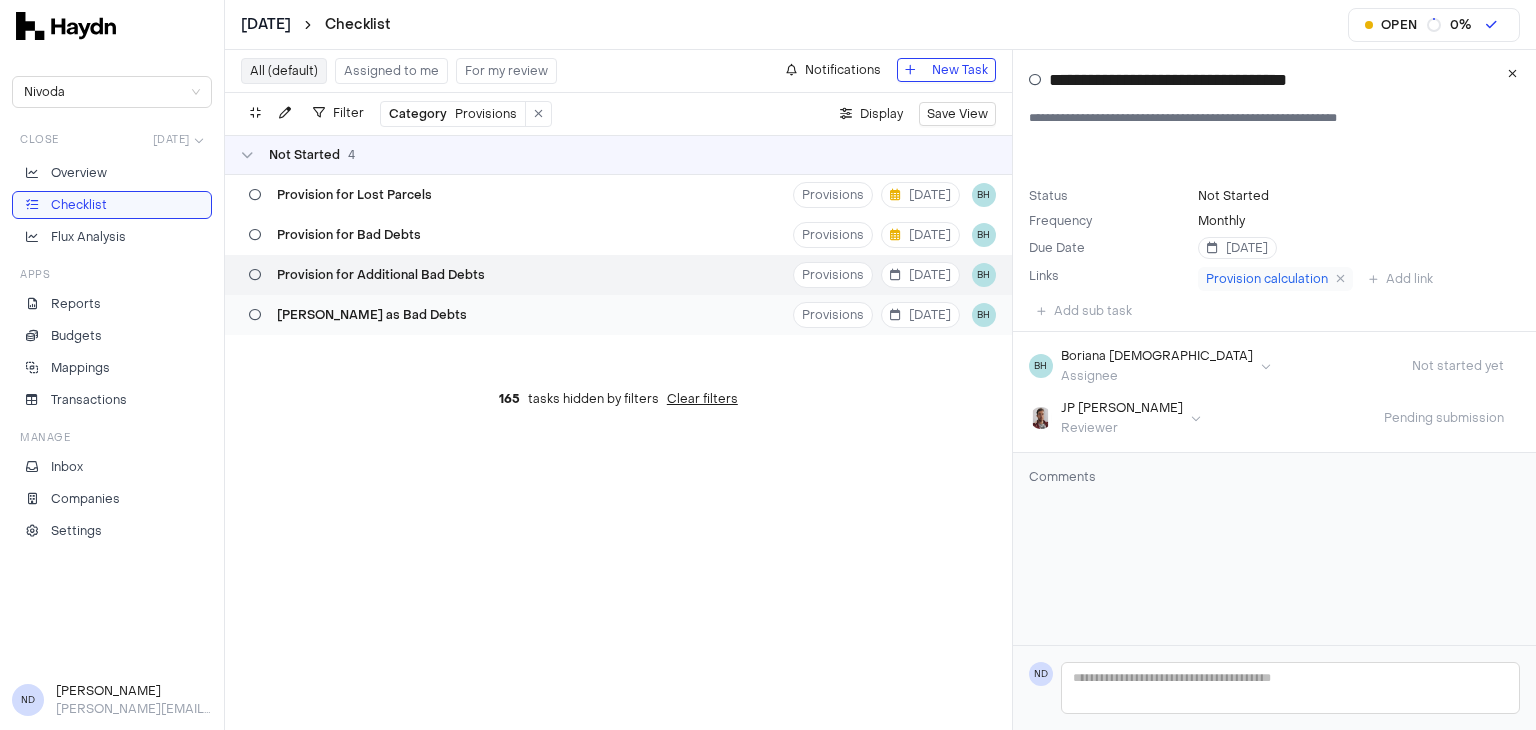 click on "[PERSON_NAME] as Bad Debts Provisions [DATE] BH" at bounding box center (618, 315) 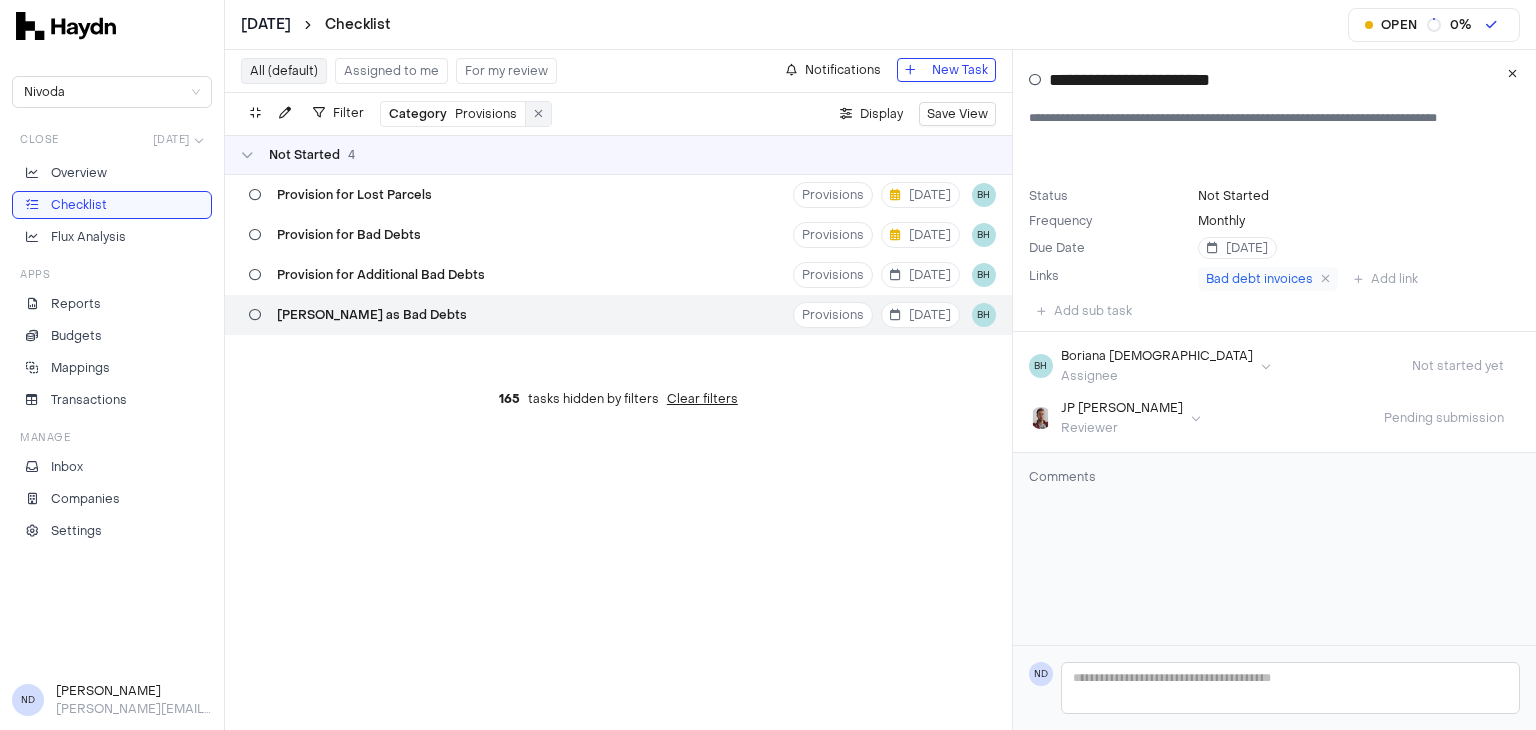 click at bounding box center [538, 114] 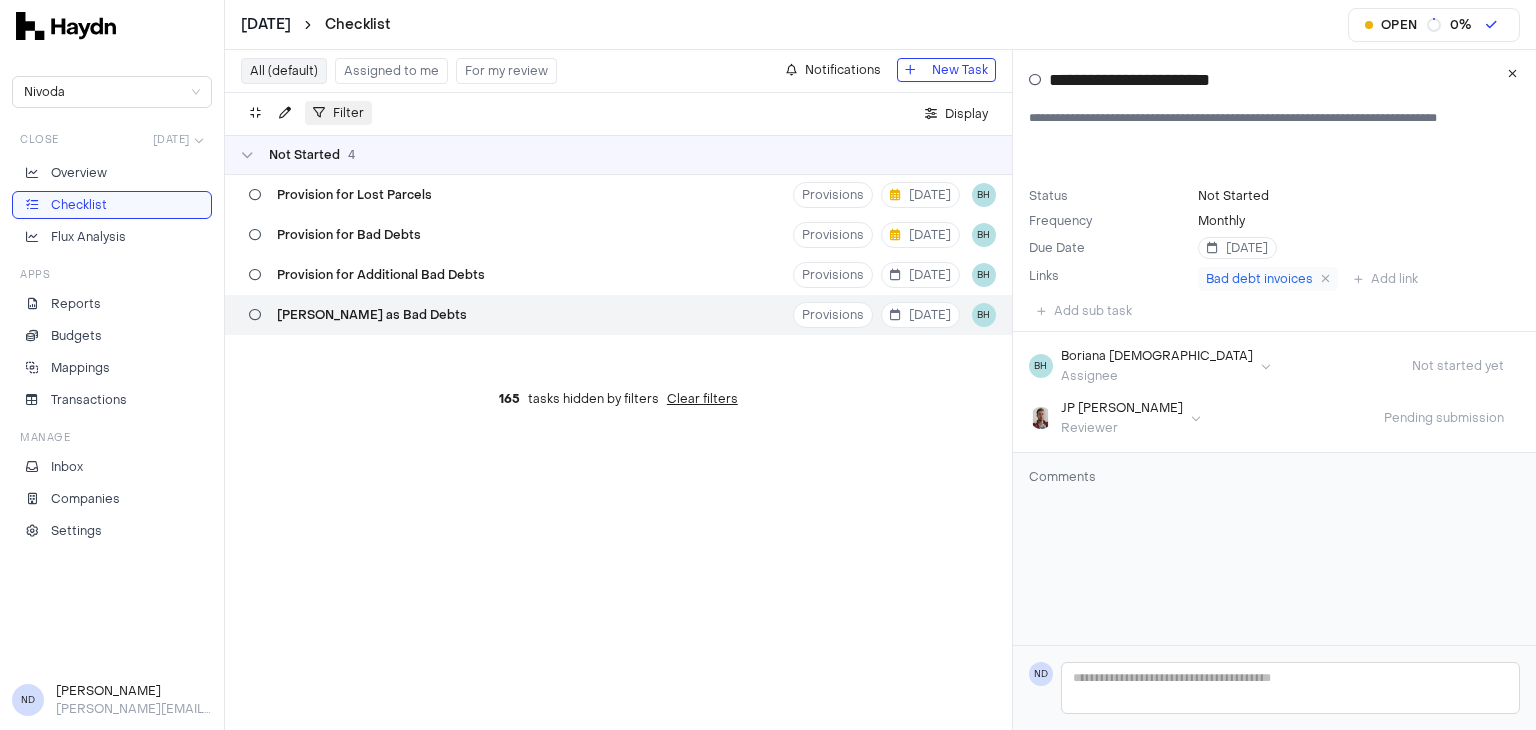click on "Filter" at bounding box center [348, 113] 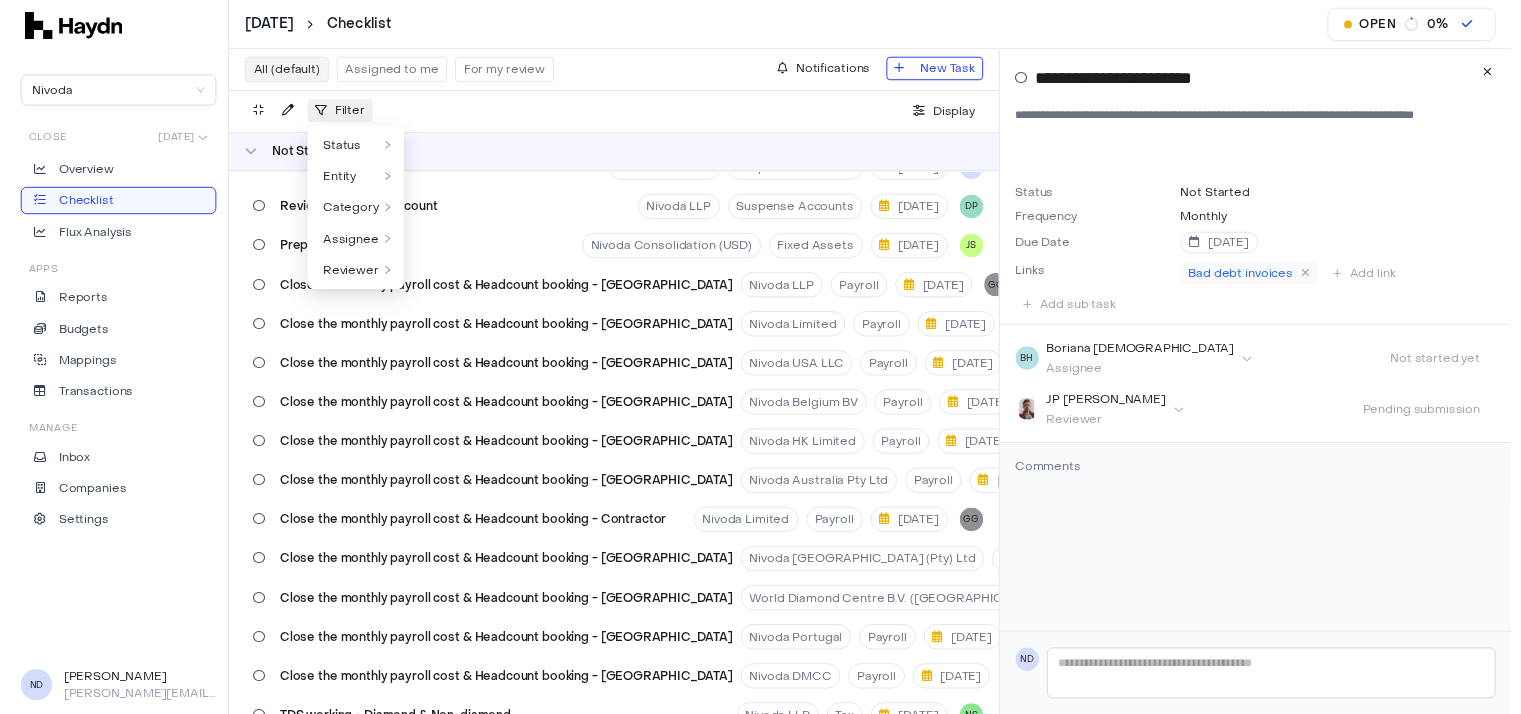 scroll, scrollTop: 2129, scrollLeft: 0, axis: vertical 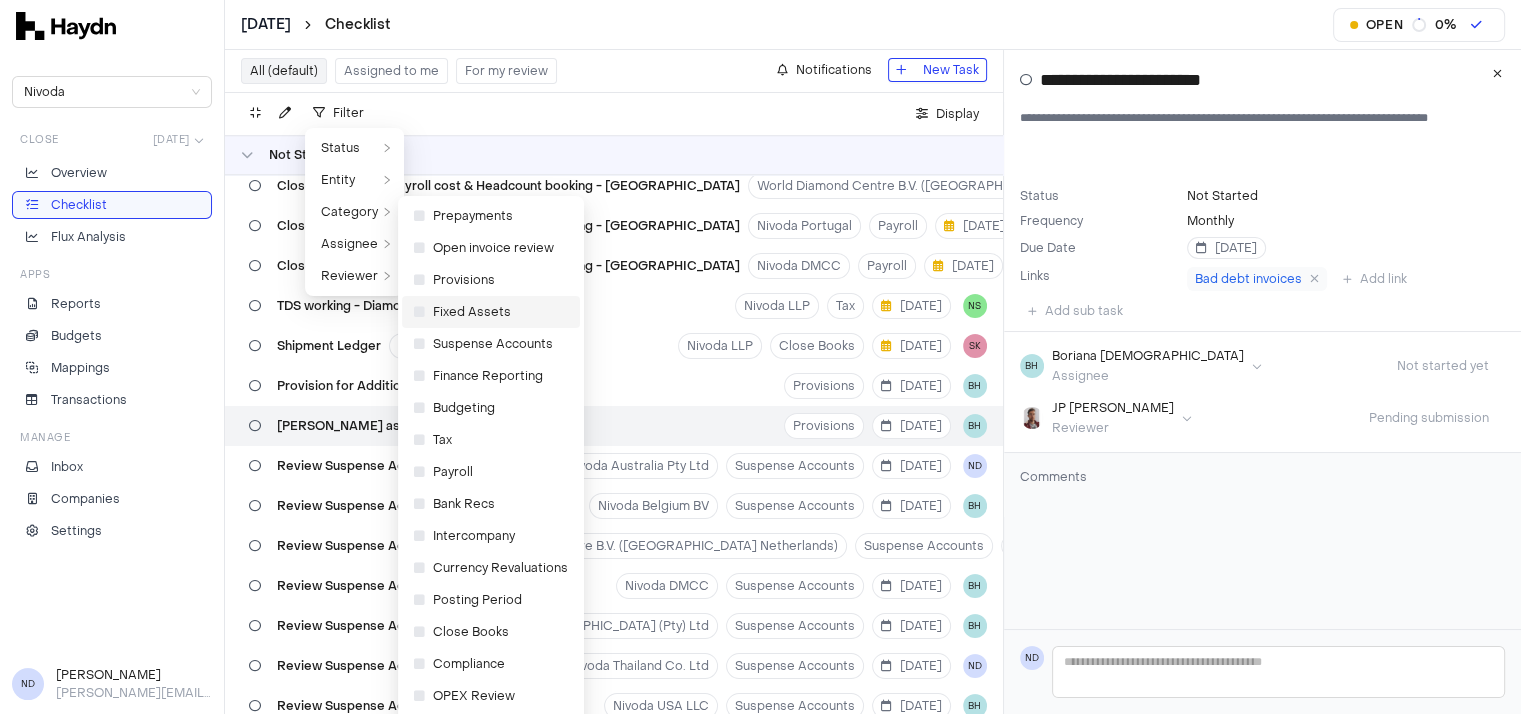 click on "Fixed Assets" at bounding box center (462, 312) 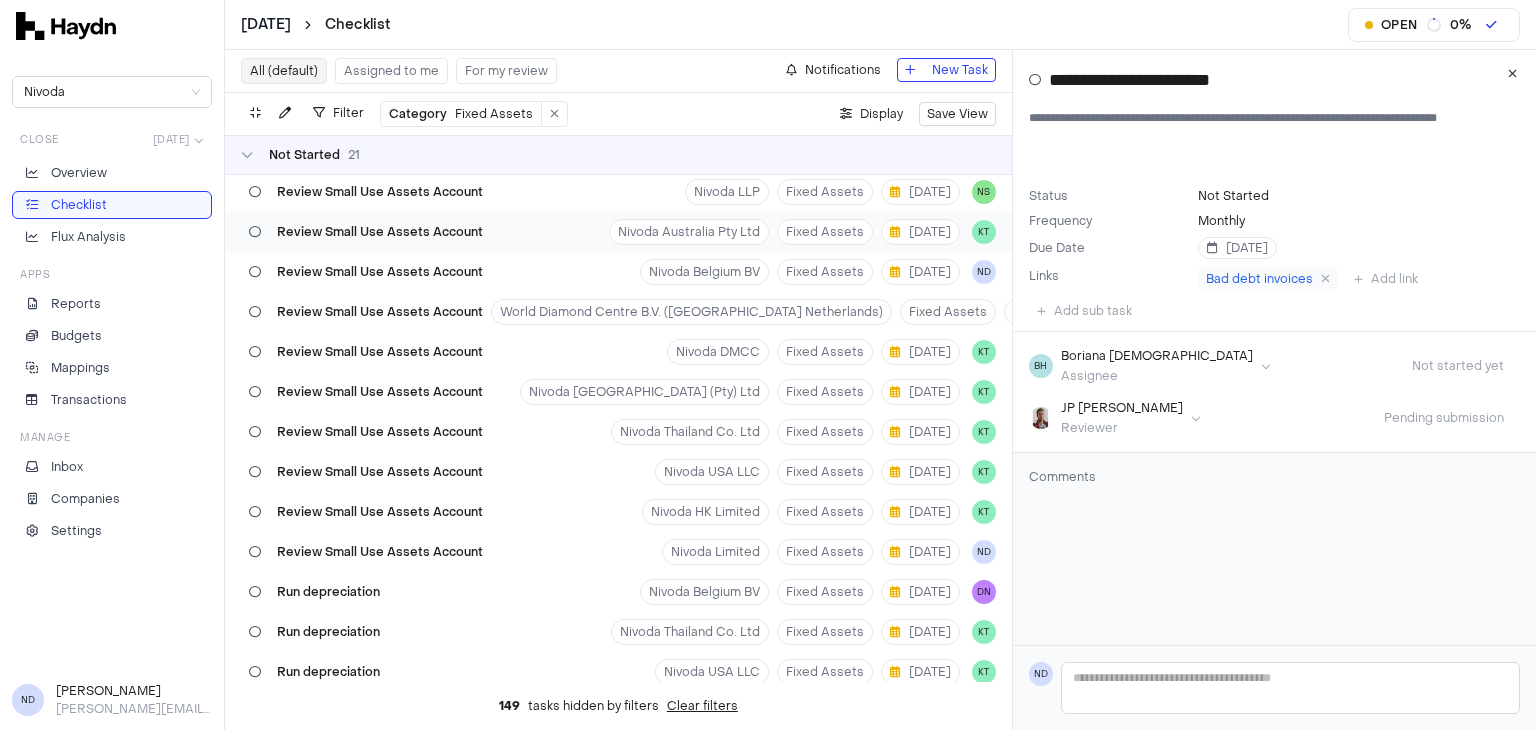 scroll, scrollTop: 0, scrollLeft: 0, axis: both 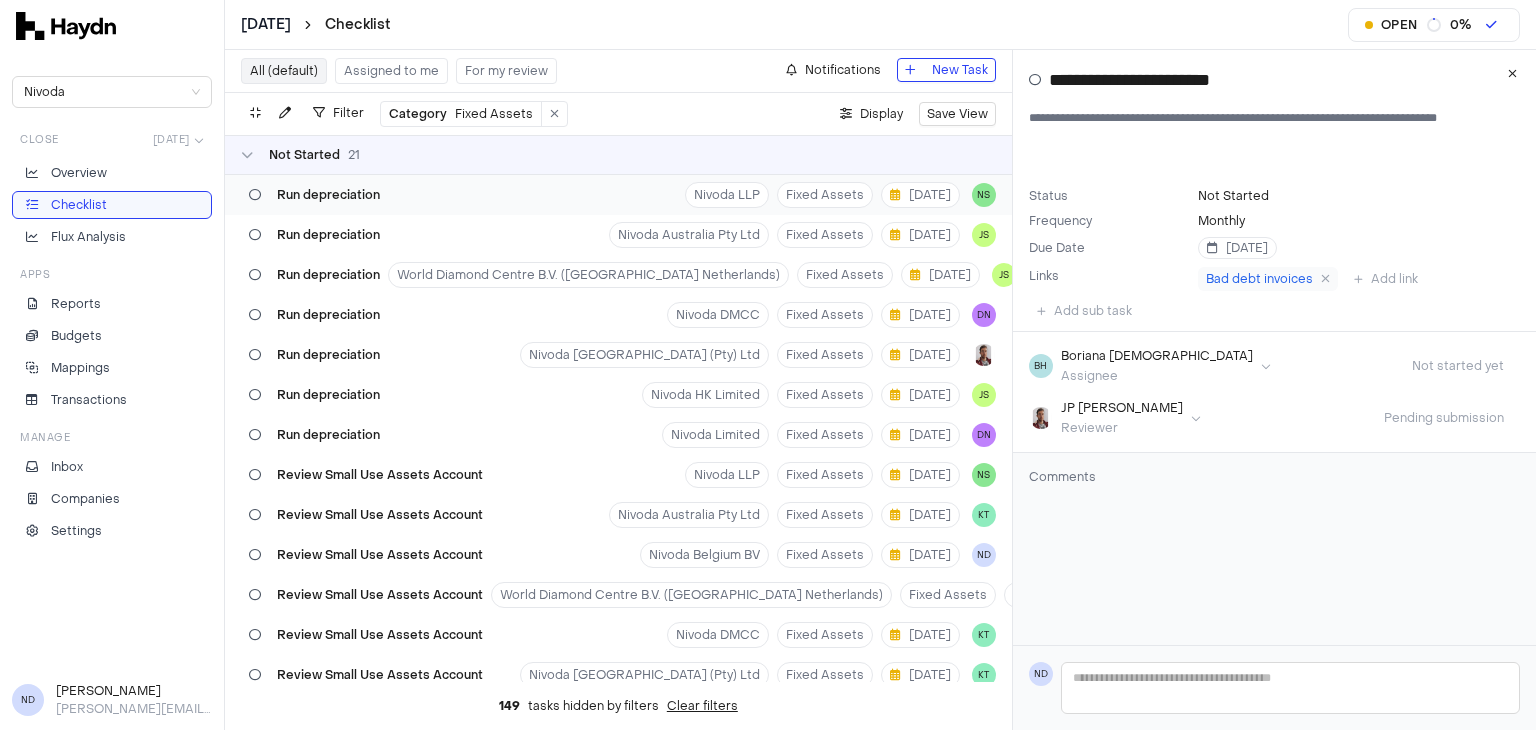 click on "Run depreciation Nivoda LLP Fixed Assets [DATE] NS" at bounding box center [618, 195] 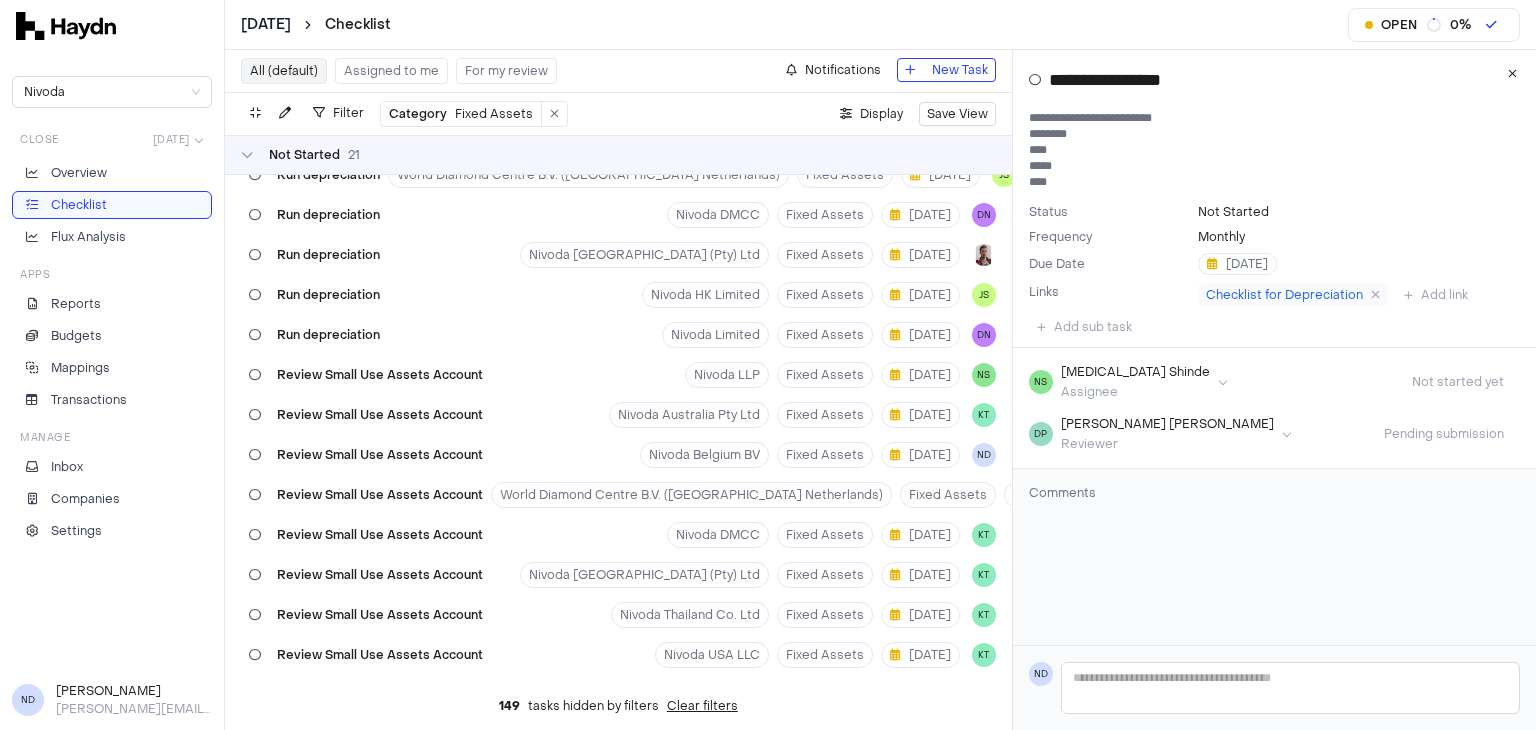 scroll, scrollTop: 0, scrollLeft: 0, axis: both 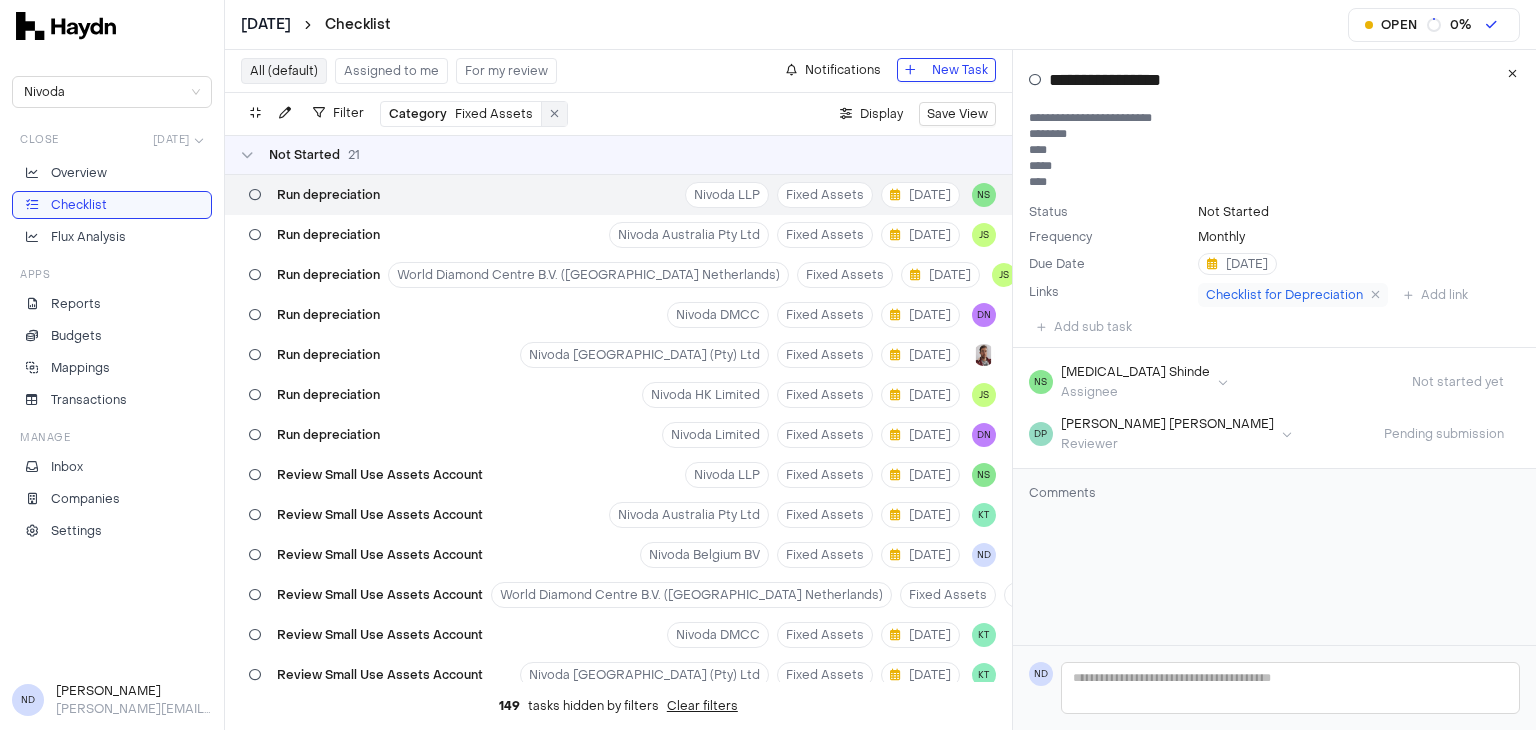 click at bounding box center (554, 114) 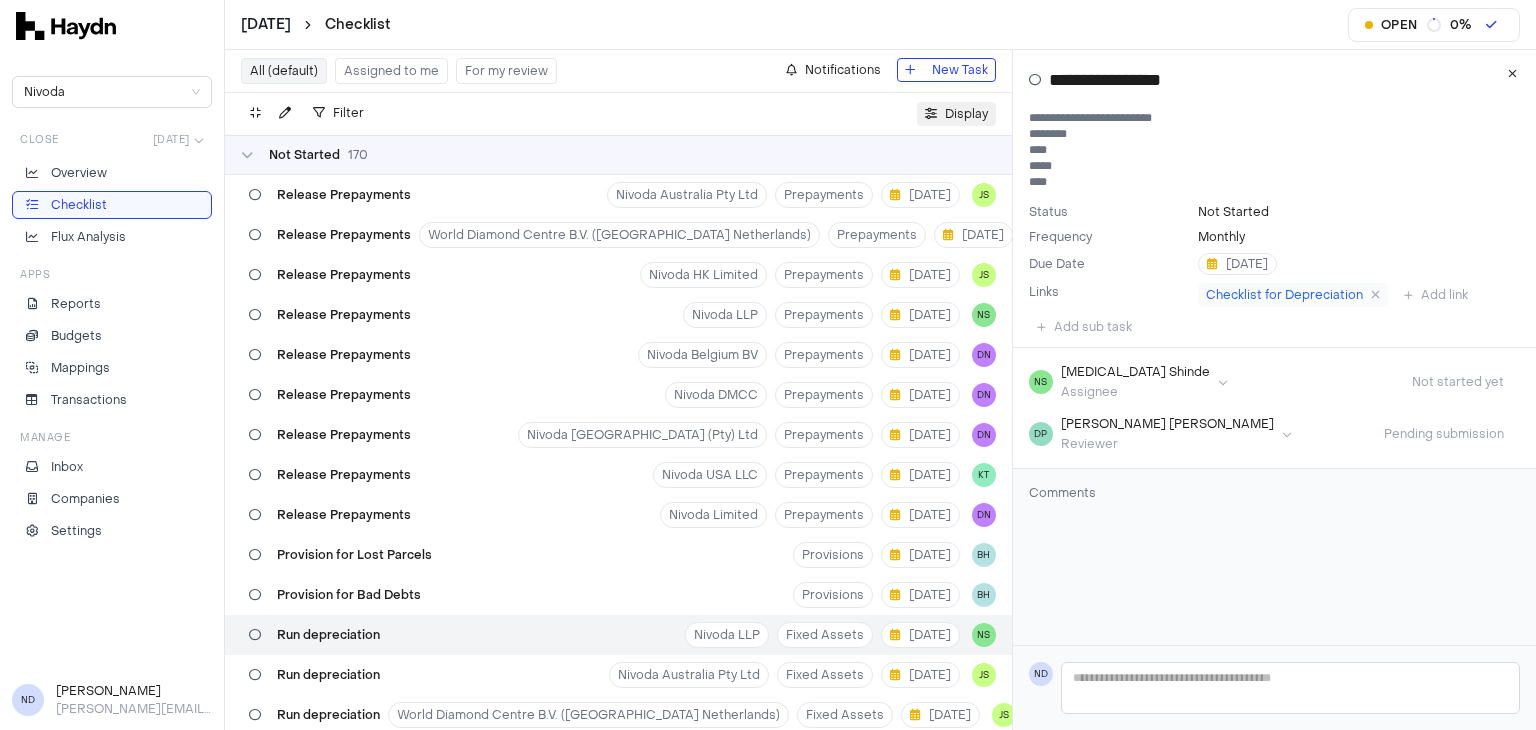click on "Display" at bounding box center [966, 114] 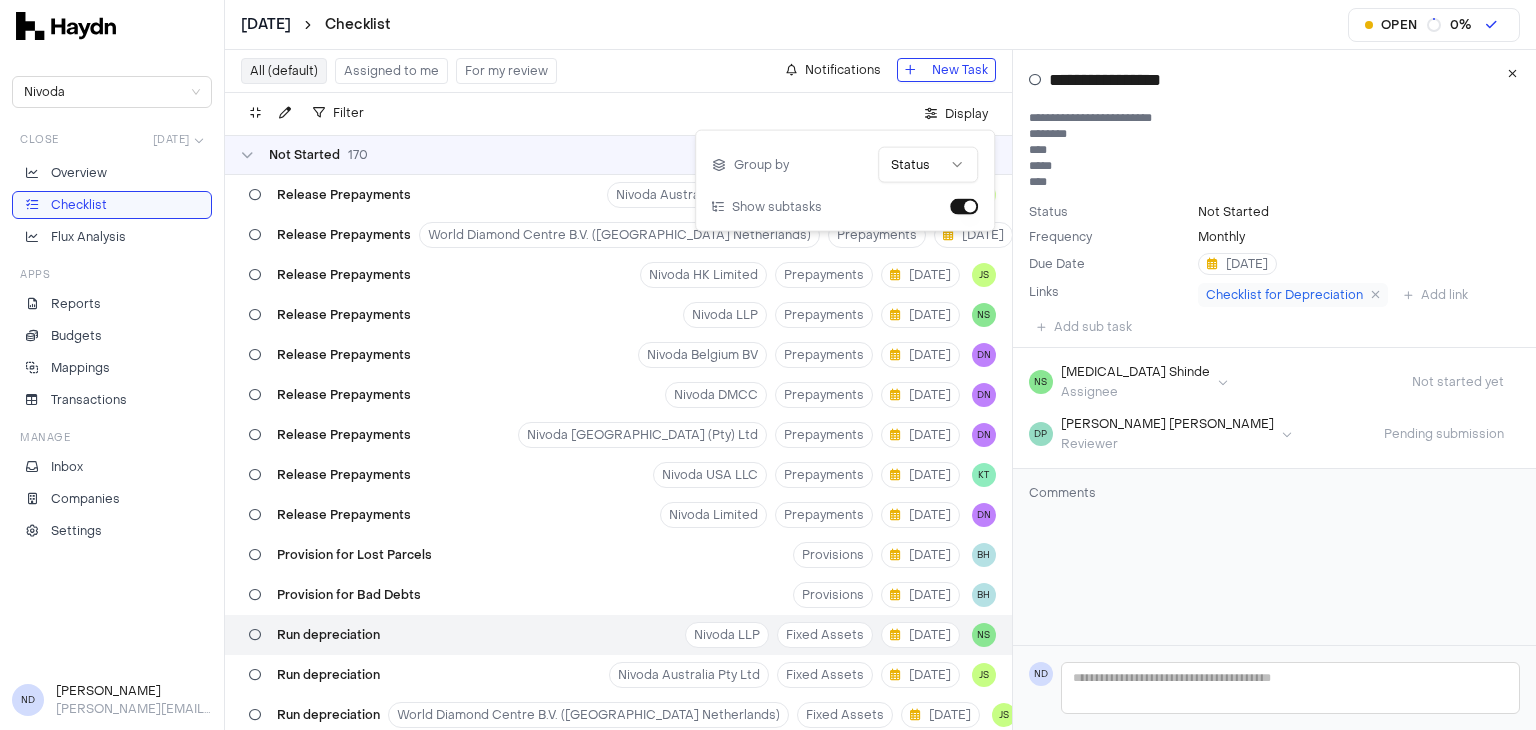 click on "[DATE] Checklist Open 0 % Nivoda Close [DATE] Overview Checklist Flux Analysis Apps Reports Budgets Mappings Transactions Manage Inbox Companies Settings ND [PERSON_NAME] [PERSON_NAME][EMAIL_ADDRESS][DOMAIN_NAME] All   (default) Assigned to me   For my review   Notifications New Task Filter . Display Not Started 170 Release Prepayments Nivoda Australia Pty Ltd Prepayments [DATE] JS Release Prepayments World Diamond Centre B.V. (Nivoda Netherlands) Prepayments [DATE] JS Release Prepayments Nivoda HK Limited Prepayments [DATE] JS Release Prepayments Nivoda LLP Prepayments [DATE] NS Release Prepayments Nivoda Belgium BV Prepayments [DATE] DN Release Prepayments Nivoda DMCC Prepayments [DATE] DN Release Prepayments [GEOGRAPHIC_DATA] (Pty) Ltd Prepayments [DATE] DN Release Prepayments Nivoda USA LLC Prepayments [DATE] KT Release Prepayments Nivoda Limited Prepayments [DATE] DN Provision for Lost Parcels  Provisions [DATE] BH Provision for Bad Debts Provisions [DATE] BH Run depreciation Nivoda LLP Fixed Assets [DATE] NS Run depreciation" at bounding box center [768, 365] 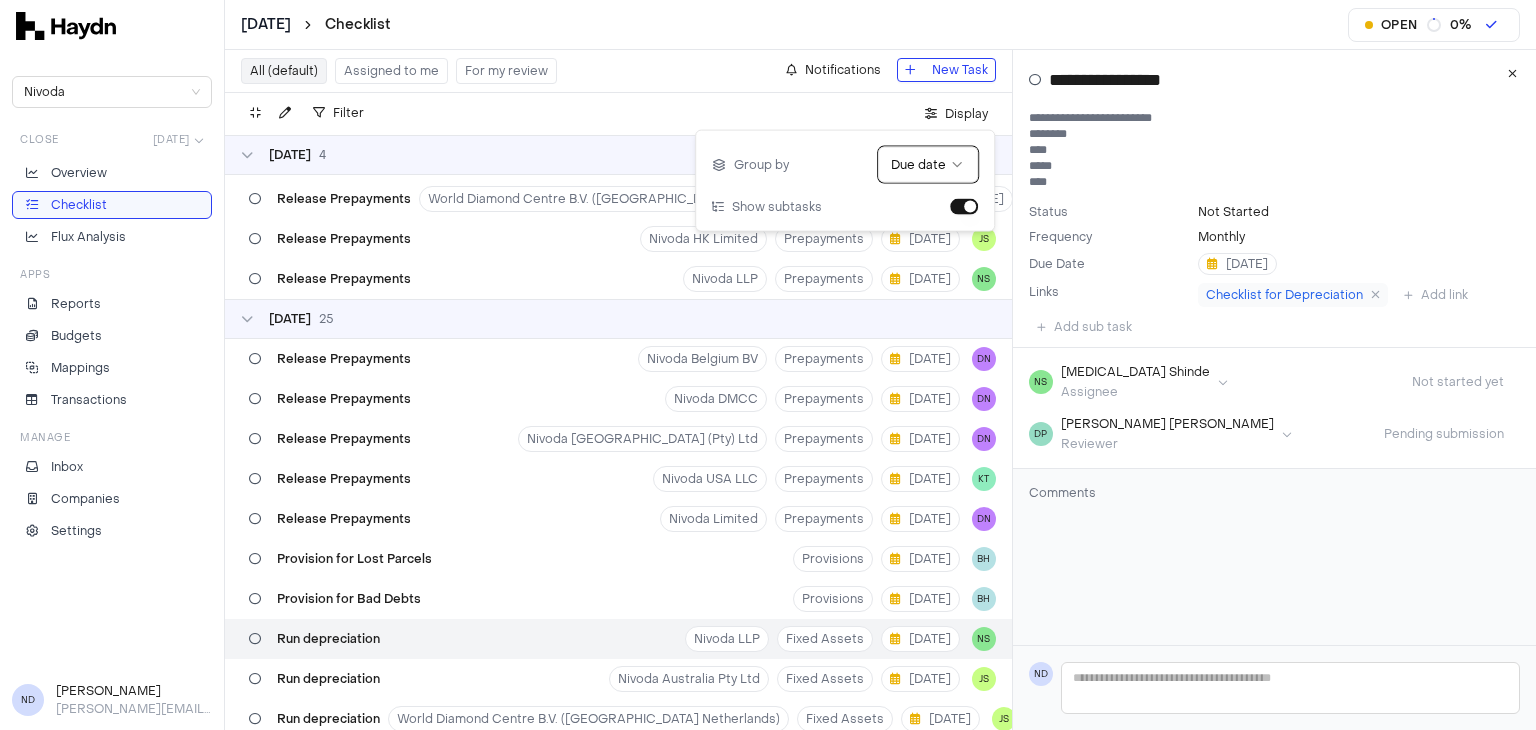 scroll, scrollTop: 0, scrollLeft: 0, axis: both 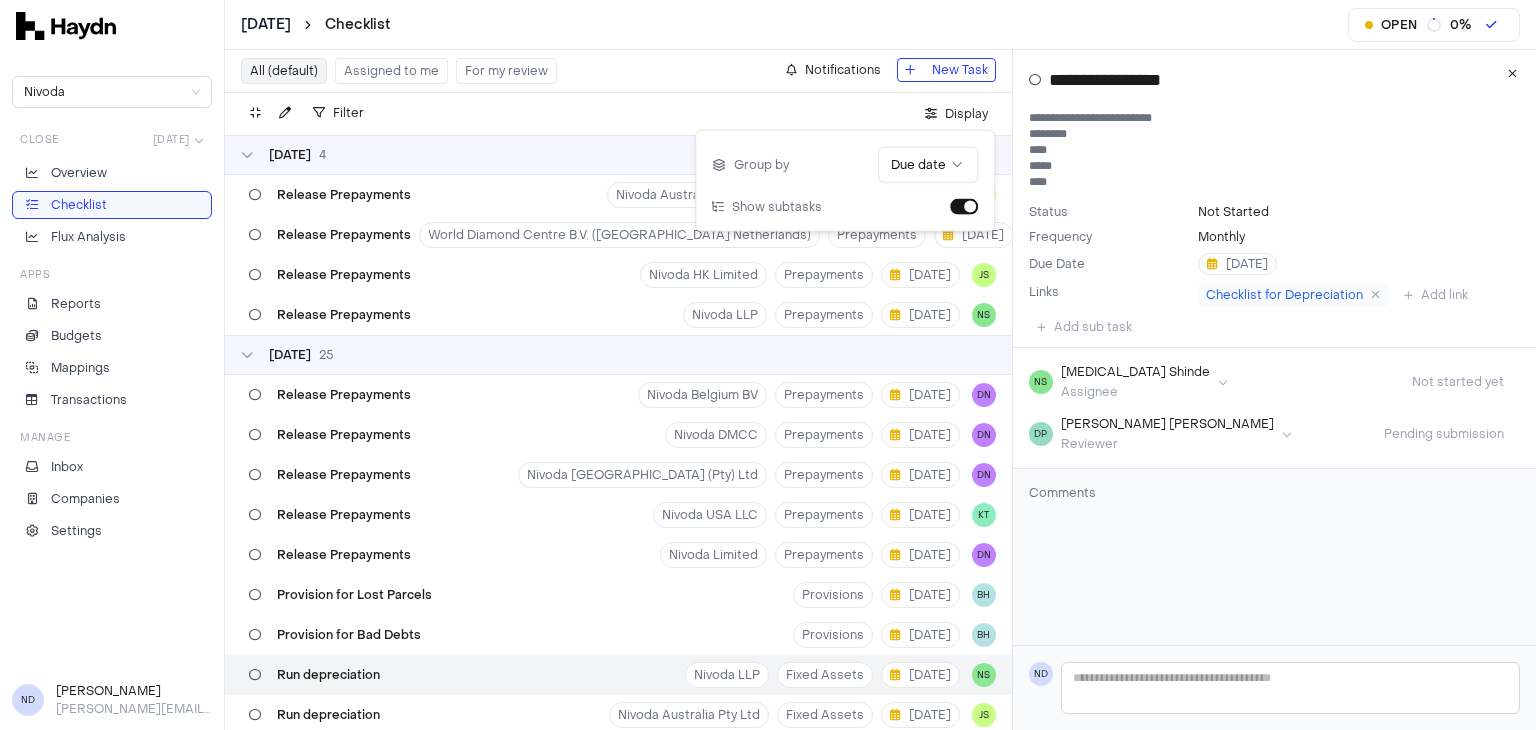 click on "Filter . Display" at bounding box center (618, 114) 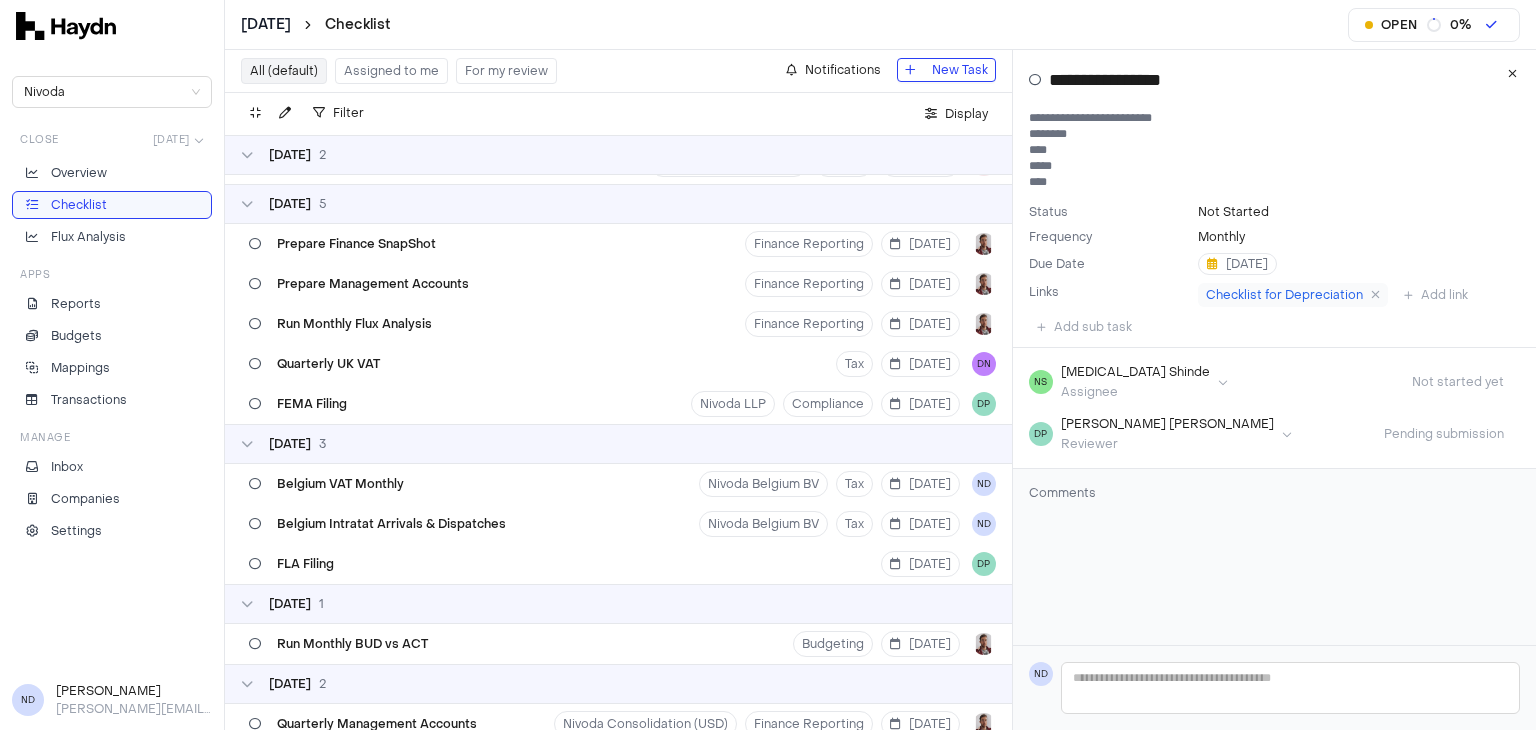 scroll, scrollTop: 4632, scrollLeft: 0, axis: vertical 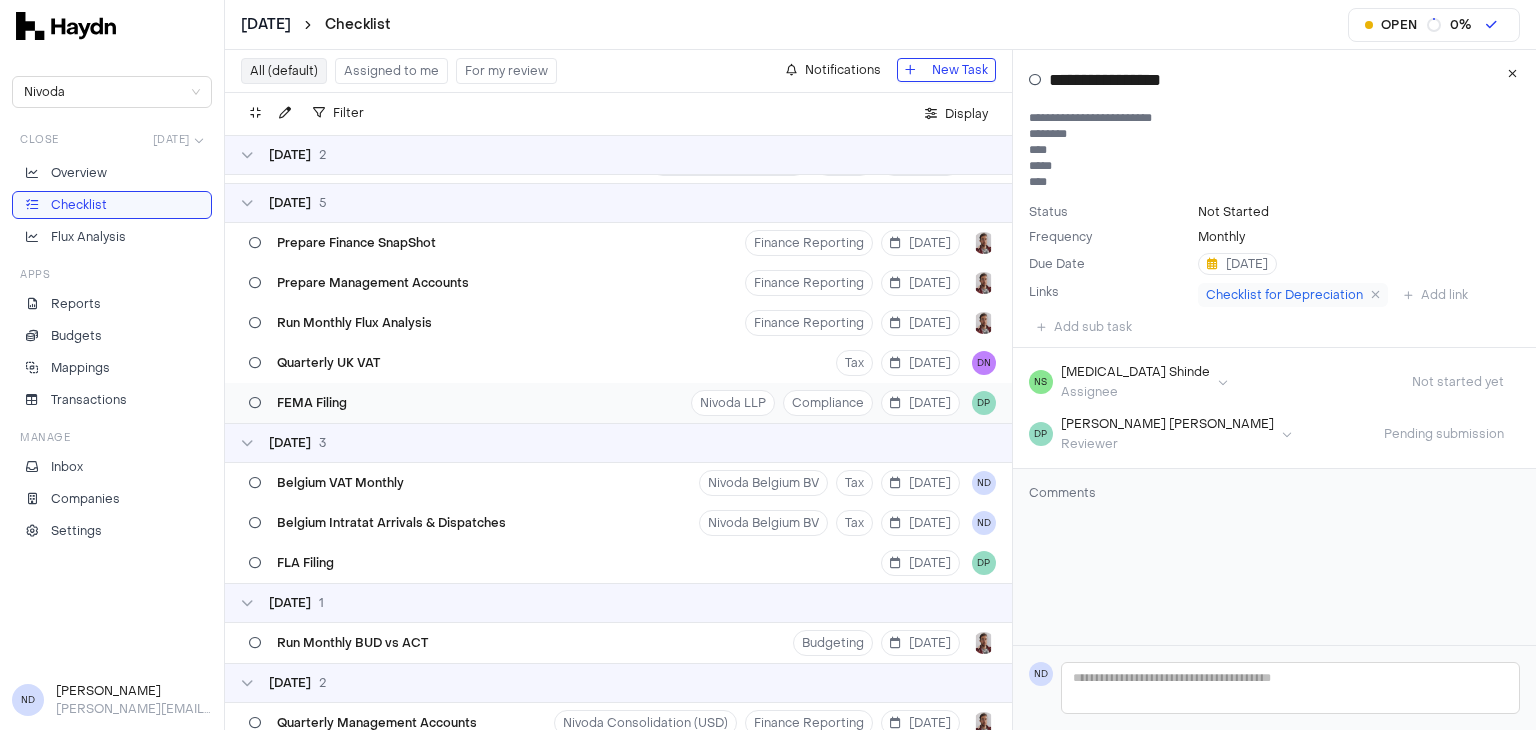 click on "FEMA Filing Nivoda LLP Compliance [DATE] DP" at bounding box center (618, 403) 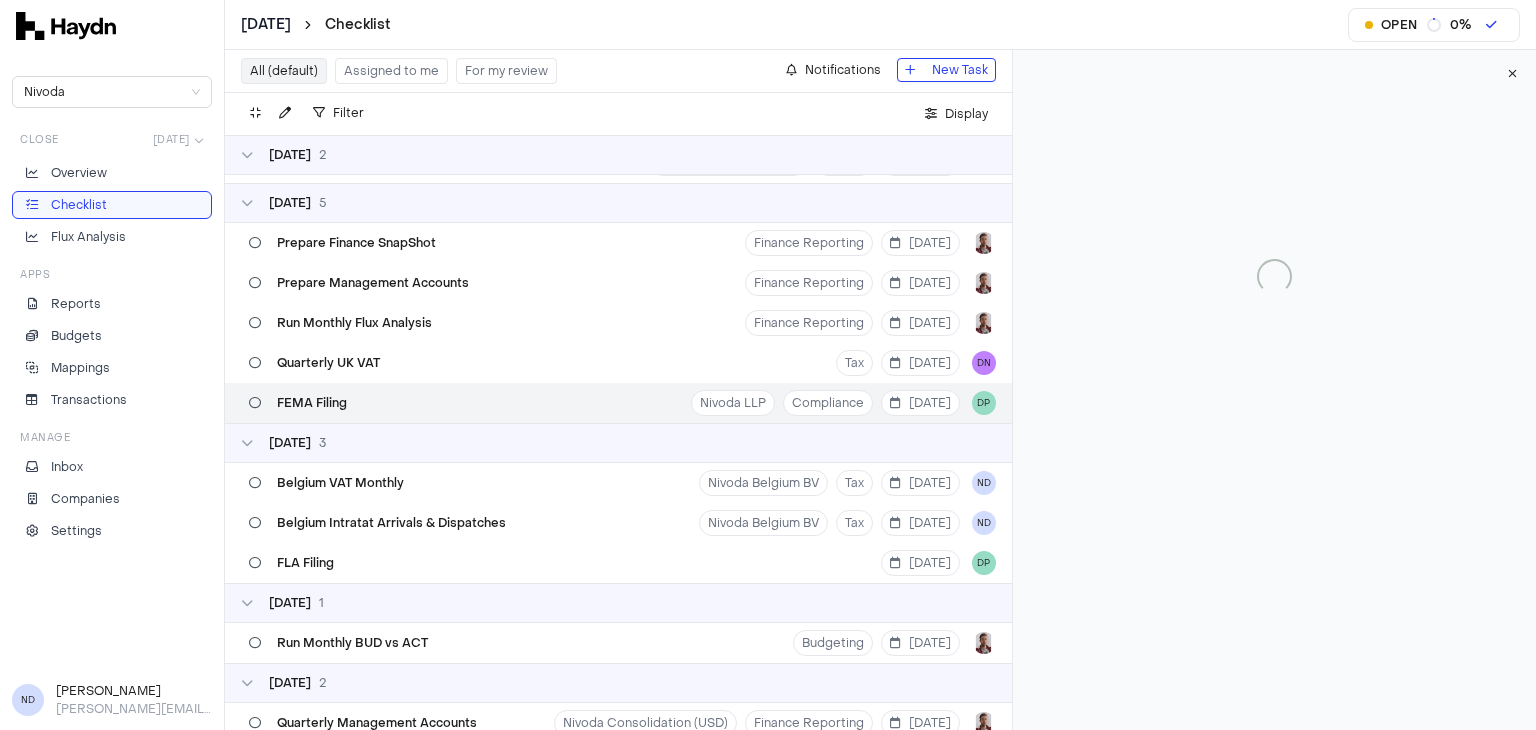 type 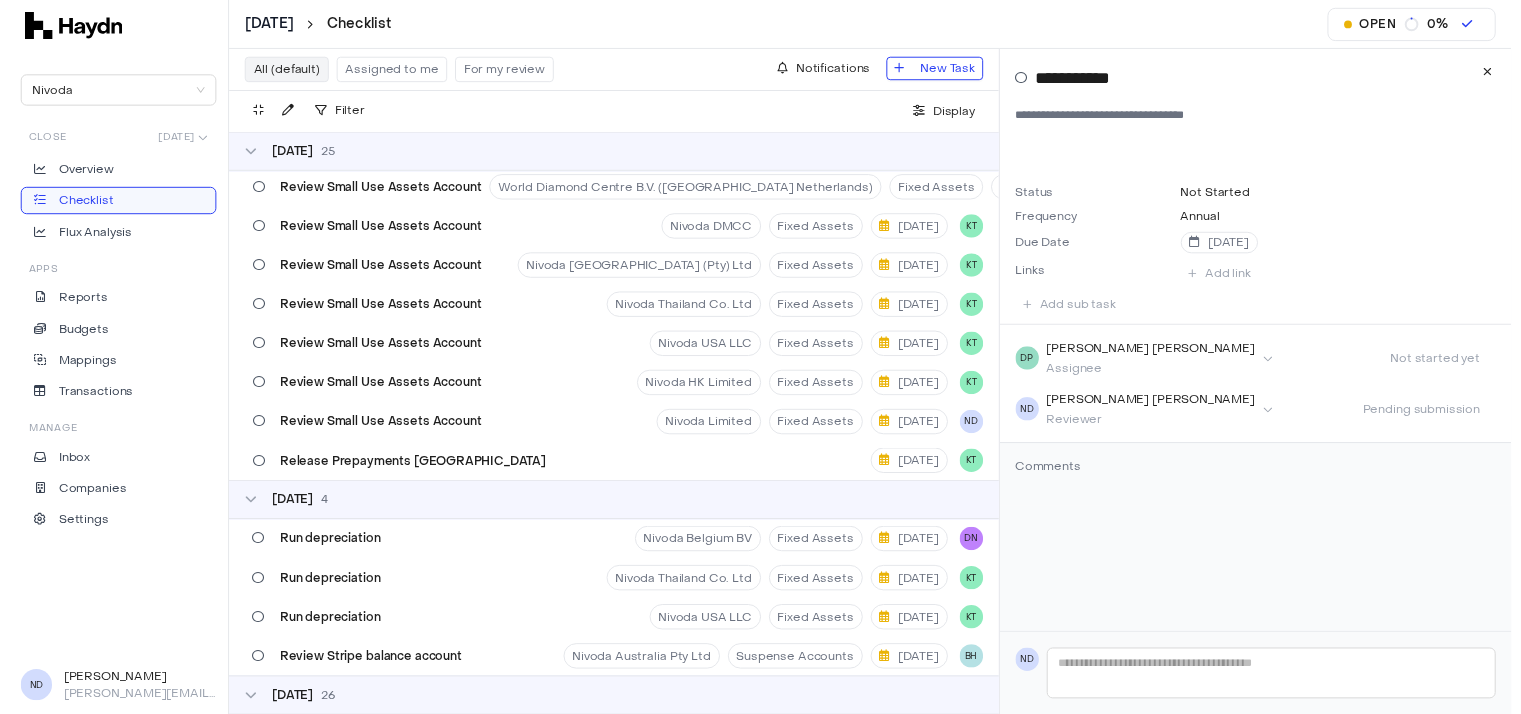 scroll, scrollTop: 0, scrollLeft: 0, axis: both 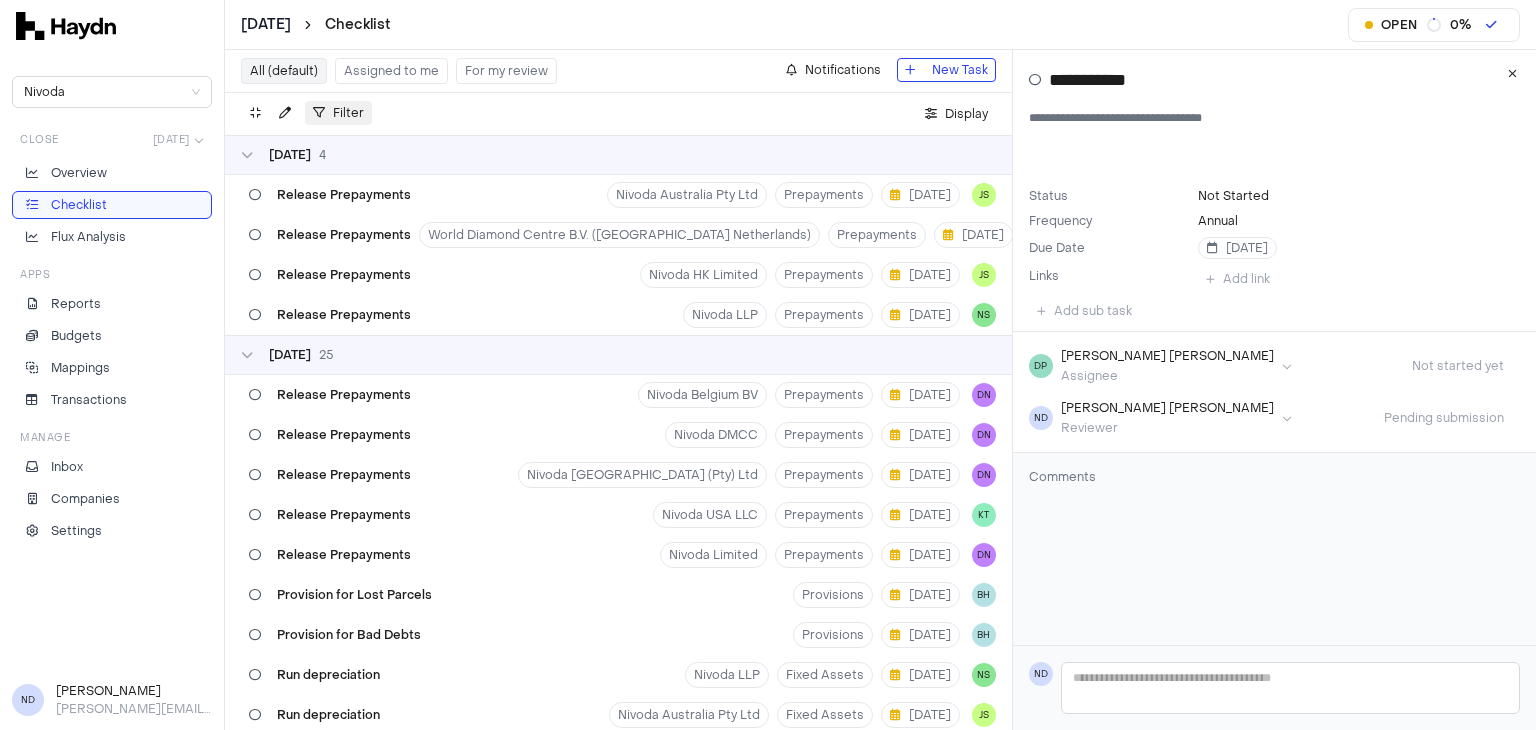 click on "Filter" at bounding box center (348, 113) 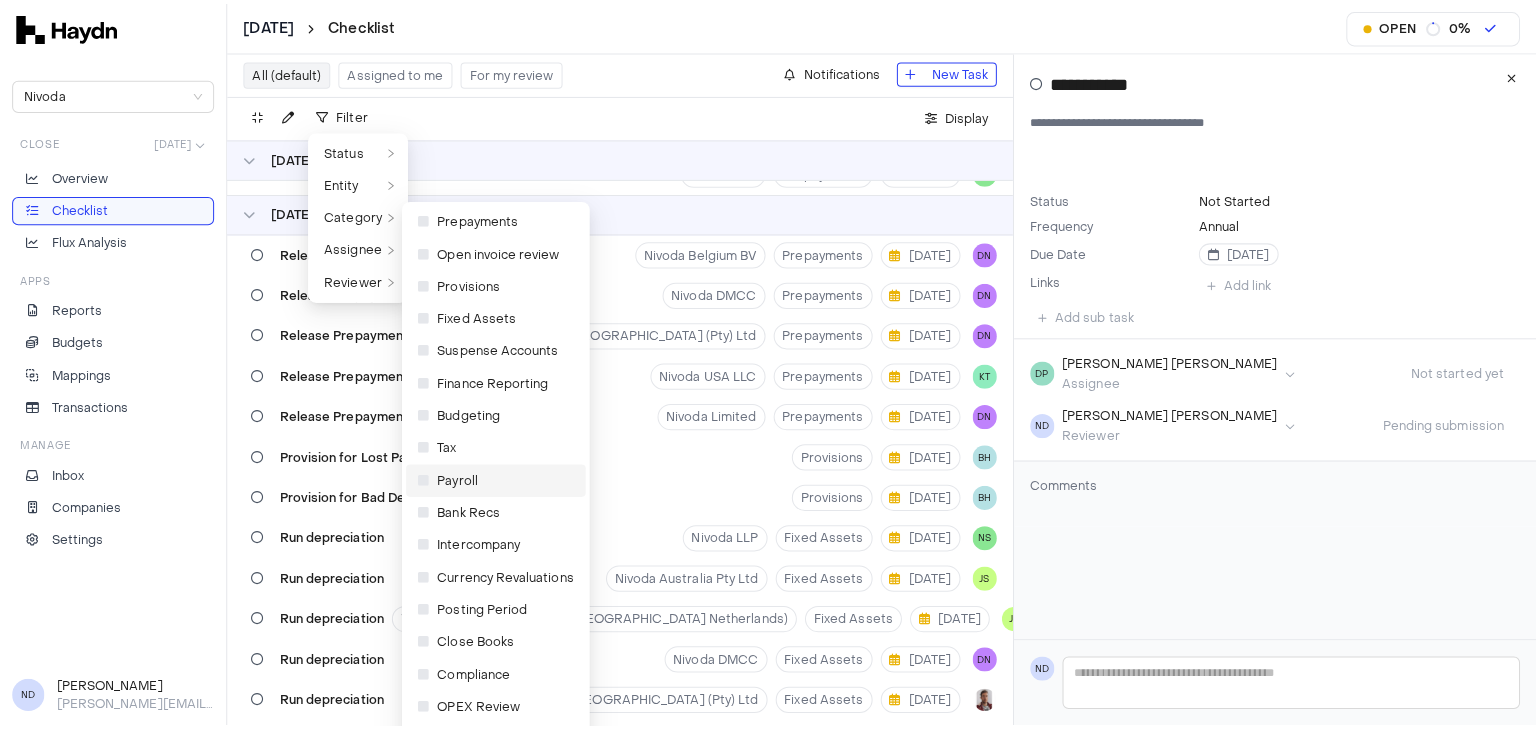 scroll, scrollTop: 0, scrollLeft: 0, axis: both 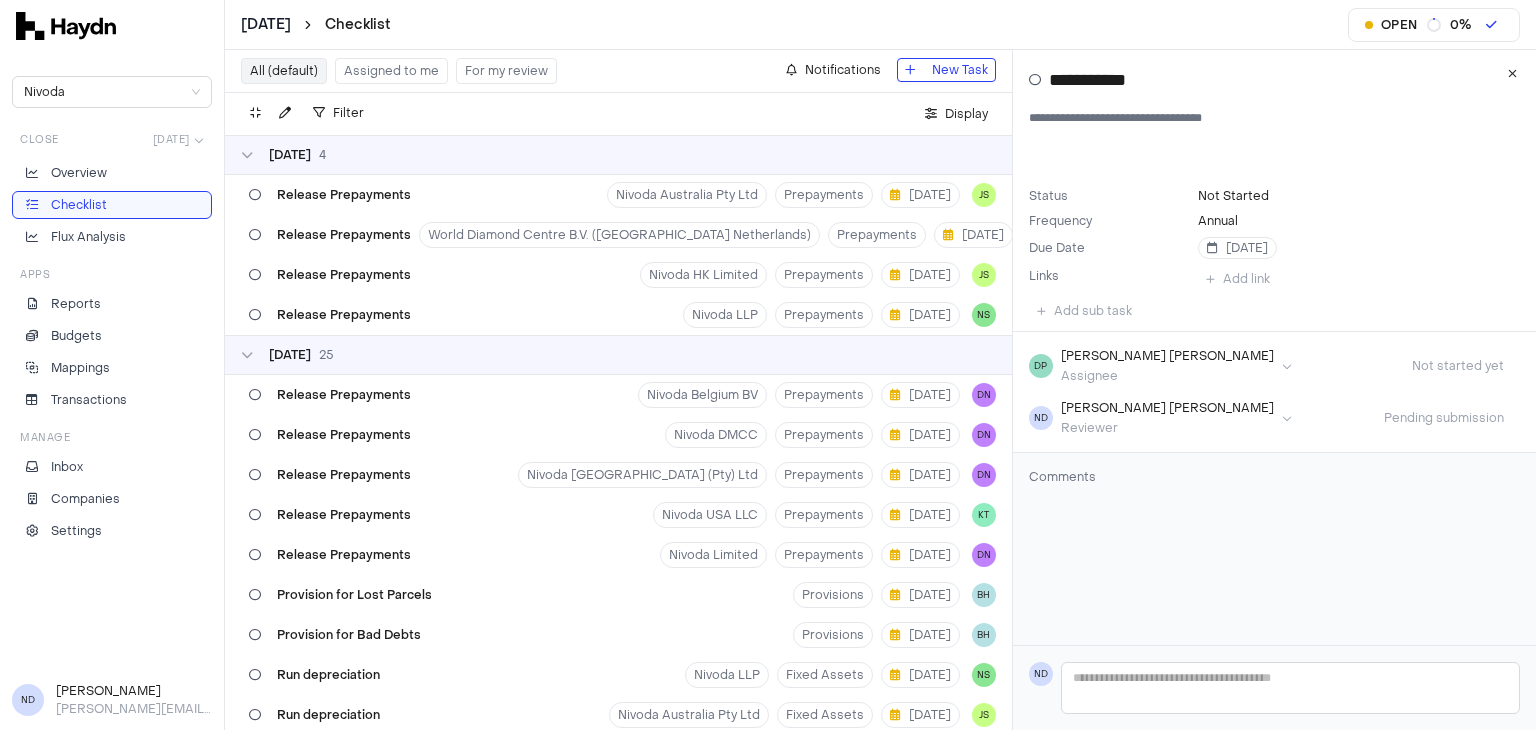 click on "Nivoda Close [DATE] Overview Checklist Flux Analysis Apps Reports Budgets Mappings Transactions Manage Inbox Companies Settings" at bounding box center (112, 361) 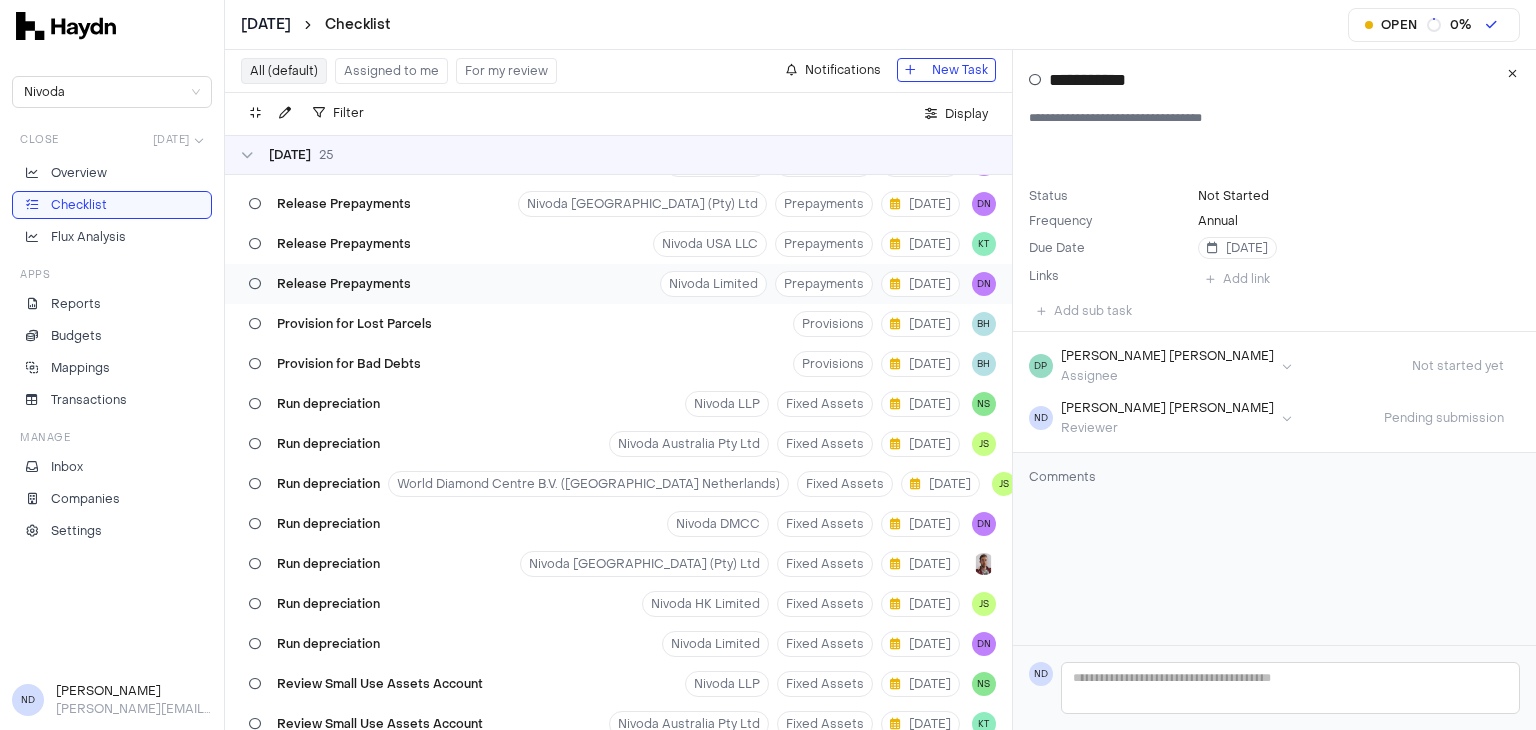 scroll, scrollTop: 272, scrollLeft: 0, axis: vertical 